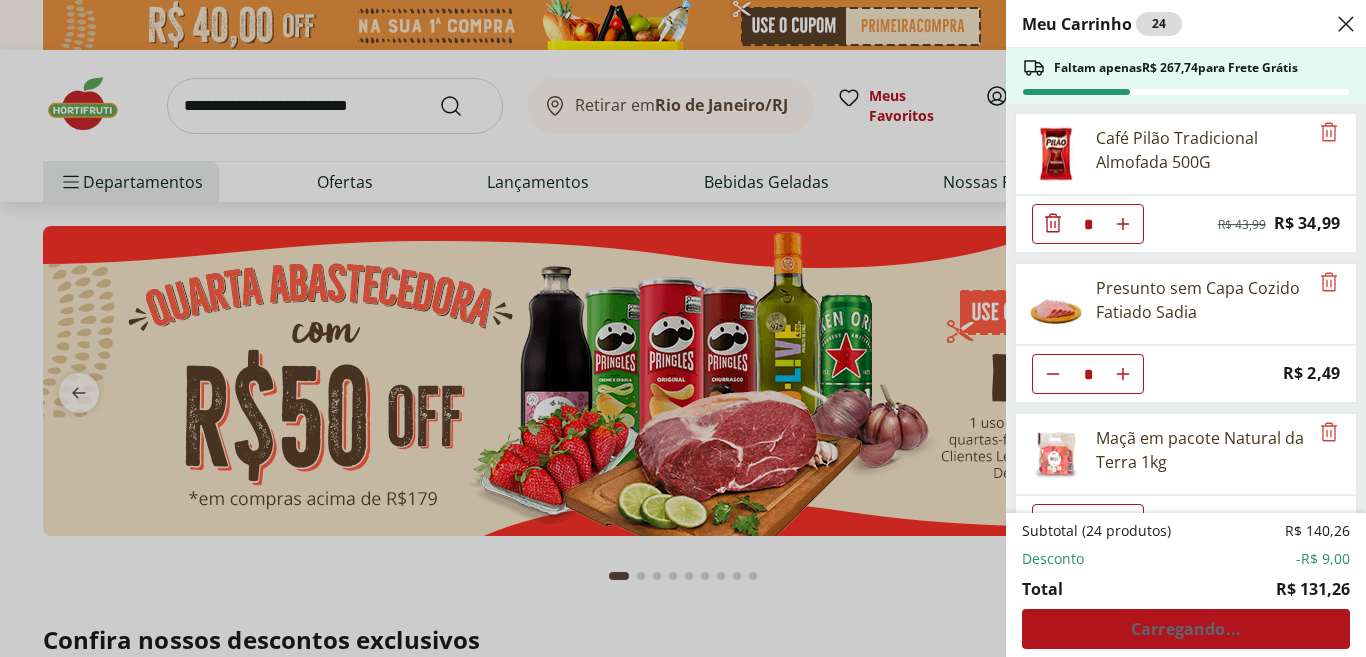 scroll, scrollTop: 0, scrollLeft: 0, axis: both 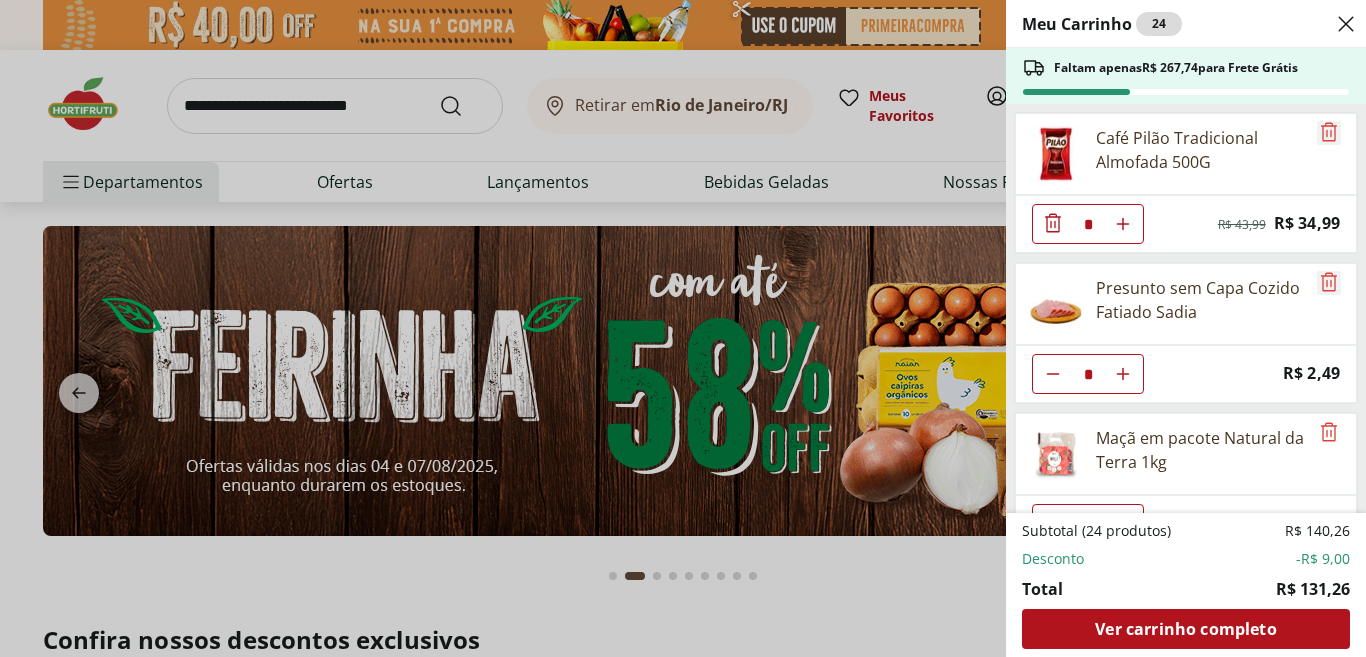 click 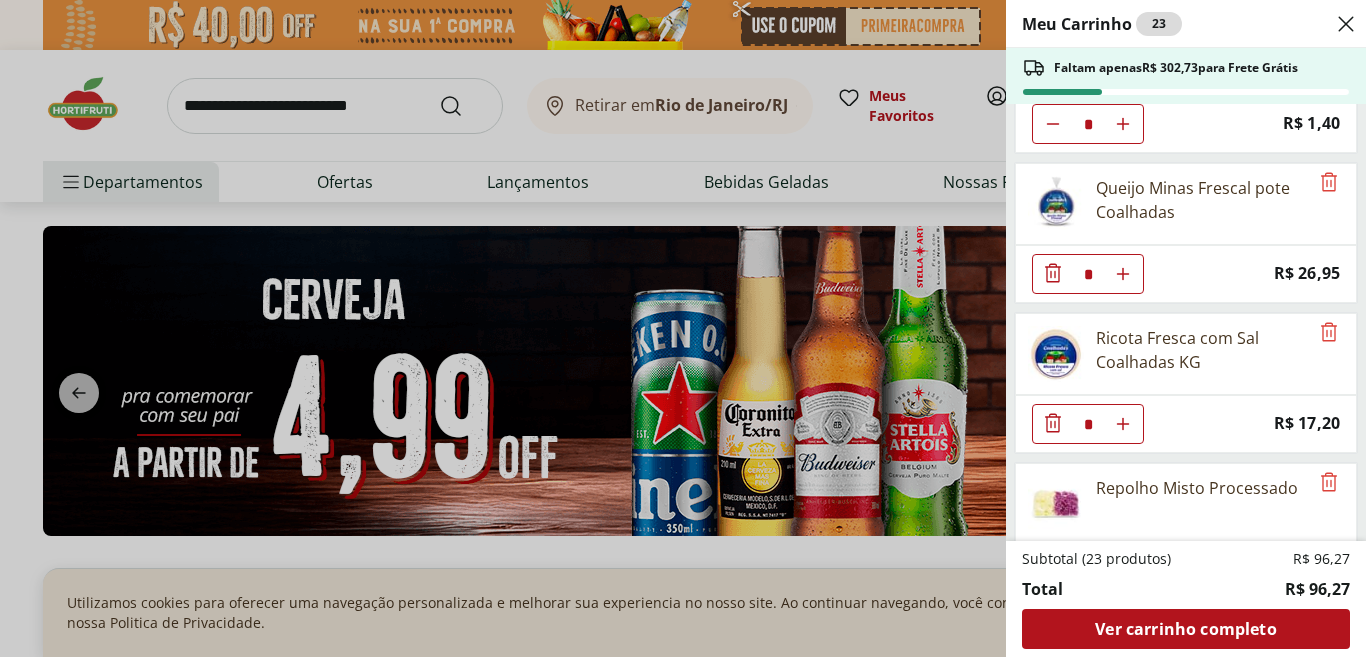 scroll, scrollTop: 771, scrollLeft: 0, axis: vertical 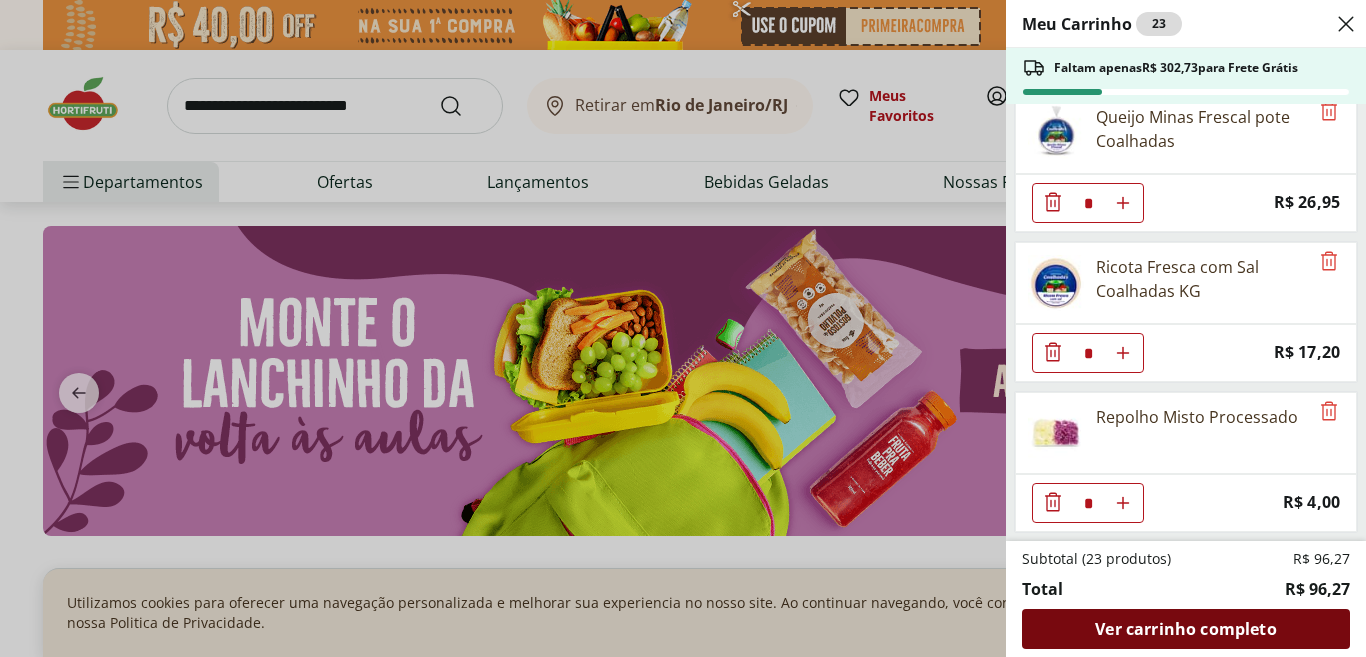 click on "Ver carrinho completo" at bounding box center (1185, 629) 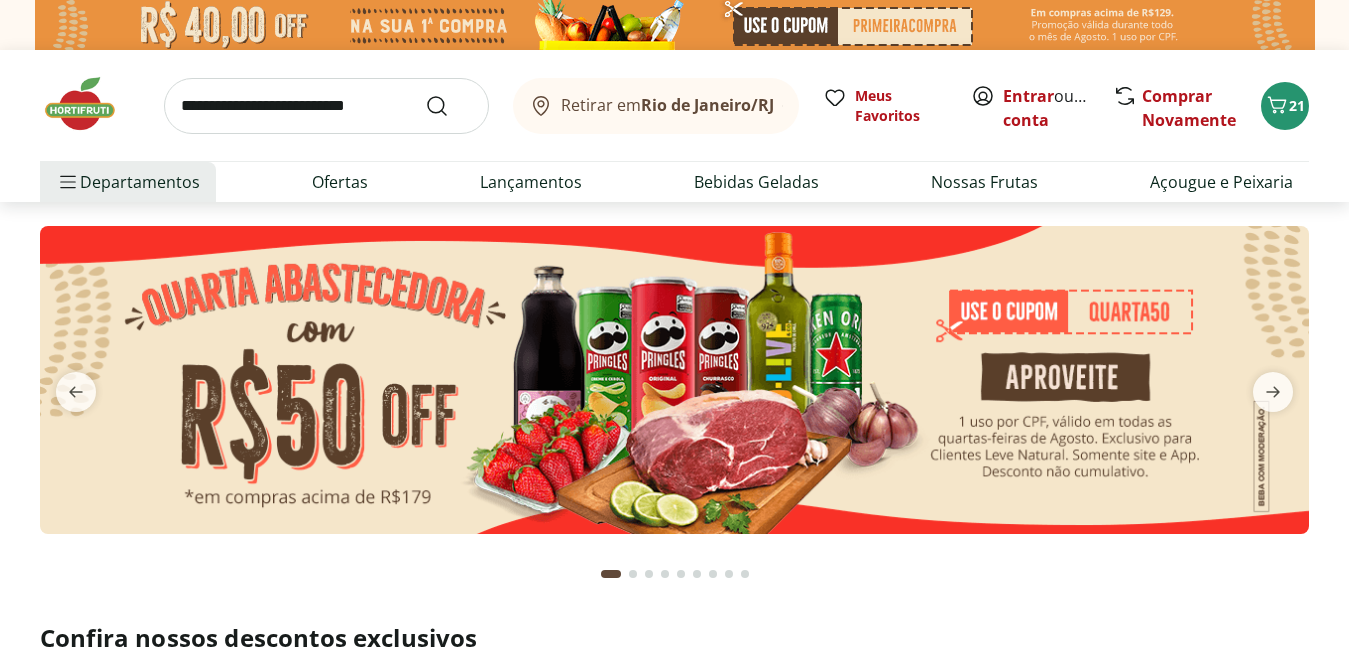 scroll, scrollTop: 0, scrollLeft: 0, axis: both 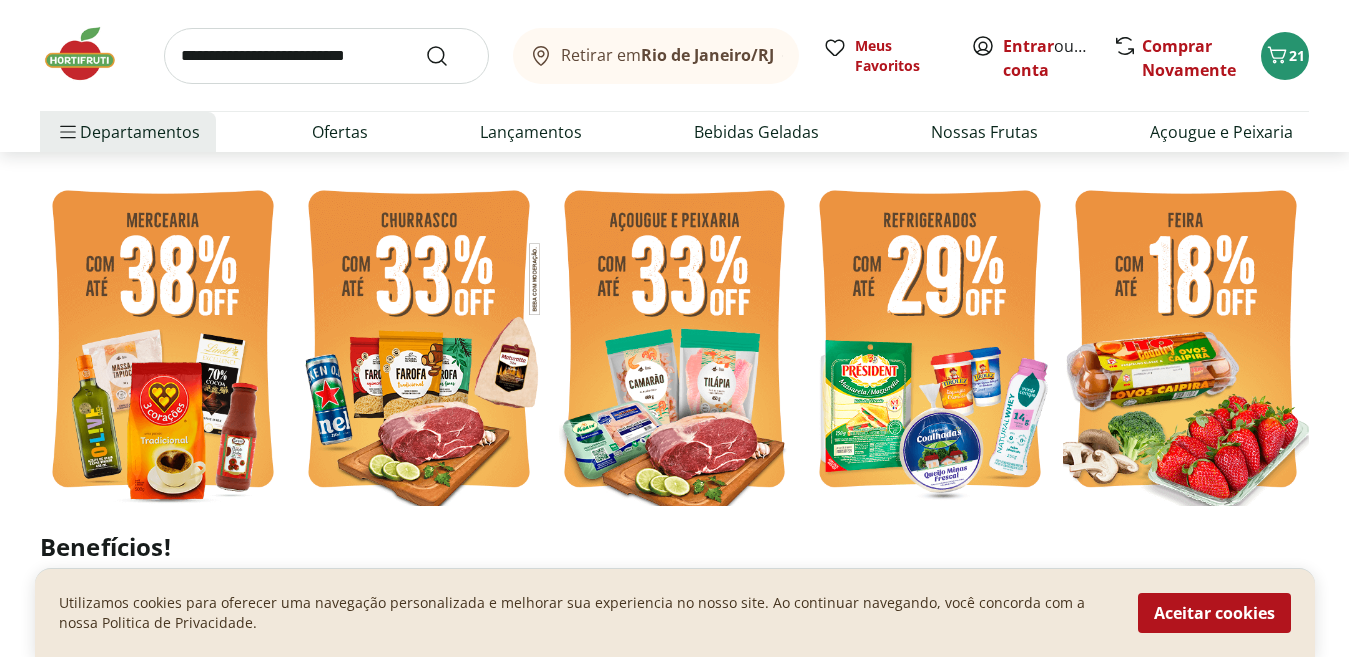 click at bounding box center (930, 342) 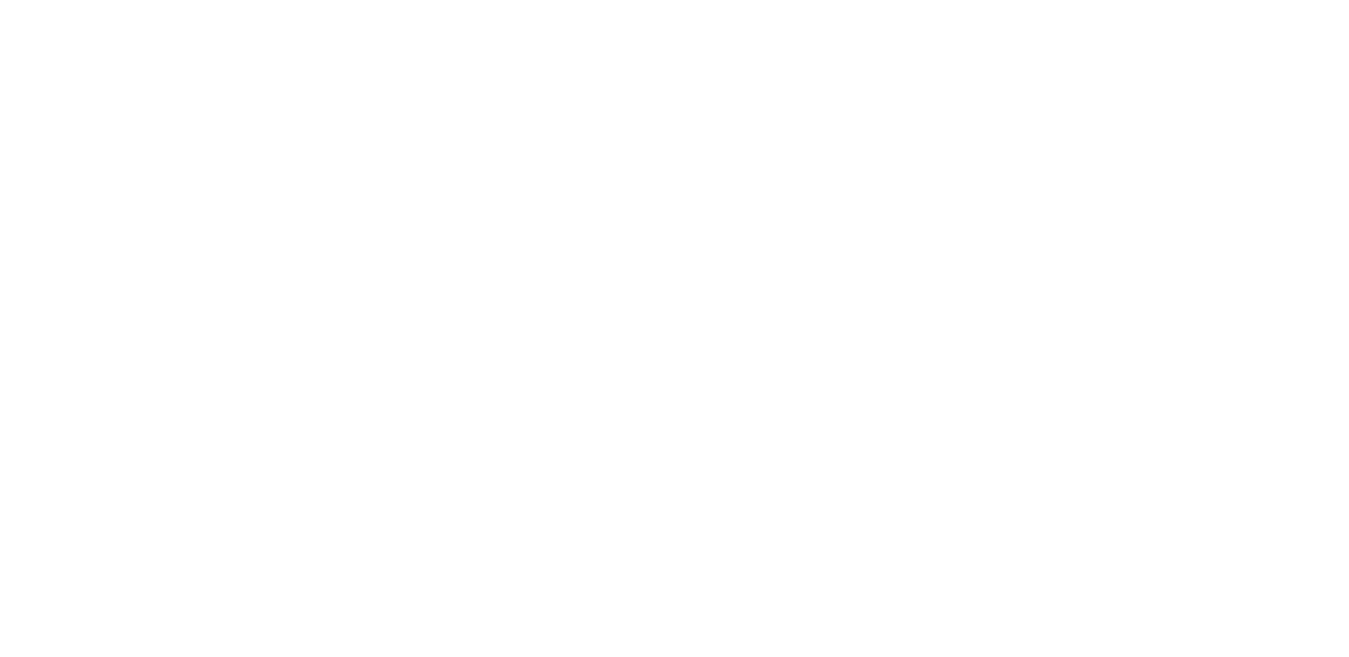 scroll, scrollTop: 0, scrollLeft: 0, axis: both 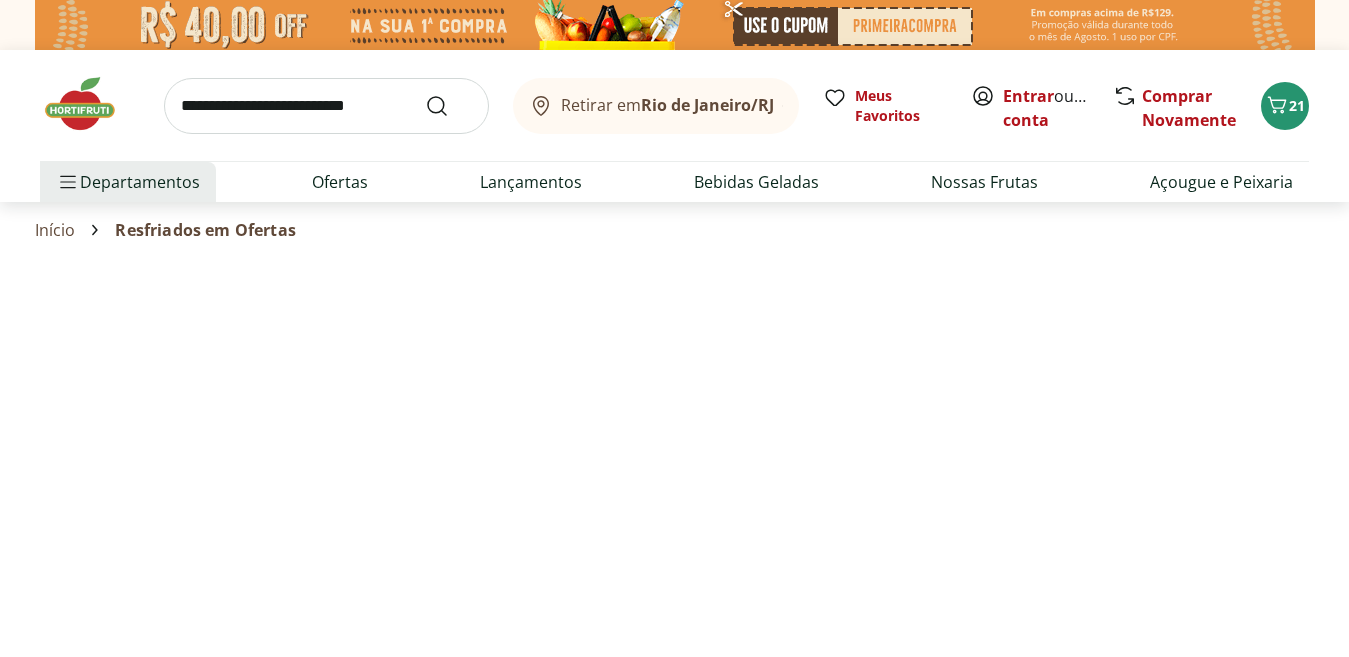 select on "**********" 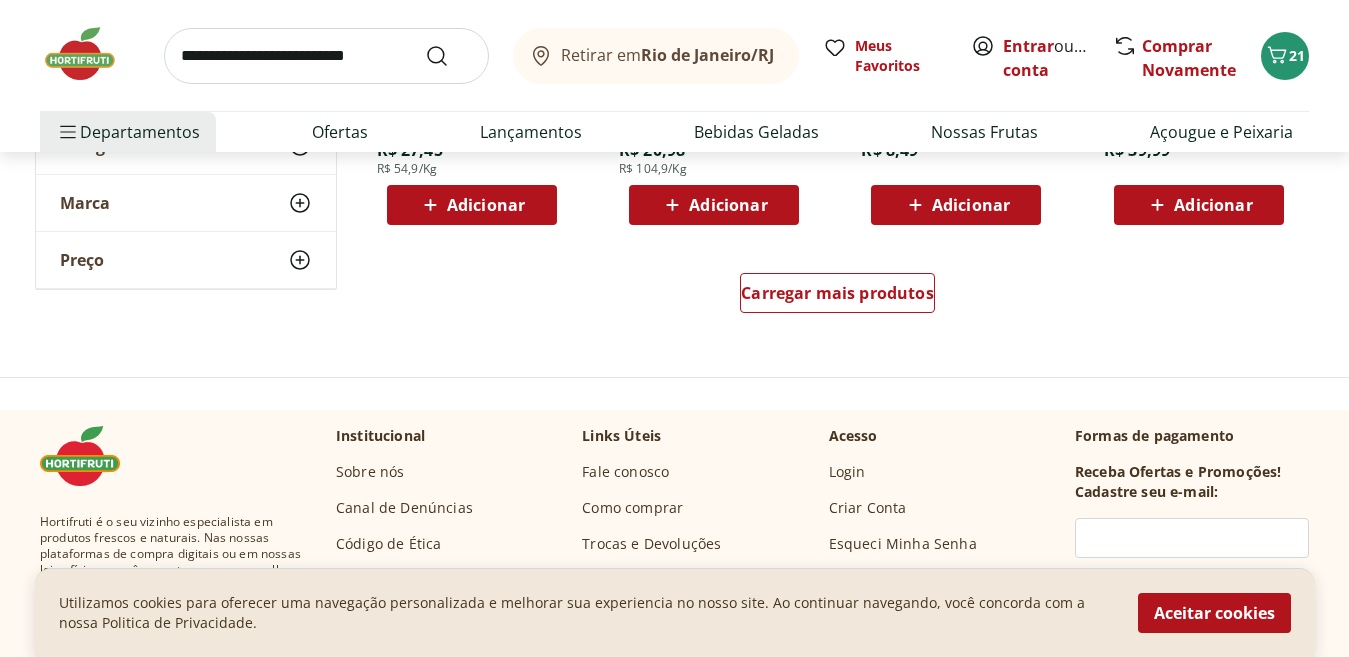 scroll, scrollTop: 1400, scrollLeft: 0, axis: vertical 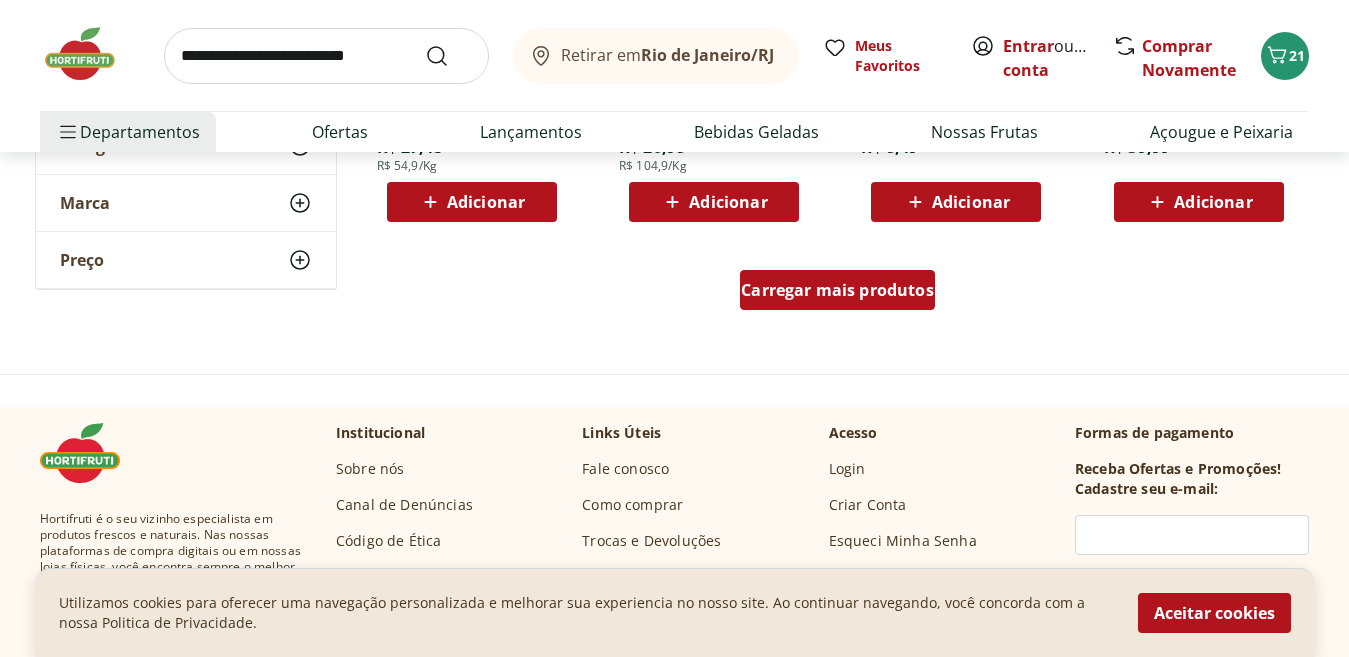 click on "Carregar mais produtos" at bounding box center (837, 290) 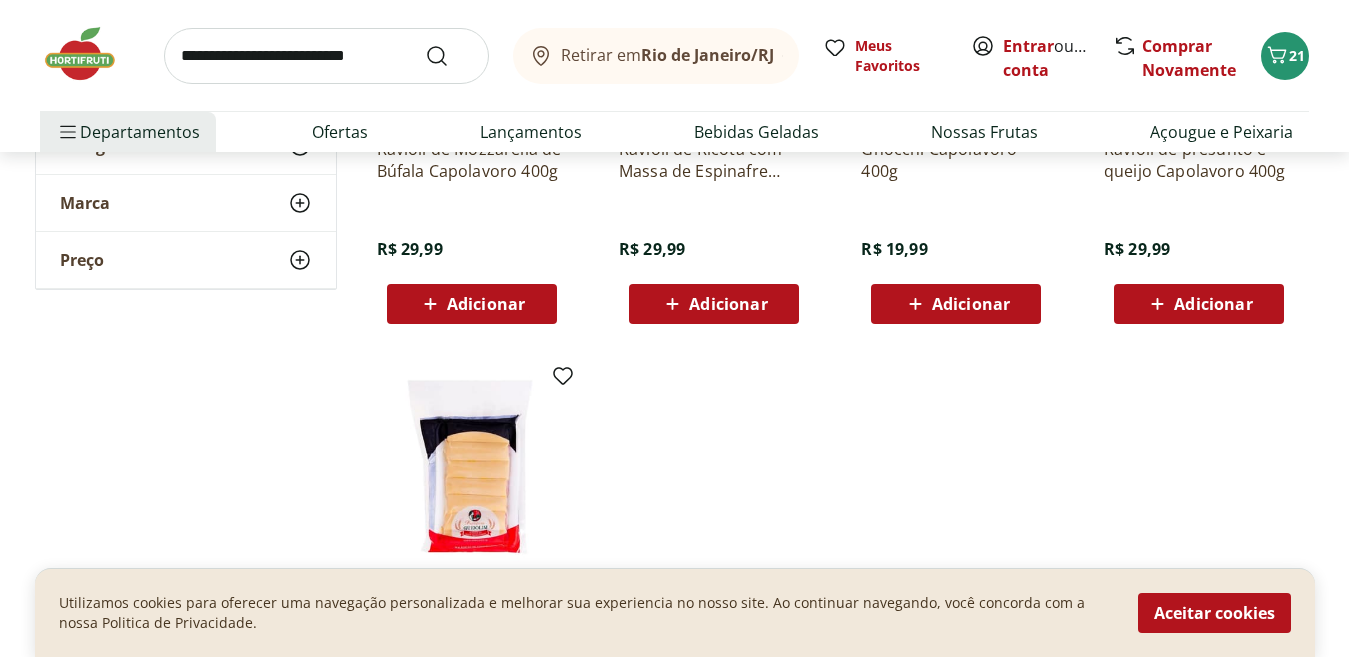 scroll, scrollTop: 2200, scrollLeft: 0, axis: vertical 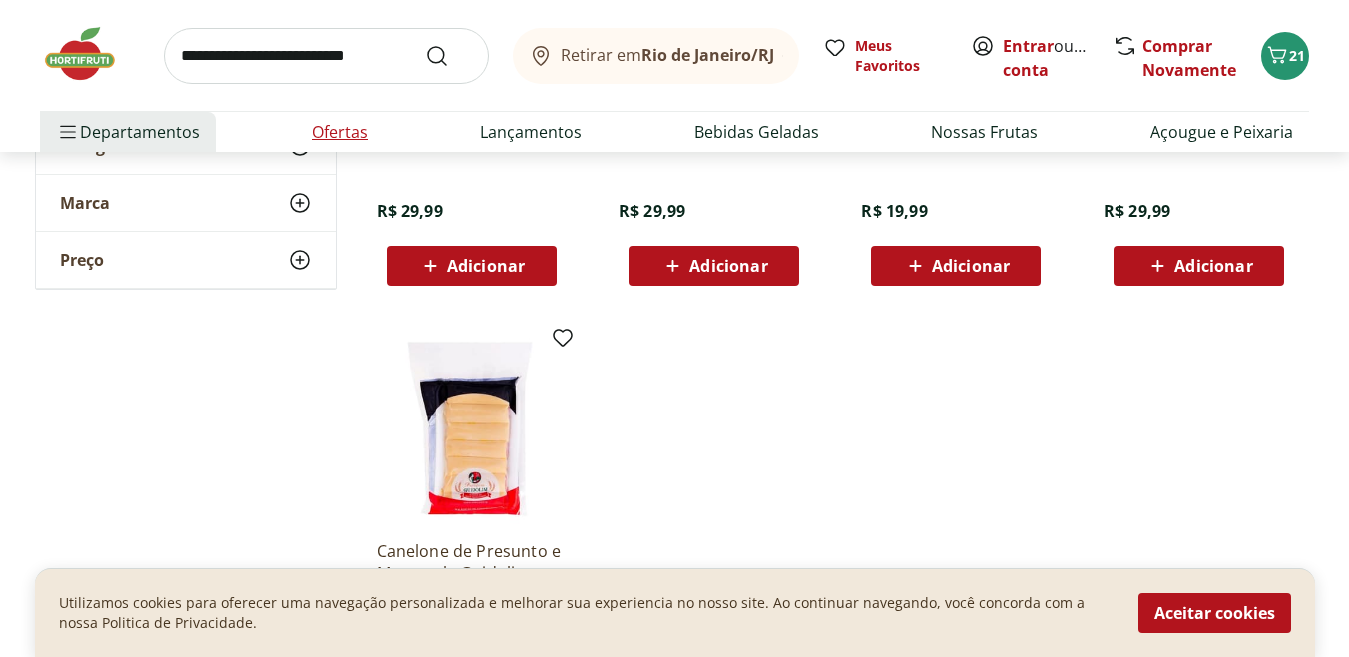 click on "Ofertas" at bounding box center [340, 132] 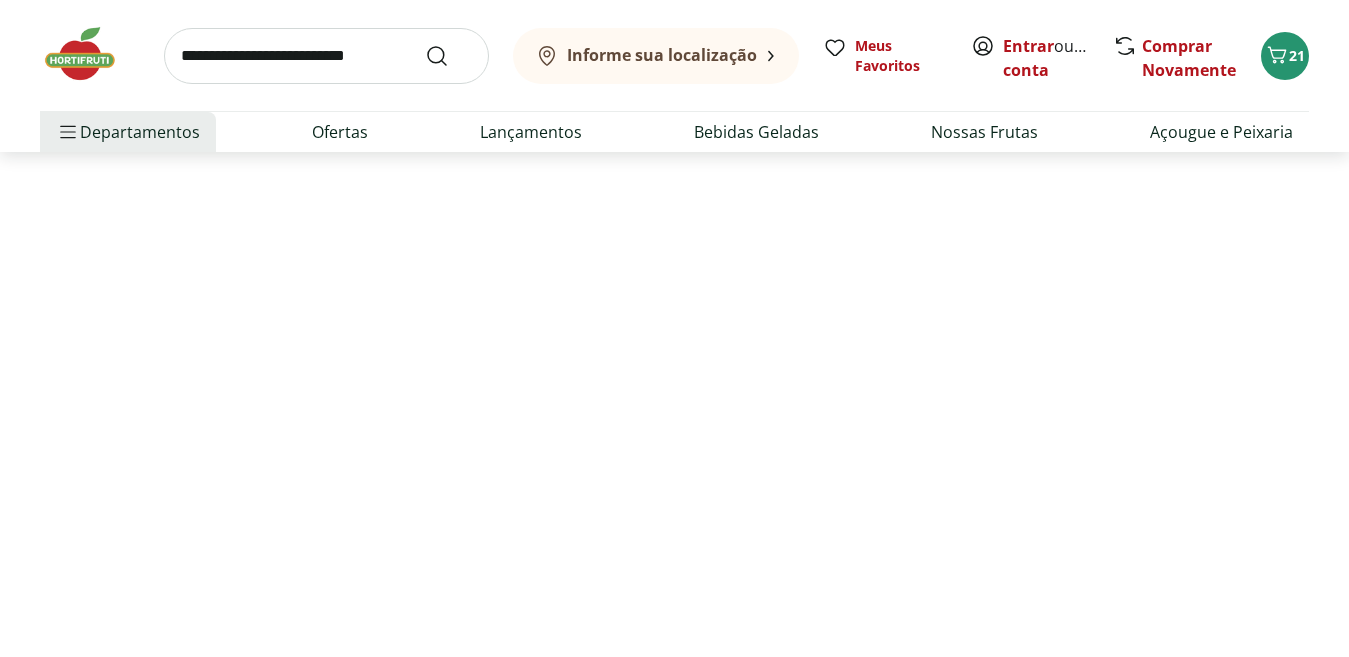 scroll, scrollTop: 0, scrollLeft: 0, axis: both 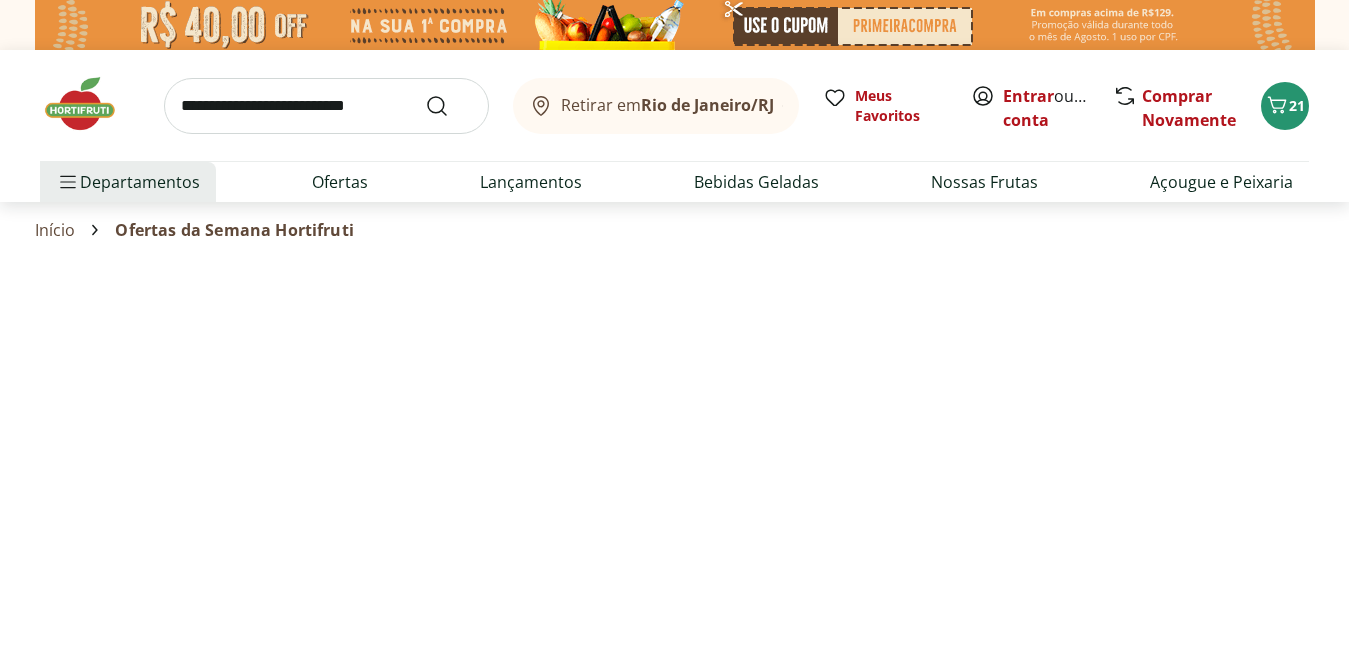 select on "**********" 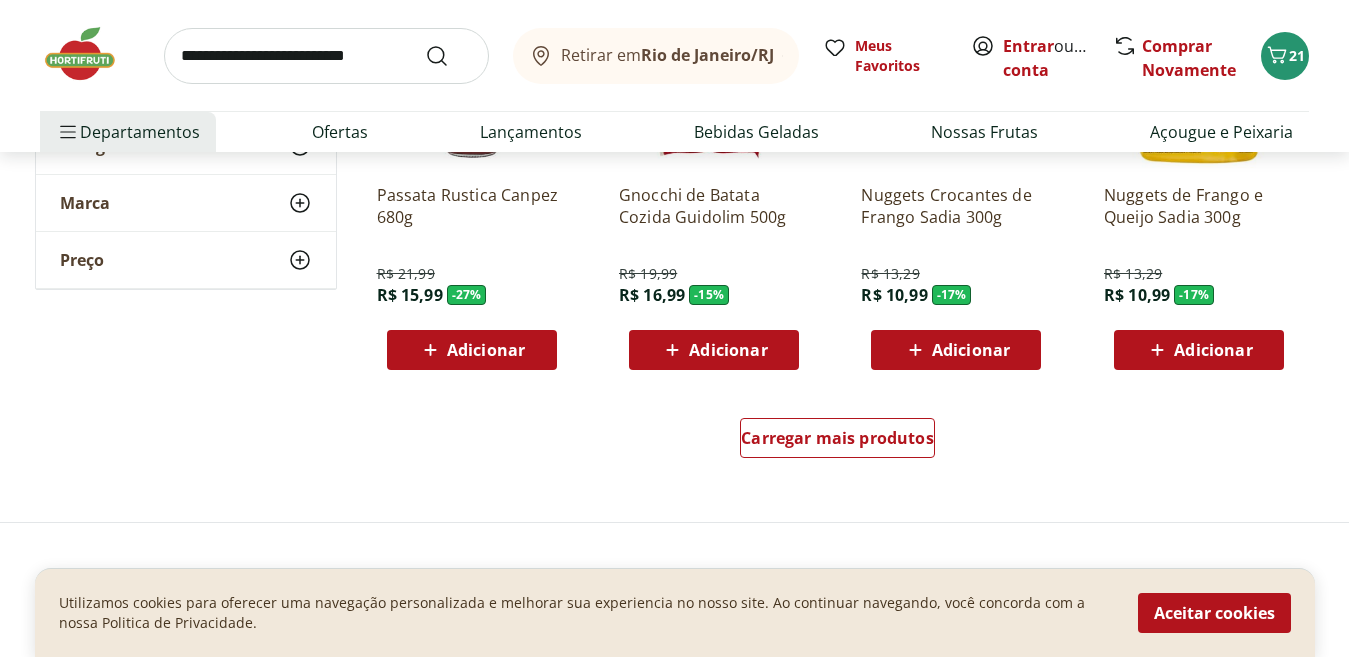 scroll, scrollTop: 1400, scrollLeft: 0, axis: vertical 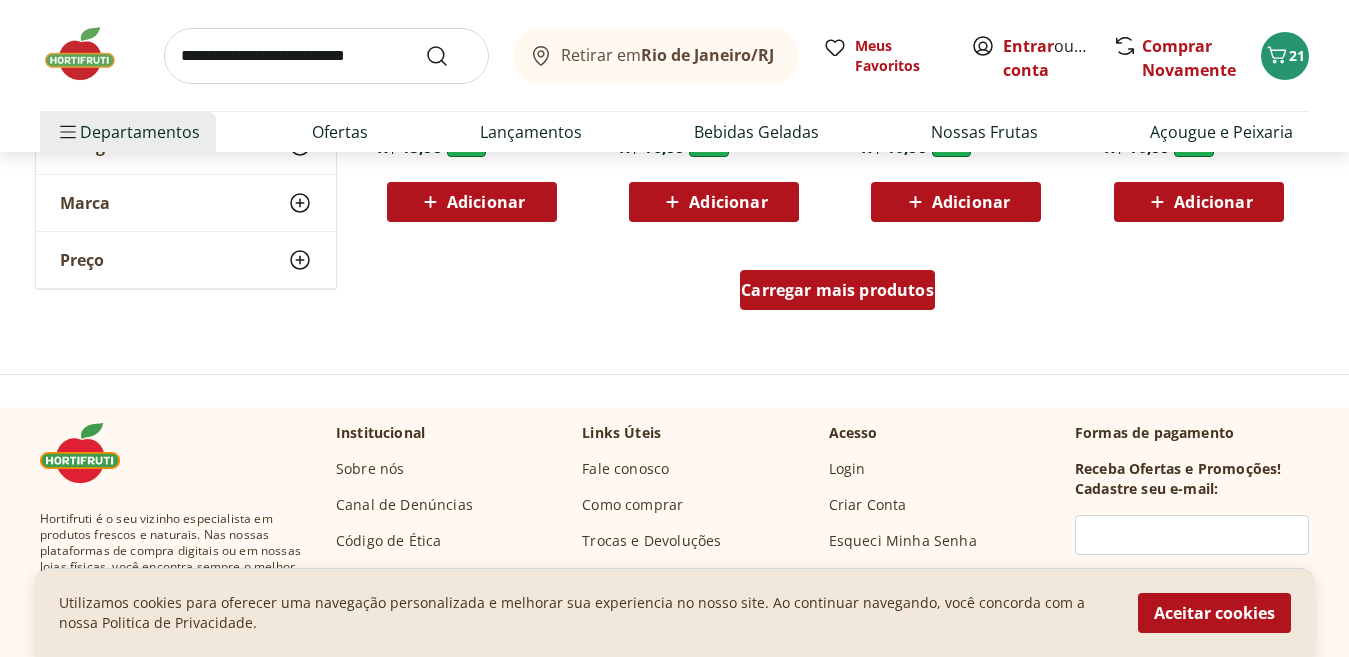 click on "Carregar mais produtos" at bounding box center (837, 290) 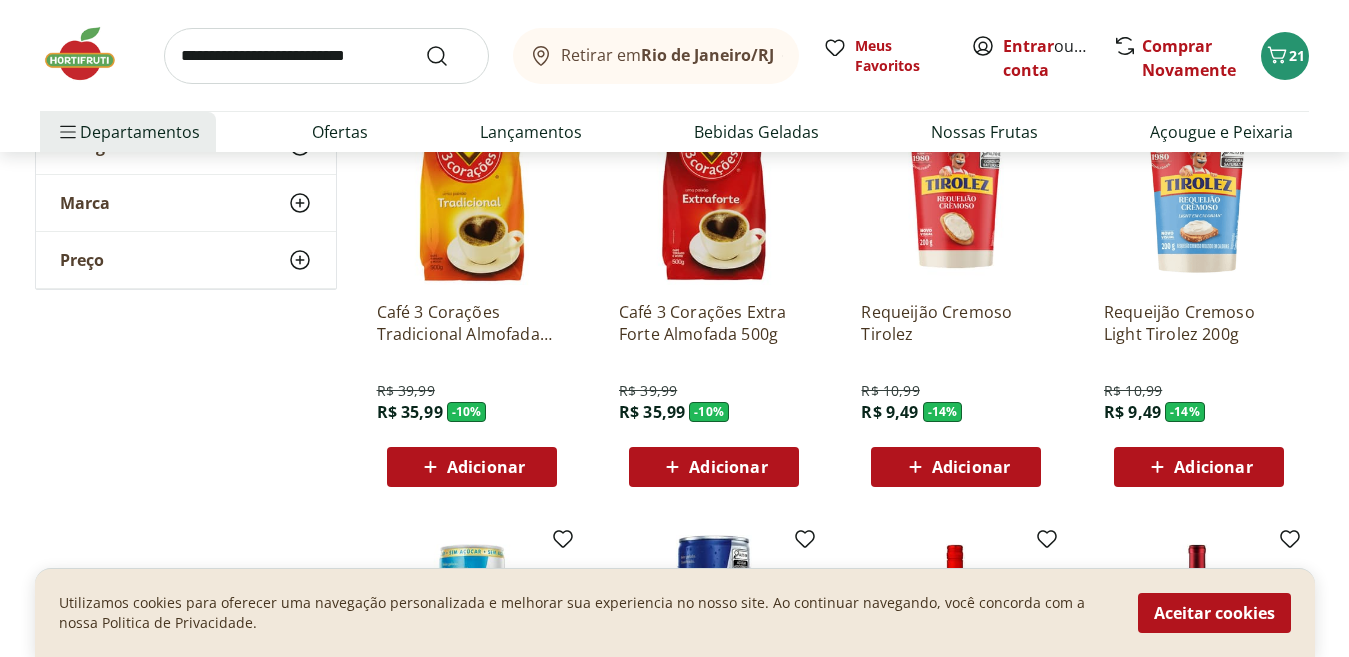 scroll, scrollTop: 2000, scrollLeft: 0, axis: vertical 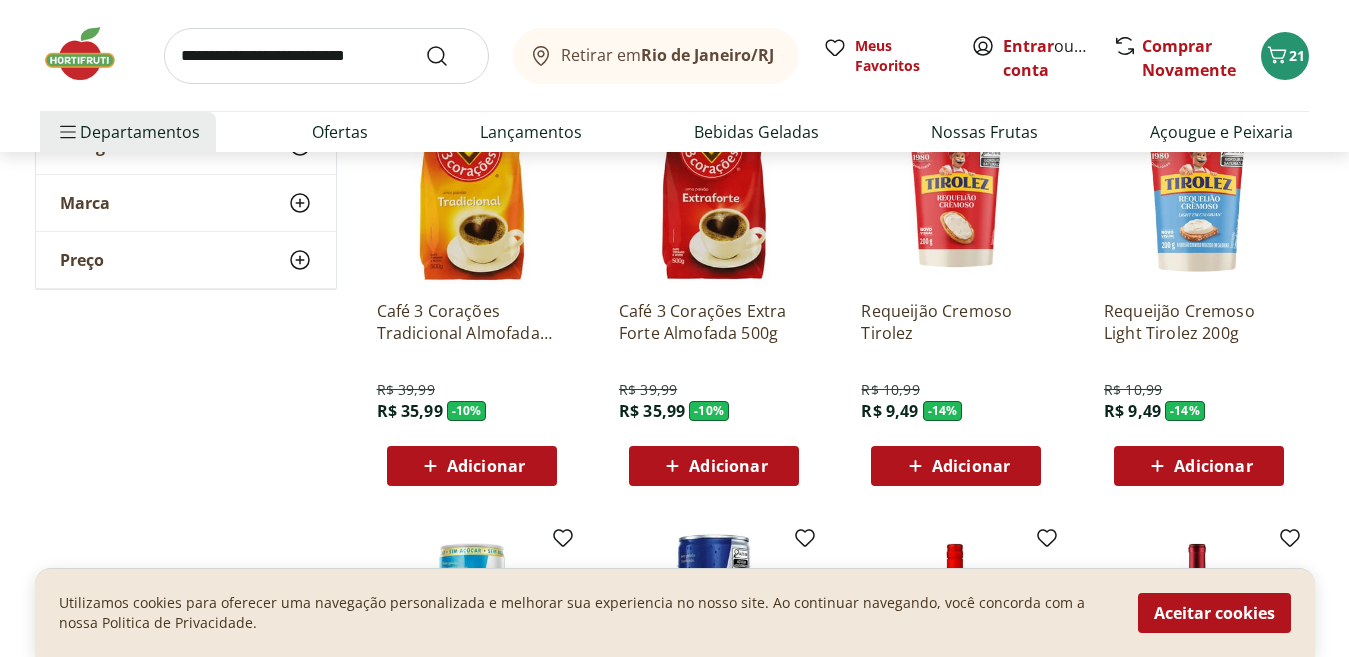 click on "Adicionar" at bounding box center [971, 466] 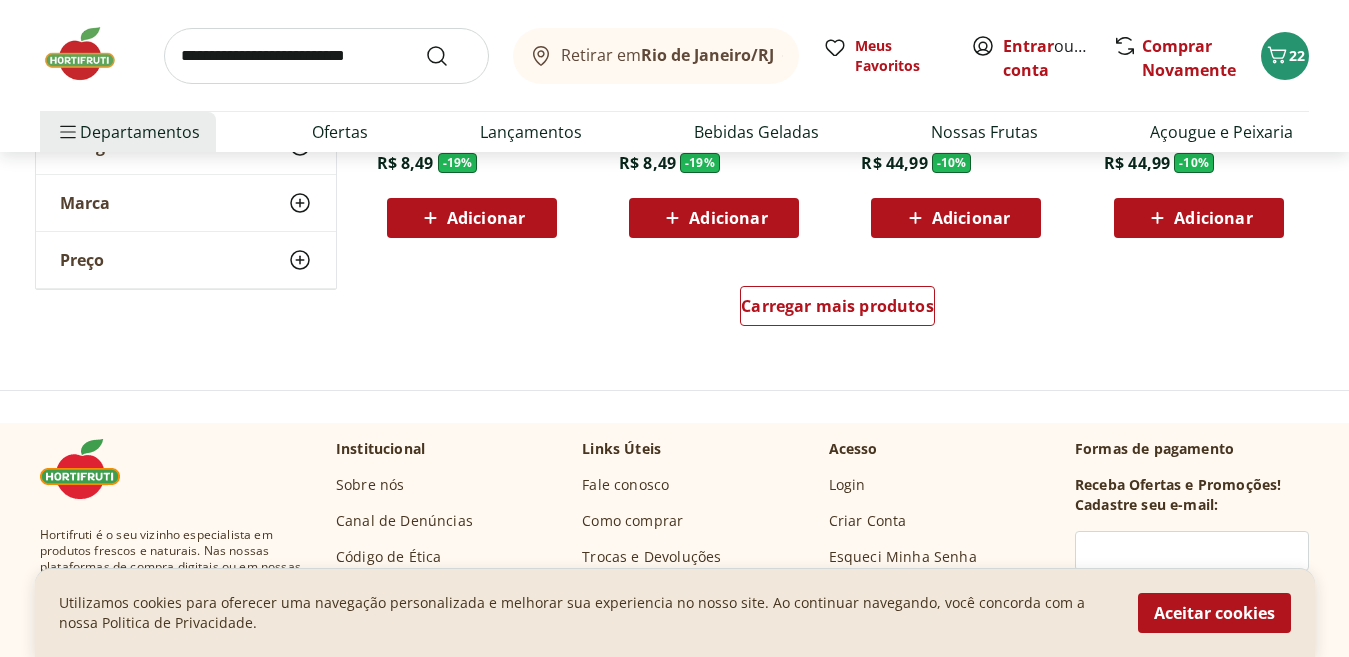 scroll, scrollTop: 2700, scrollLeft: 0, axis: vertical 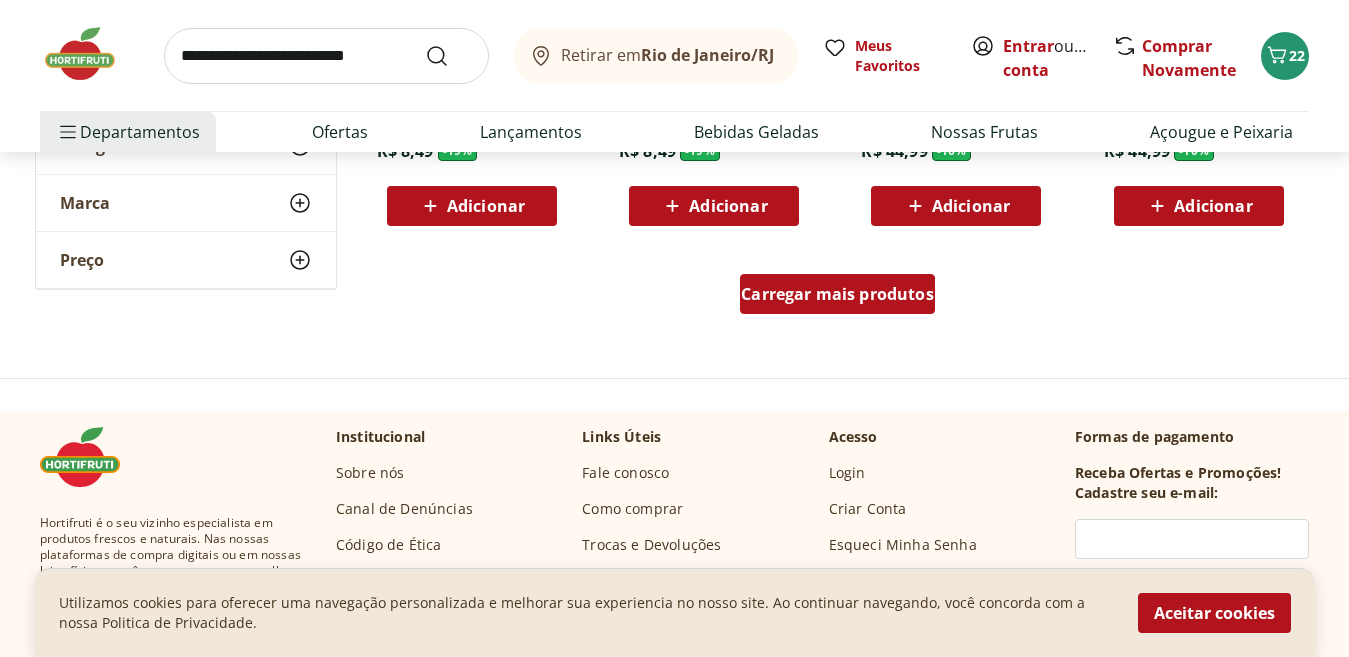 click on "Carregar mais produtos" at bounding box center (837, 294) 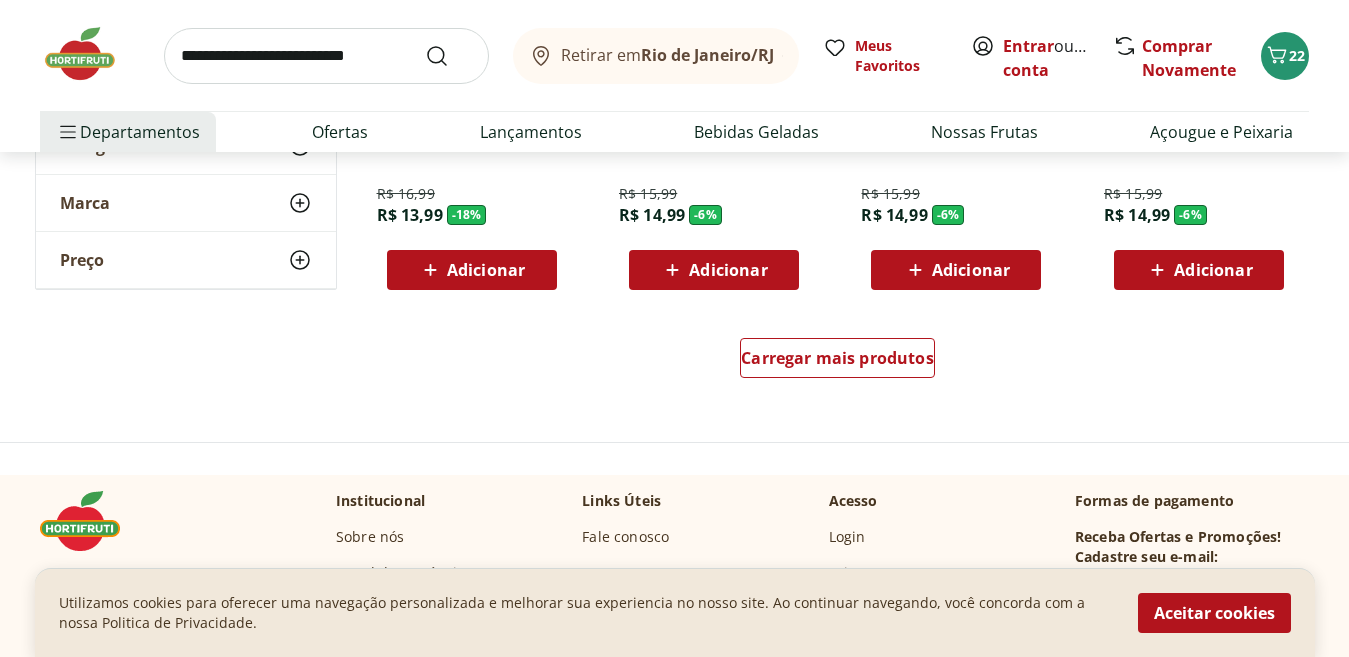 scroll, scrollTop: 4100, scrollLeft: 0, axis: vertical 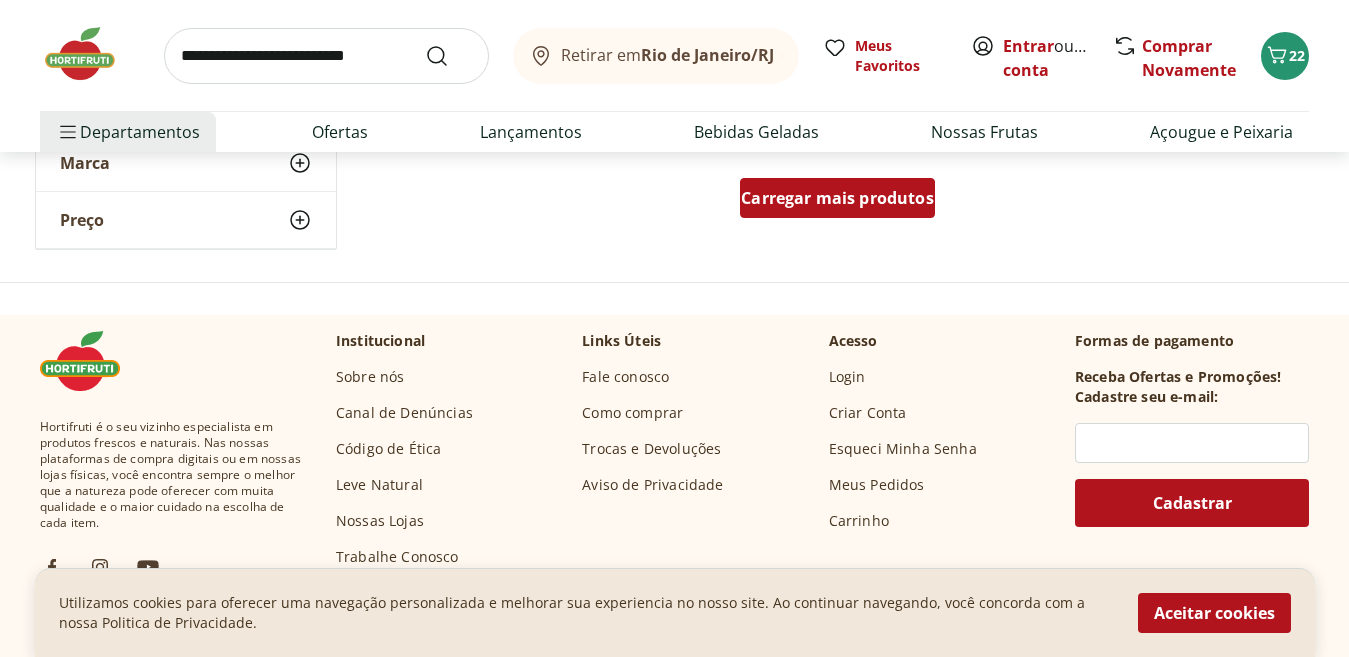 click on "Carregar mais produtos" at bounding box center [837, 198] 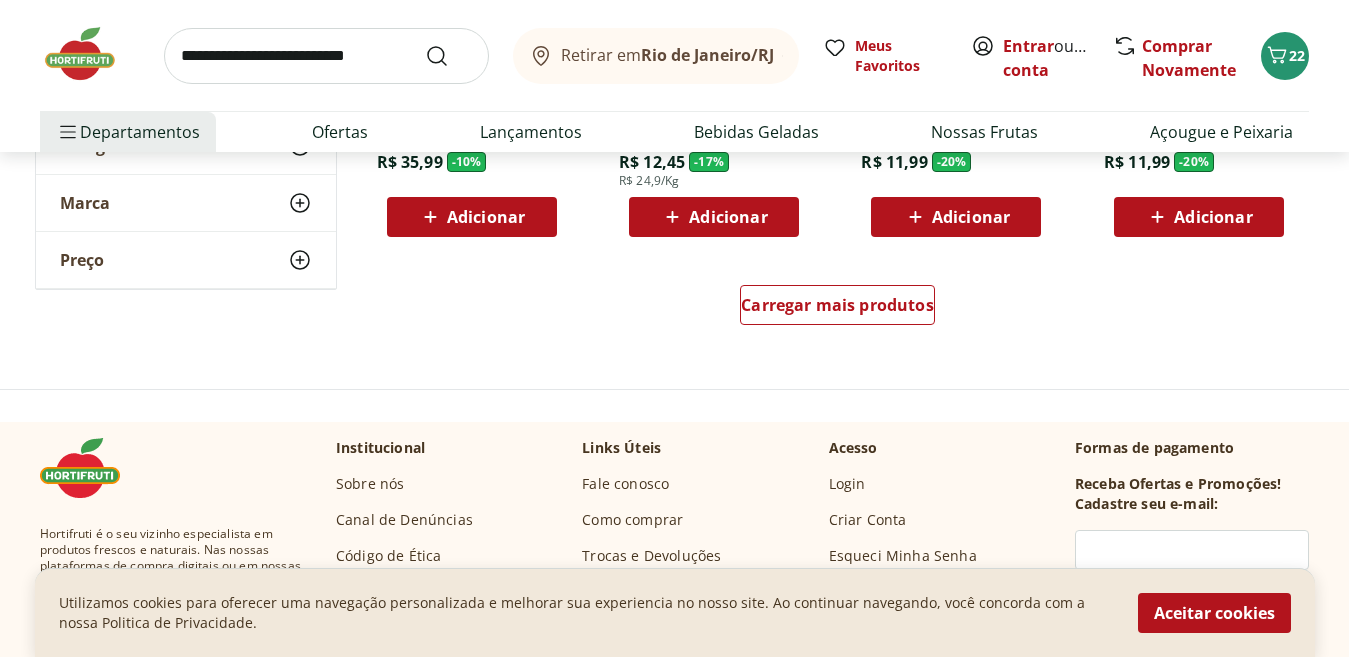 scroll, scrollTop: 5300, scrollLeft: 0, axis: vertical 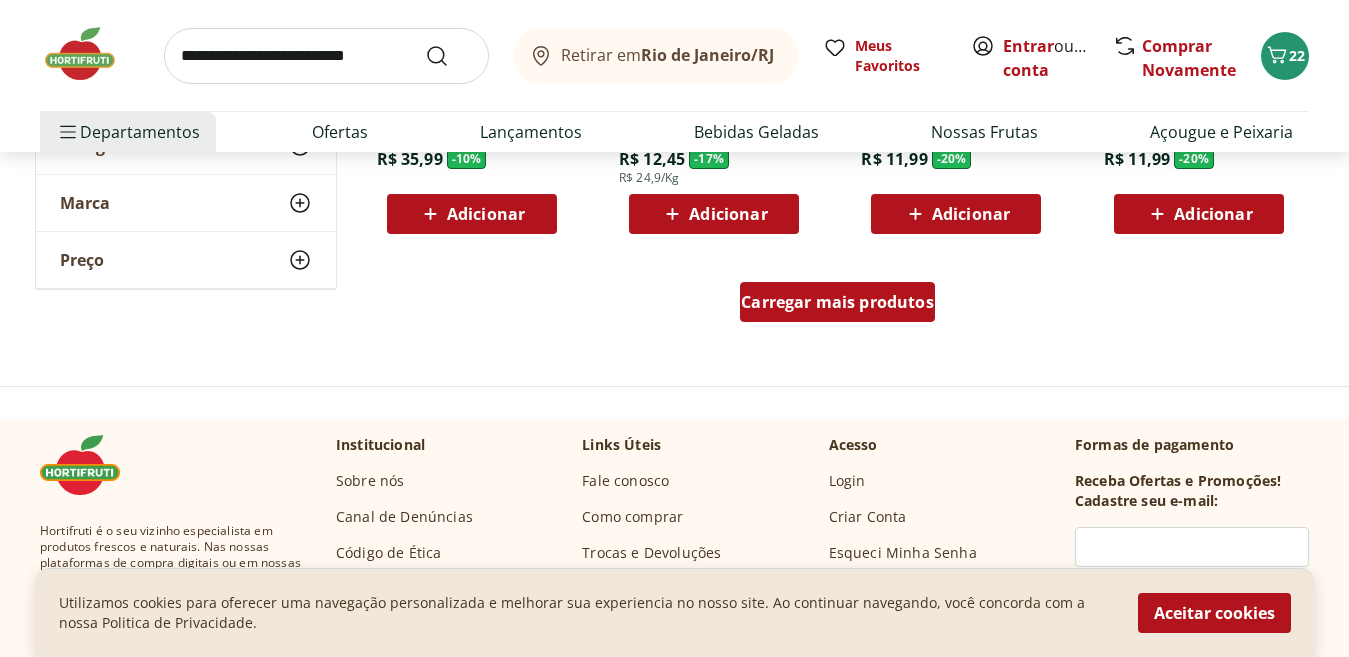 click on "Carregar mais produtos" at bounding box center (837, 302) 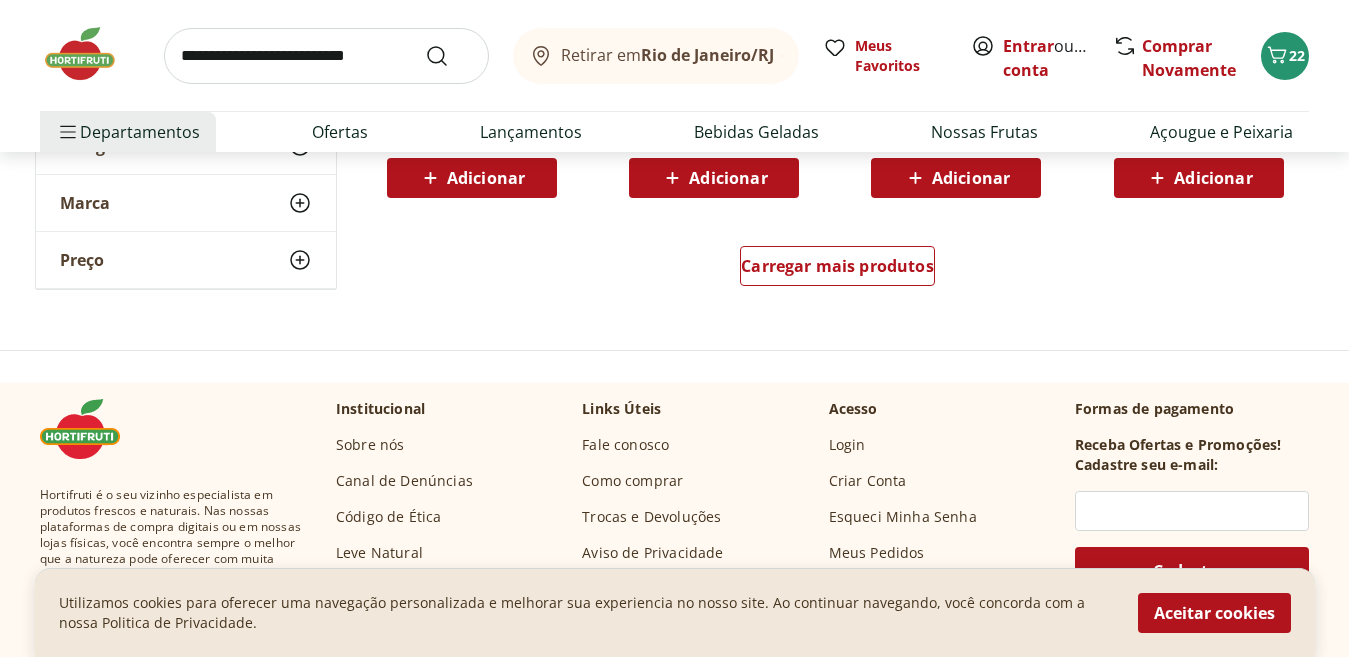 scroll, scrollTop: 6700, scrollLeft: 0, axis: vertical 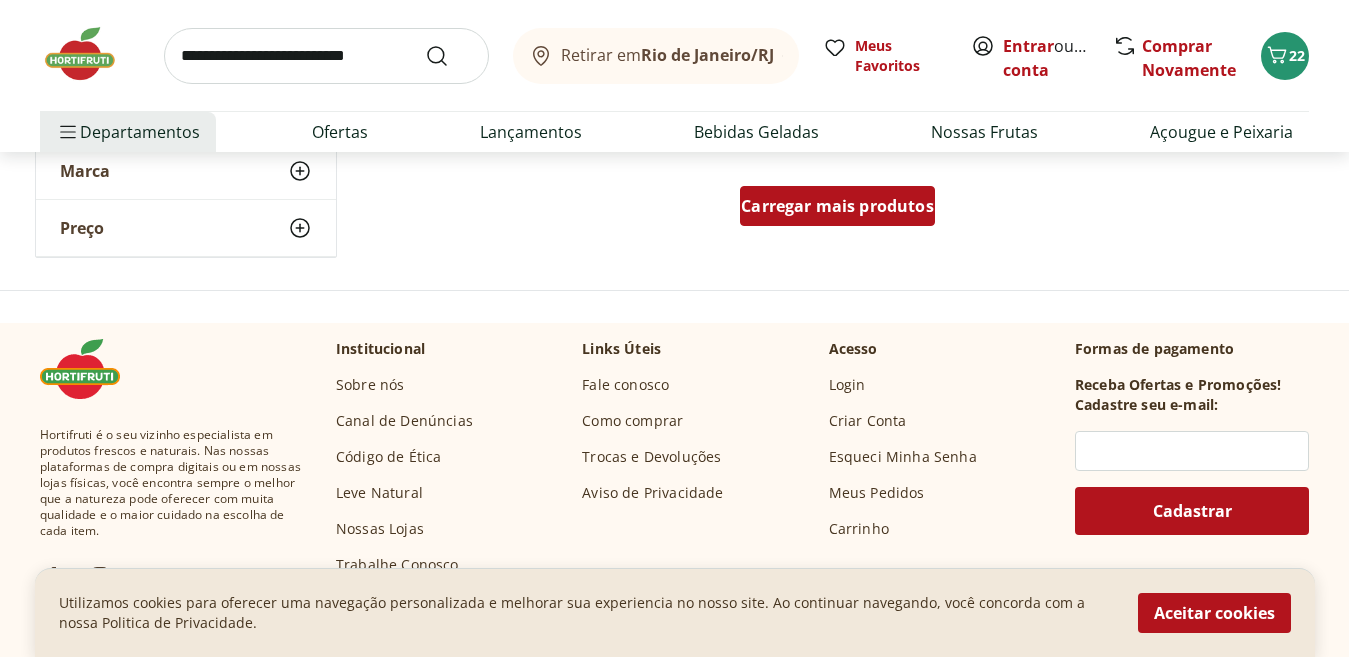 click on "Carregar mais produtos" at bounding box center (837, 206) 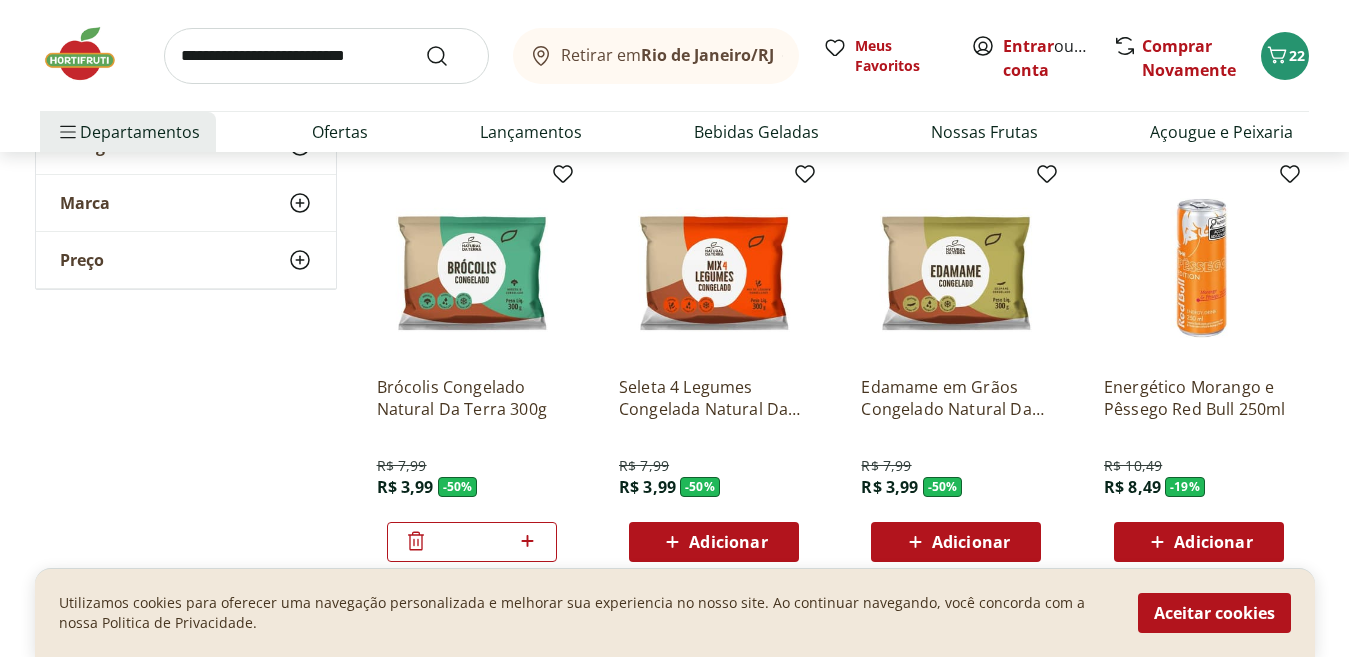 click on "Adicionar" at bounding box center [728, 542] 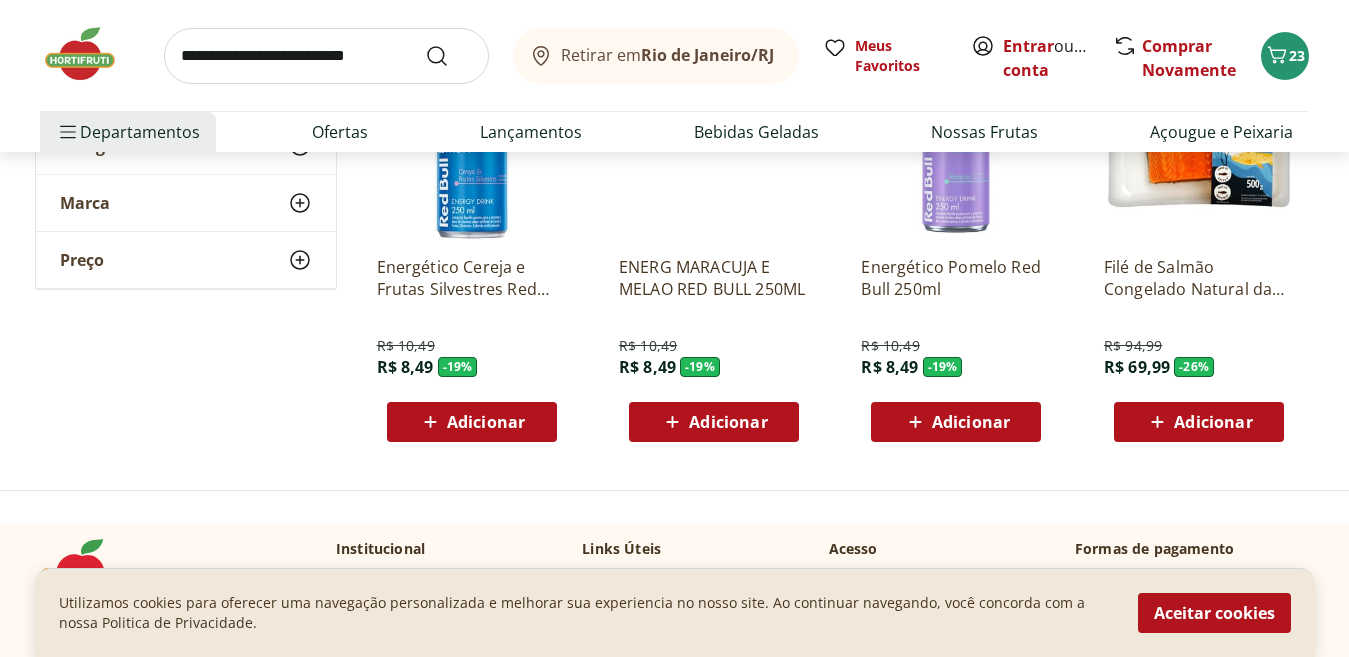 scroll, scrollTop: 7800, scrollLeft: 0, axis: vertical 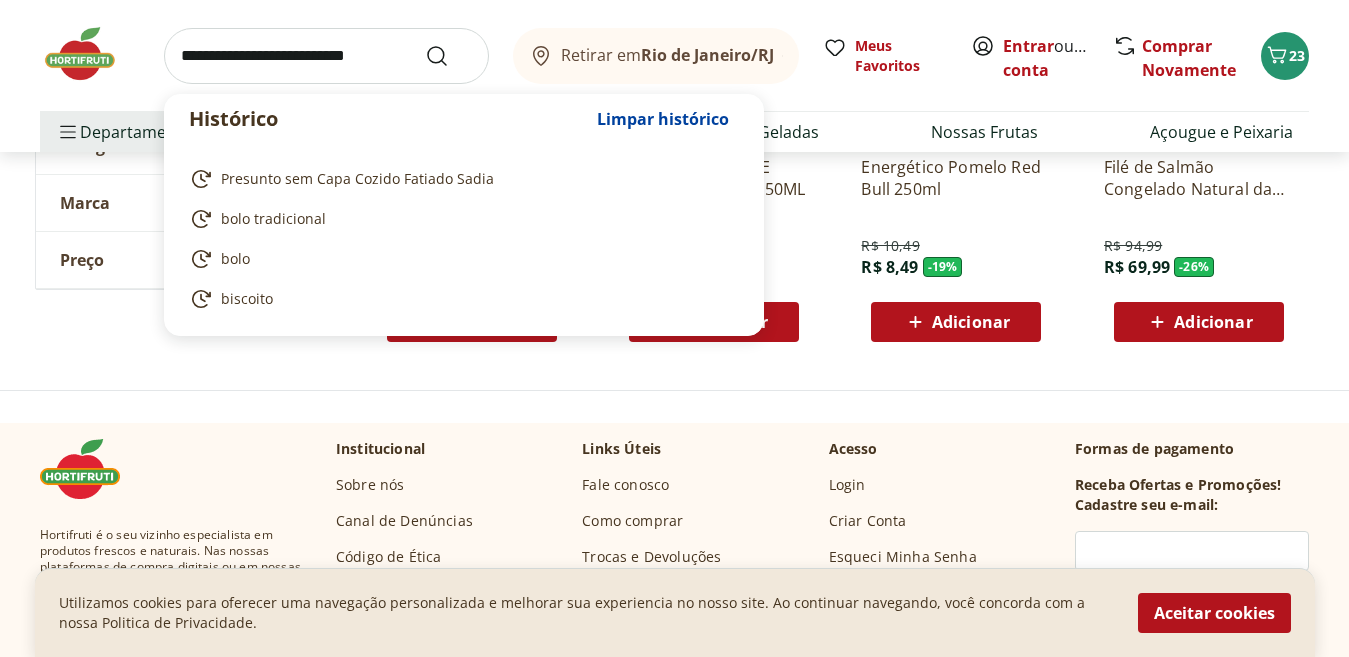 click at bounding box center (326, 56) 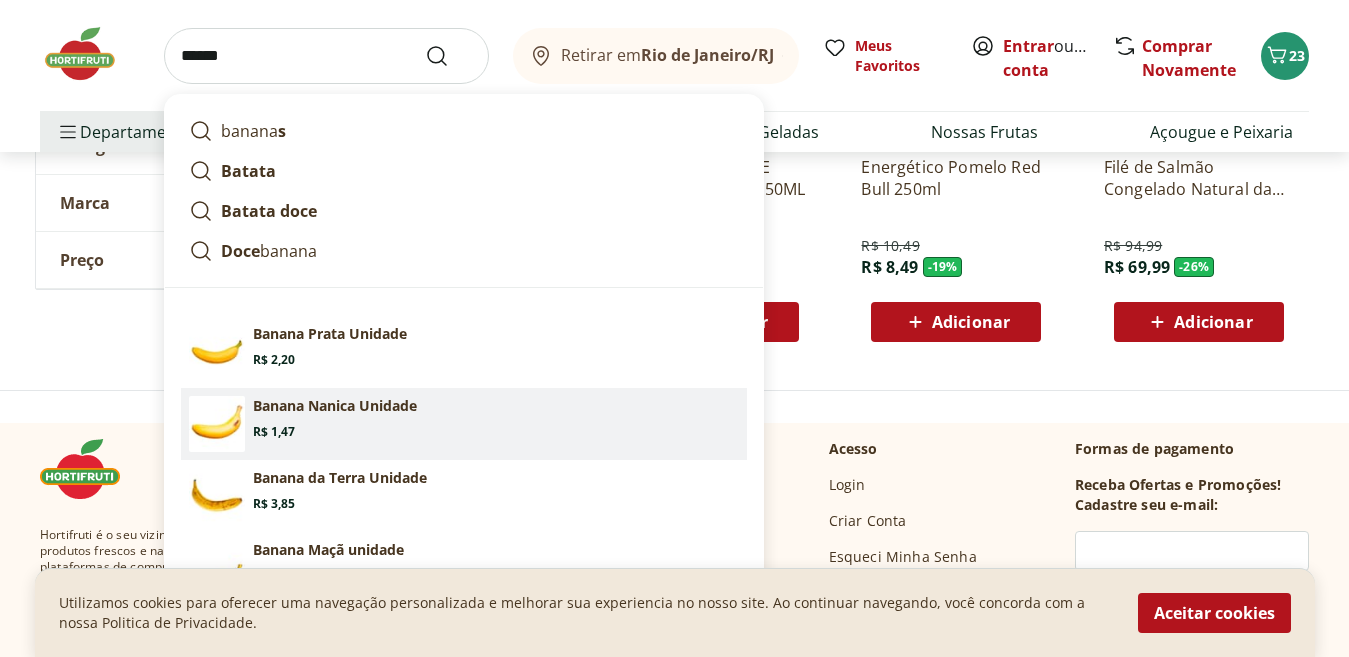 click on "Banana Nanica Unidade" at bounding box center (335, 406) 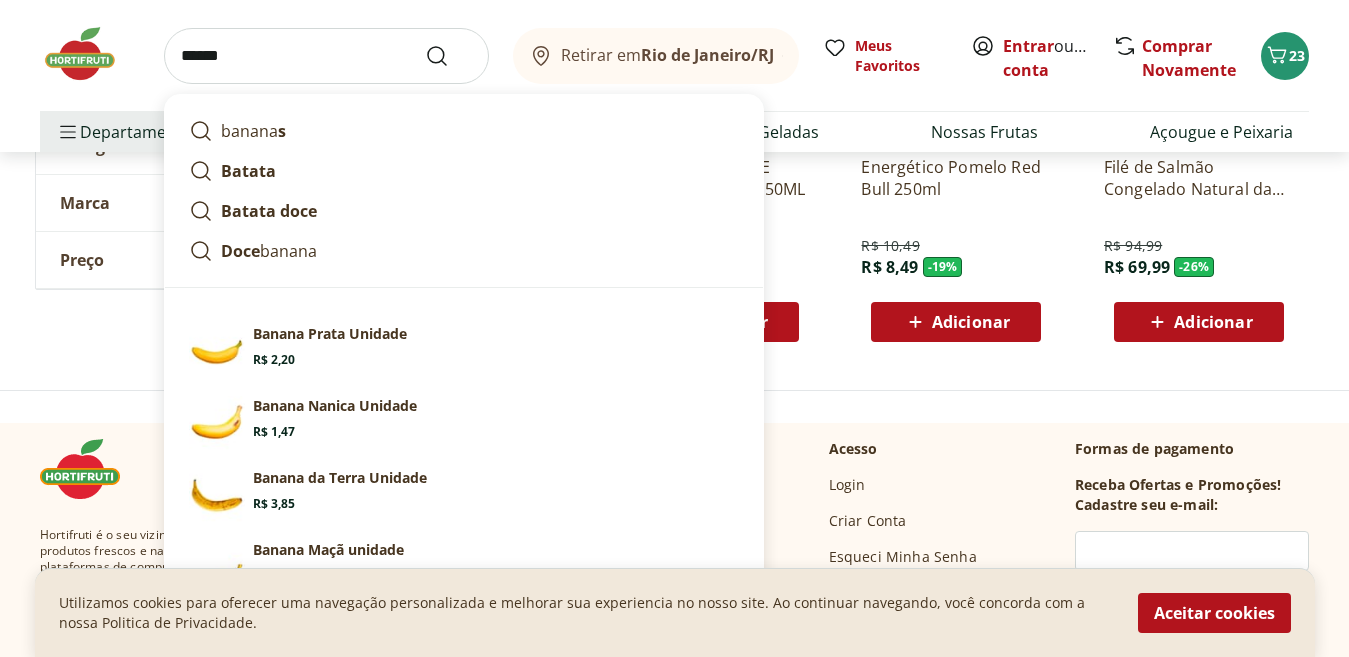 type on "**********" 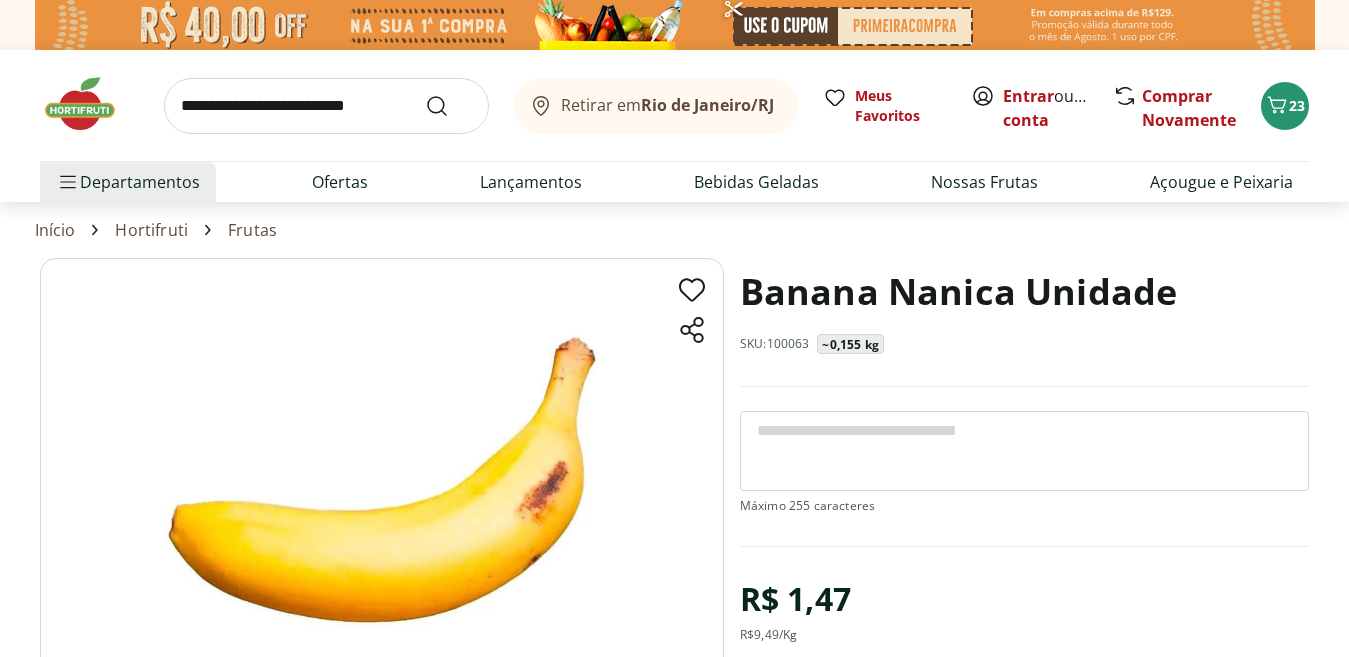 scroll, scrollTop: 0, scrollLeft: 0, axis: both 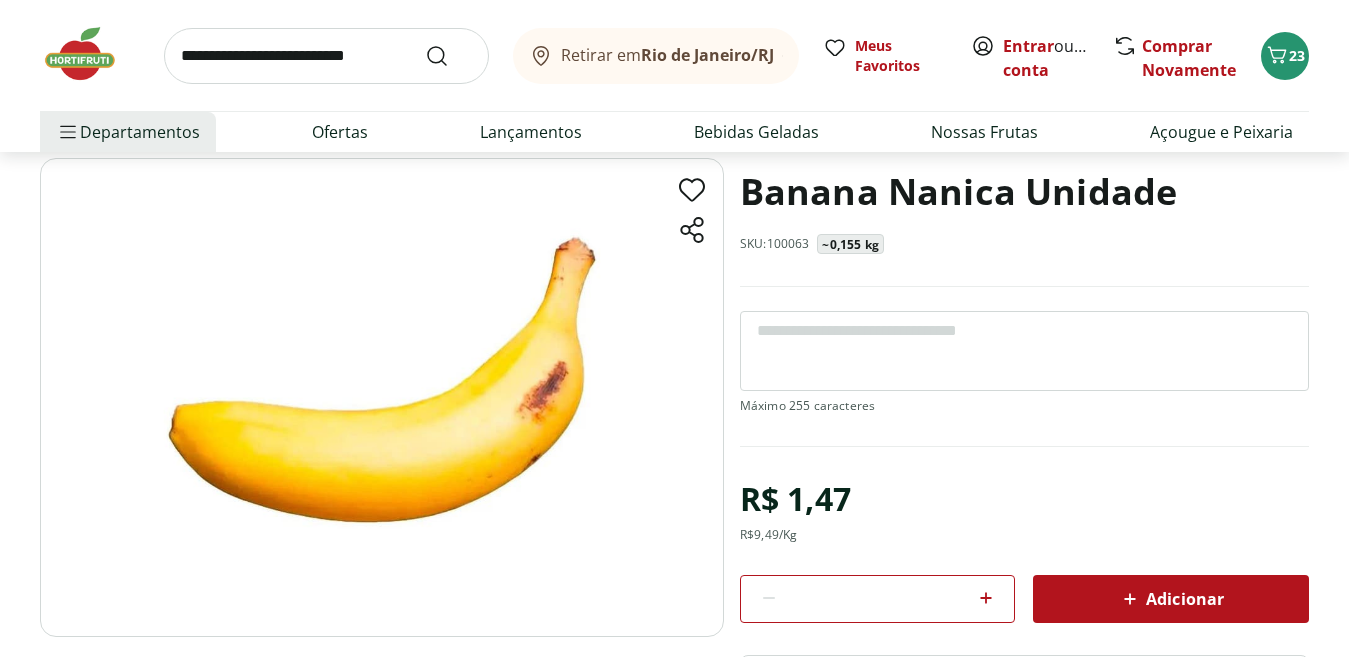 click 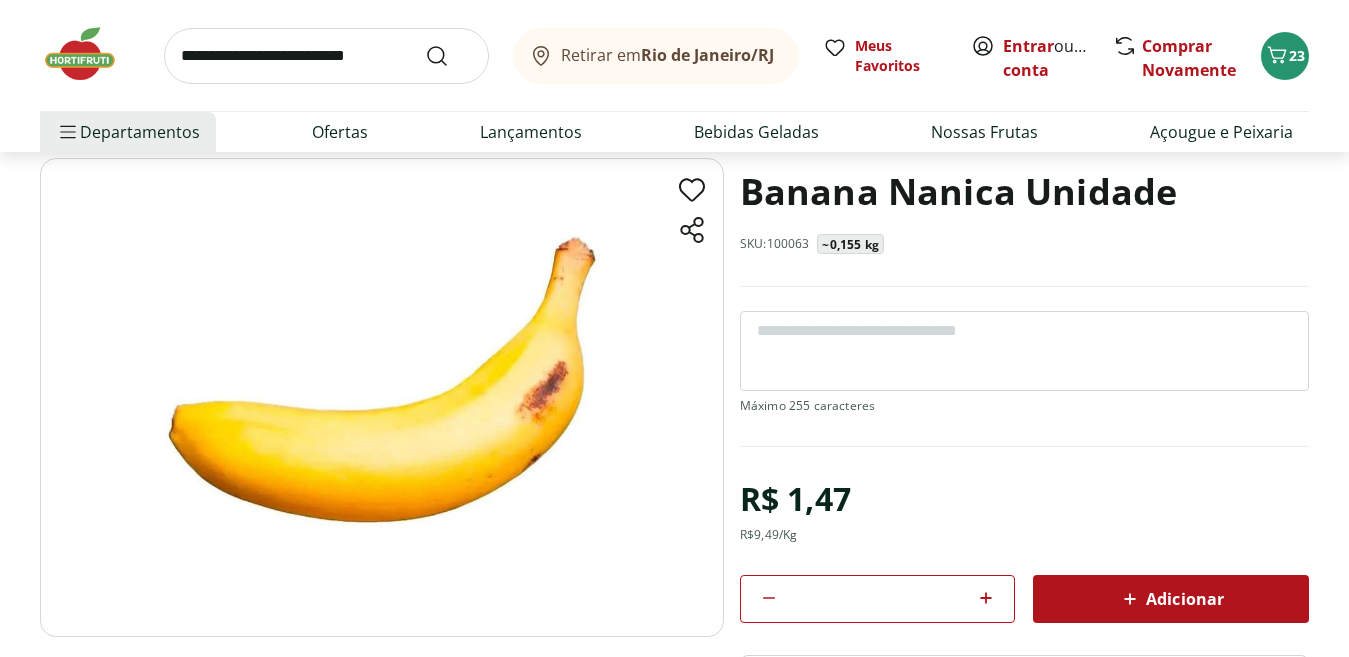click 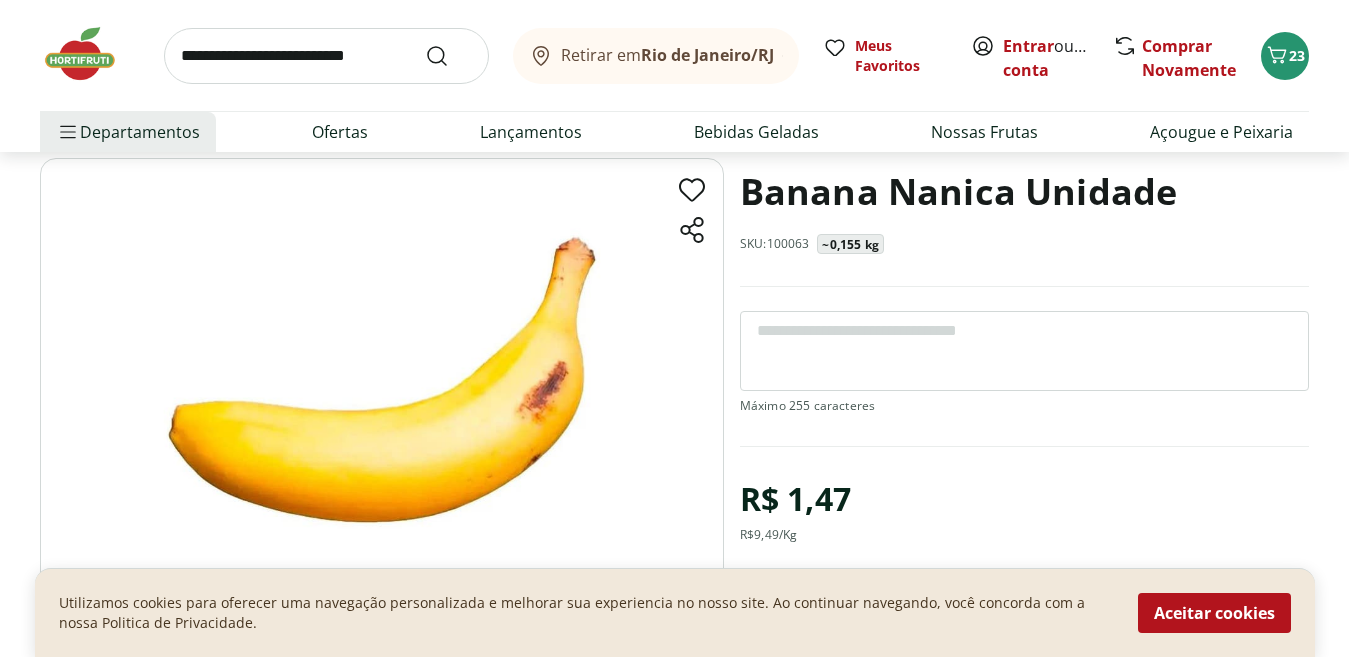 scroll, scrollTop: 200, scrollLeft: 0, axis: vertical 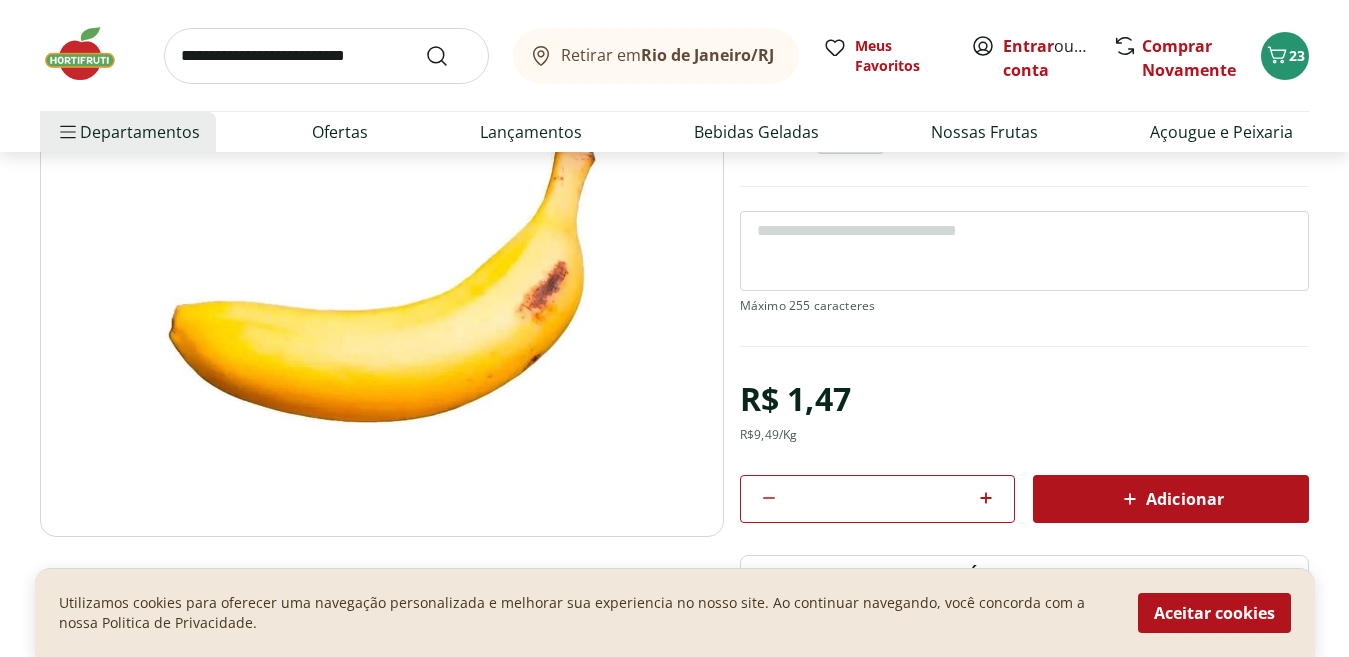 click on "Adicionar" at bounding box center [1171, 499] 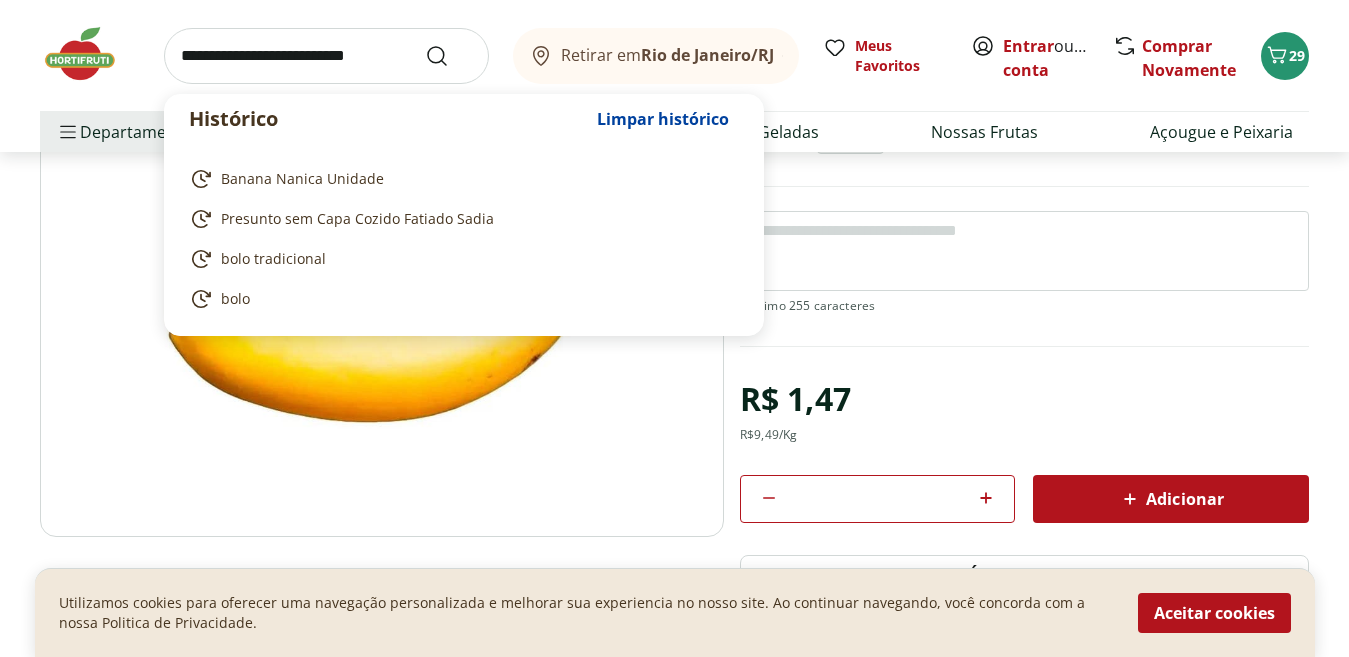 click at bounding box center [326, 56] 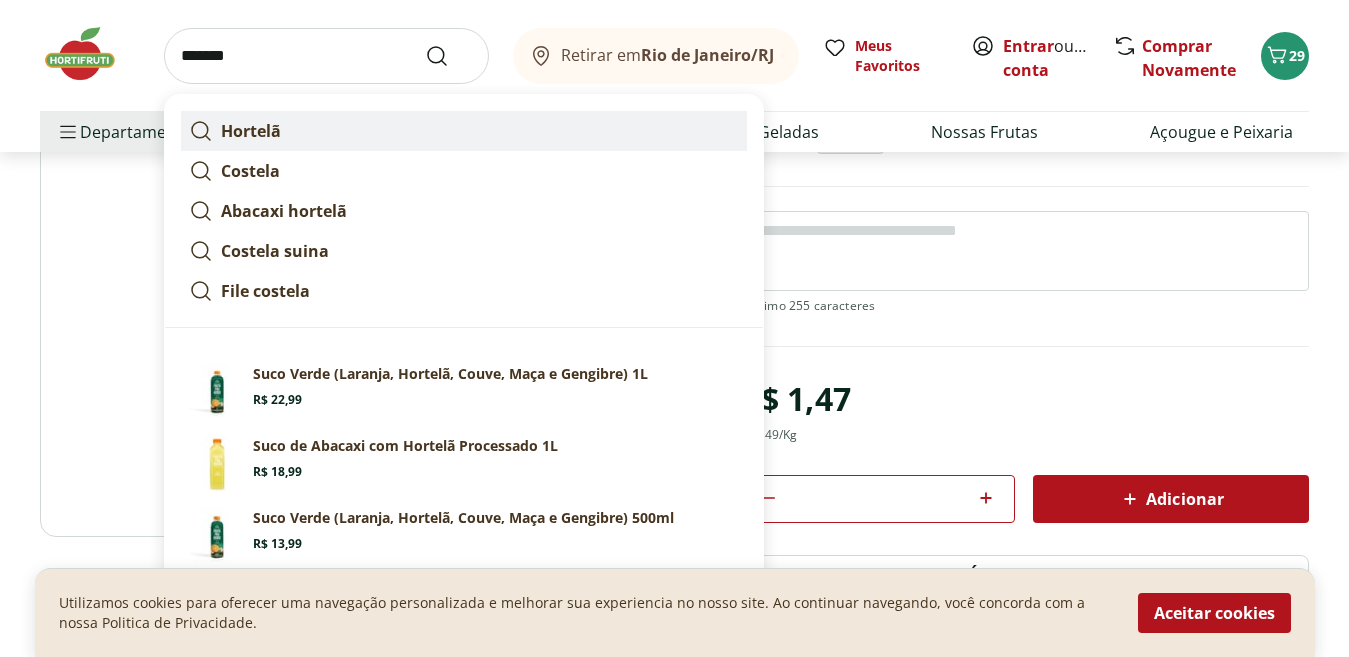 click on "Hortelã" at bounding box center [251, 131] 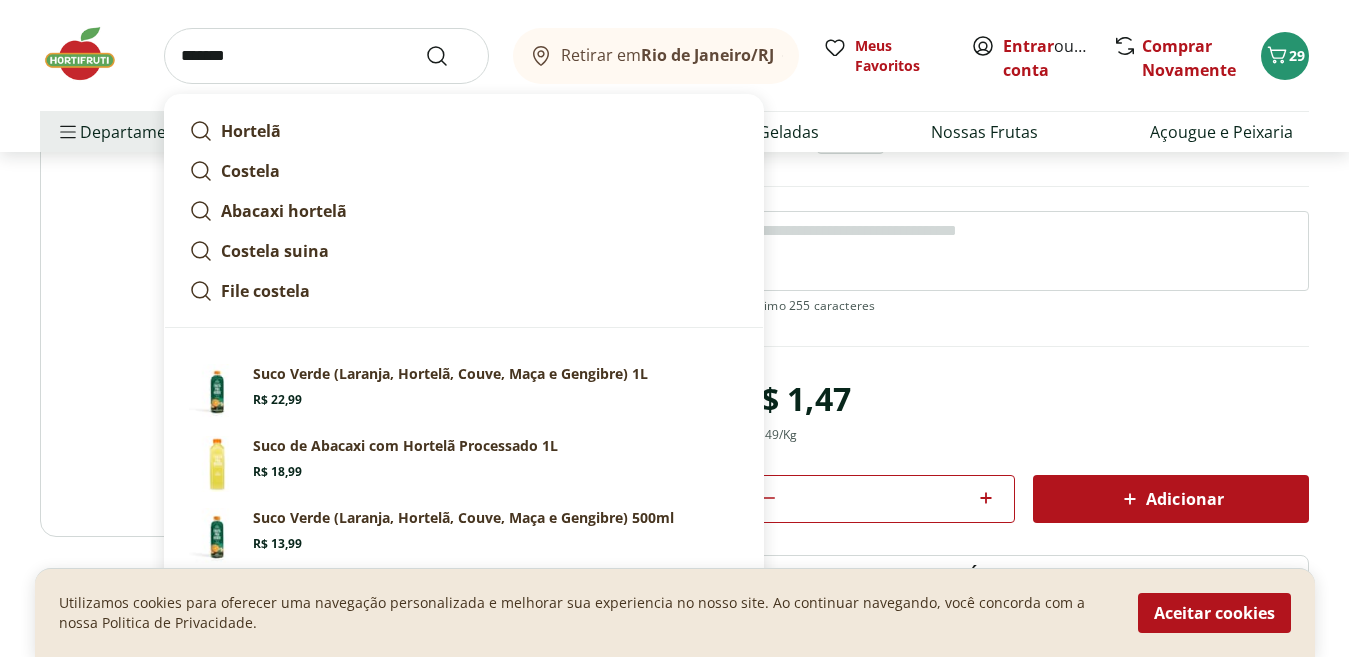 type on "*******" 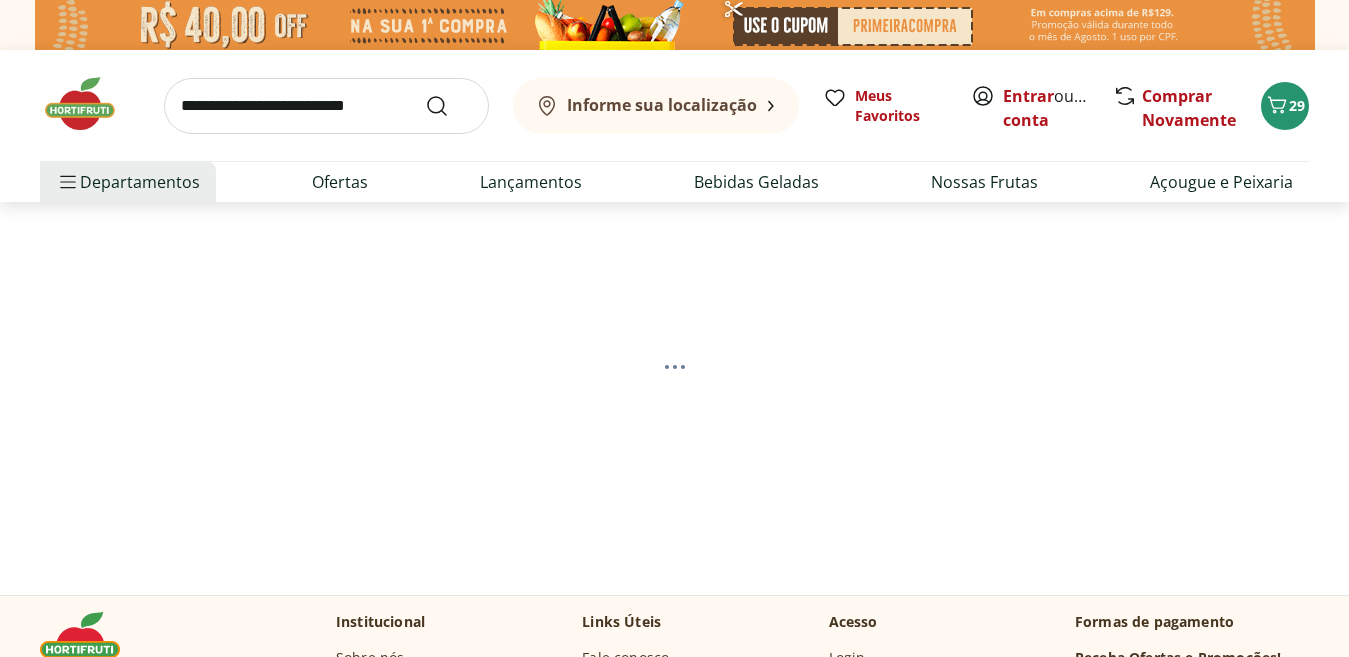 scroll, scrollTop: 0, scrollLeft: 0, axis: both 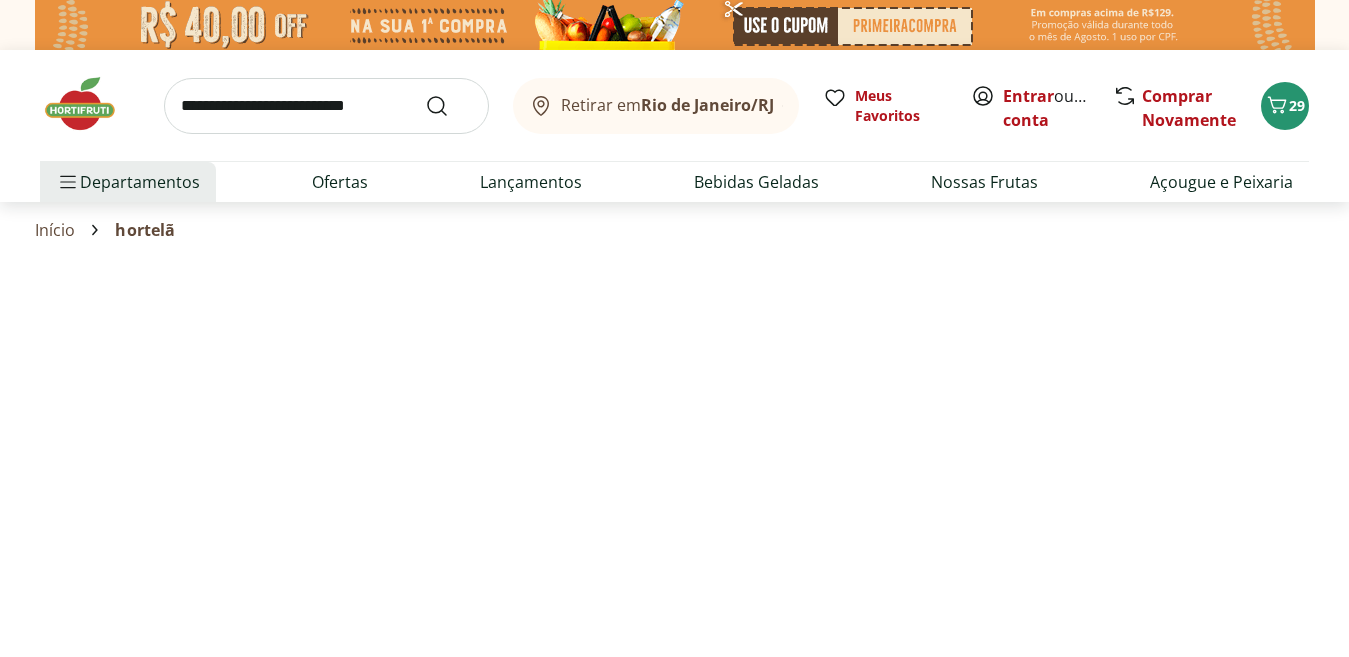 select on "**********" 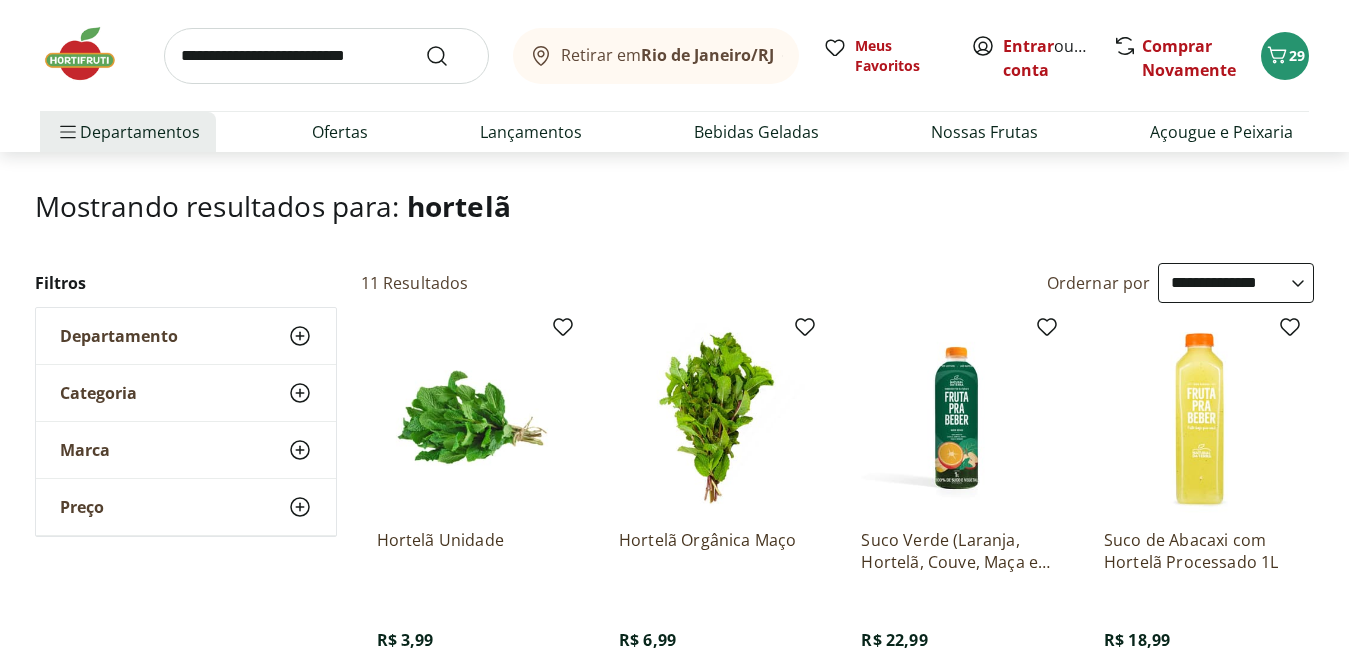 scroll, scrollTop: 200, scrollLeft: 0, axis: vertical 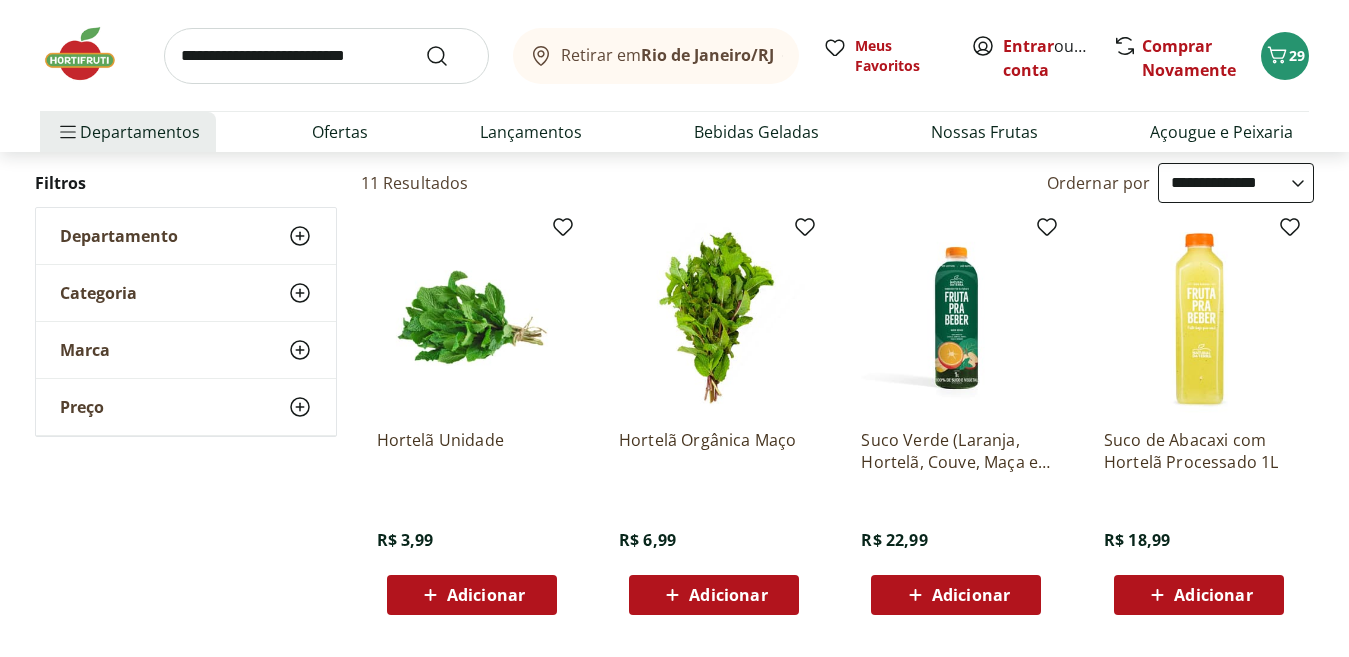 click on "Adicionar" at bounding box center [486, 595] 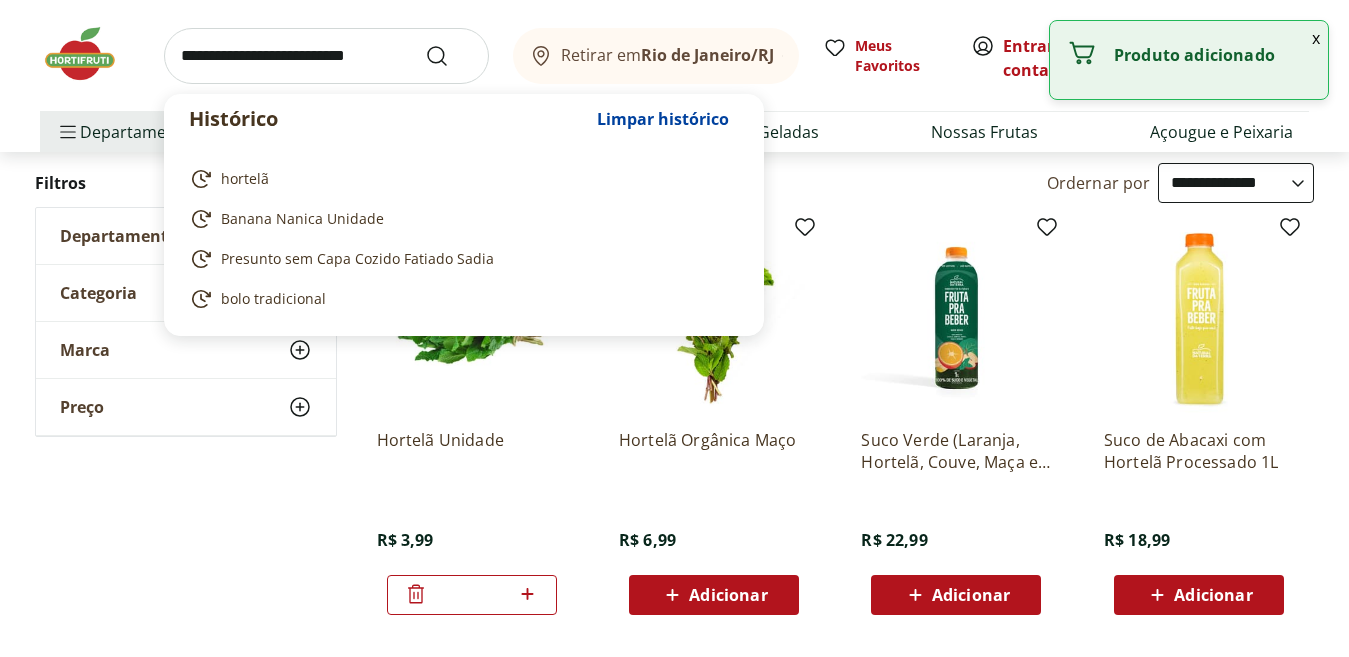 click at bounding box center [326, 56] 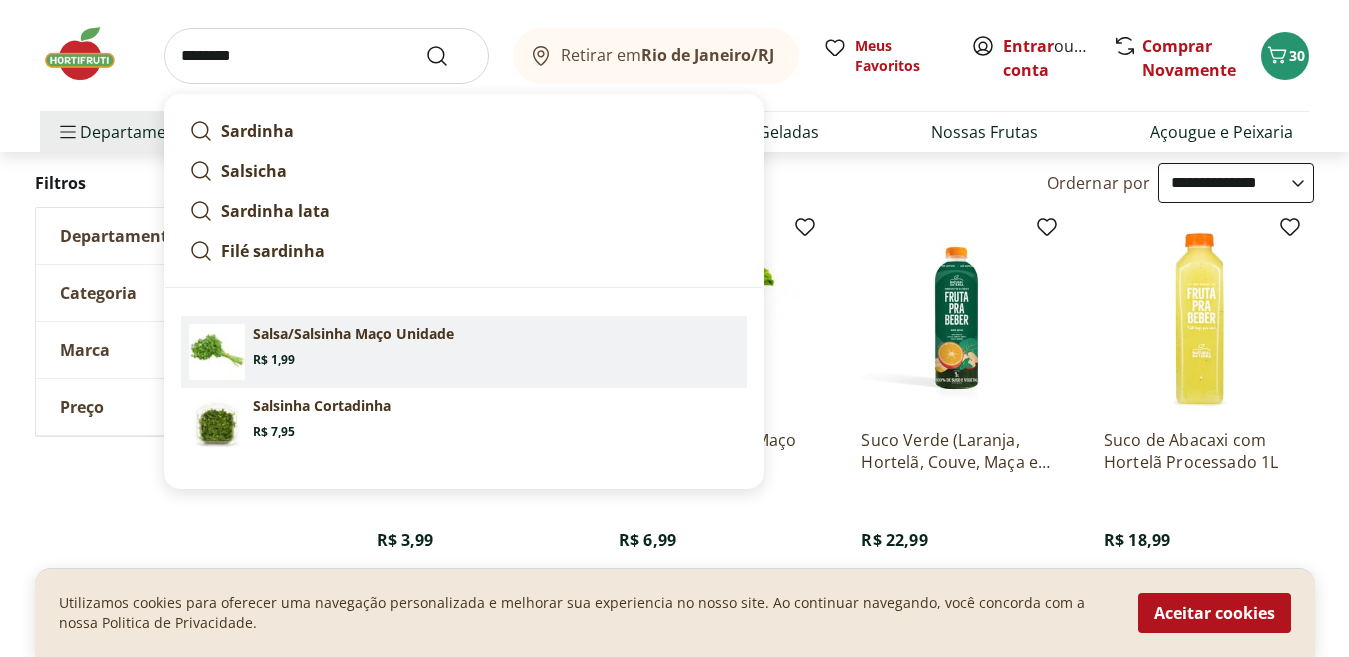 click on "Salsa/Salsinha Maço Unidade" at bounding box center (353, 334) 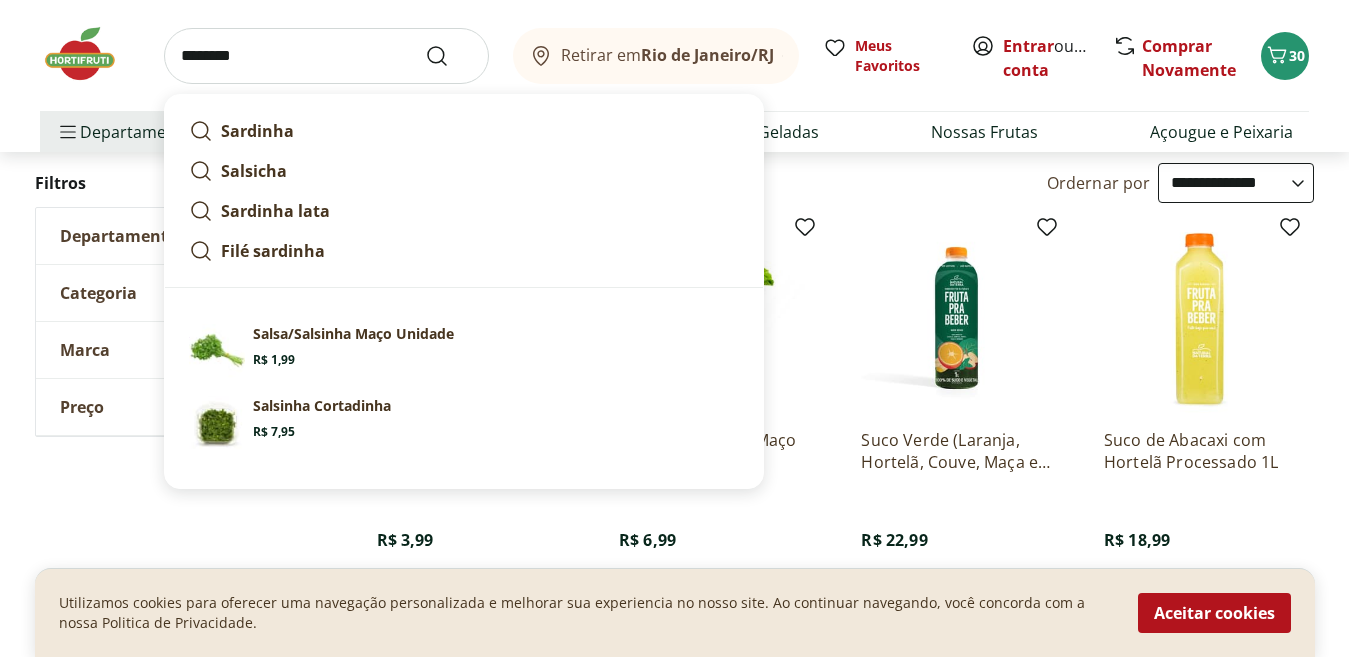 type on "**********" 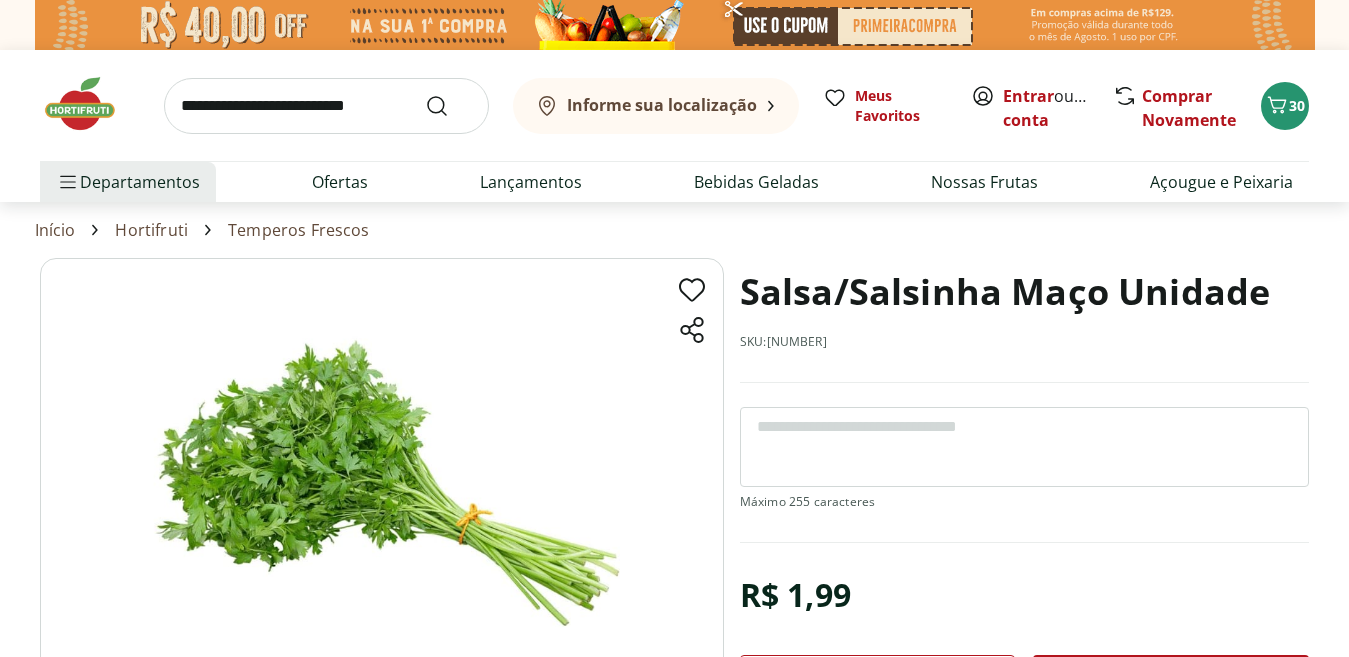 scroll, scrollTop: 0, scrollLeft: 0, axis: both 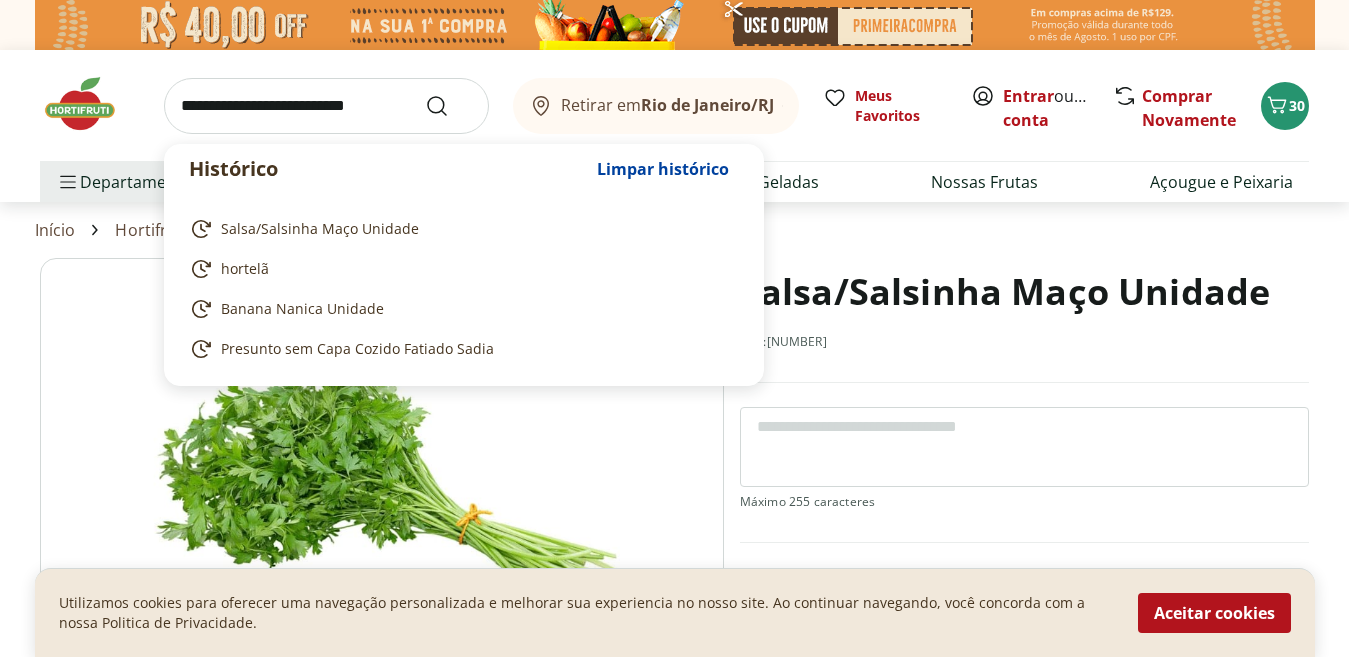 click at bounding box center (326, 106) 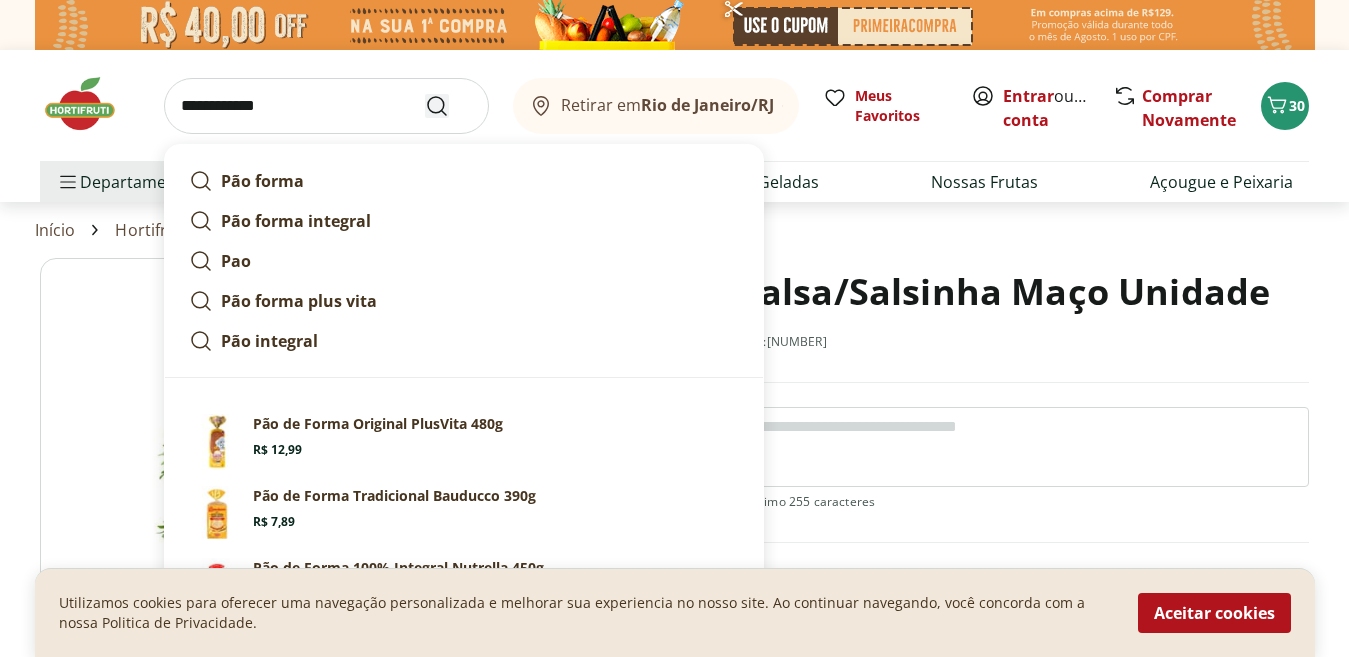 type on "**********" 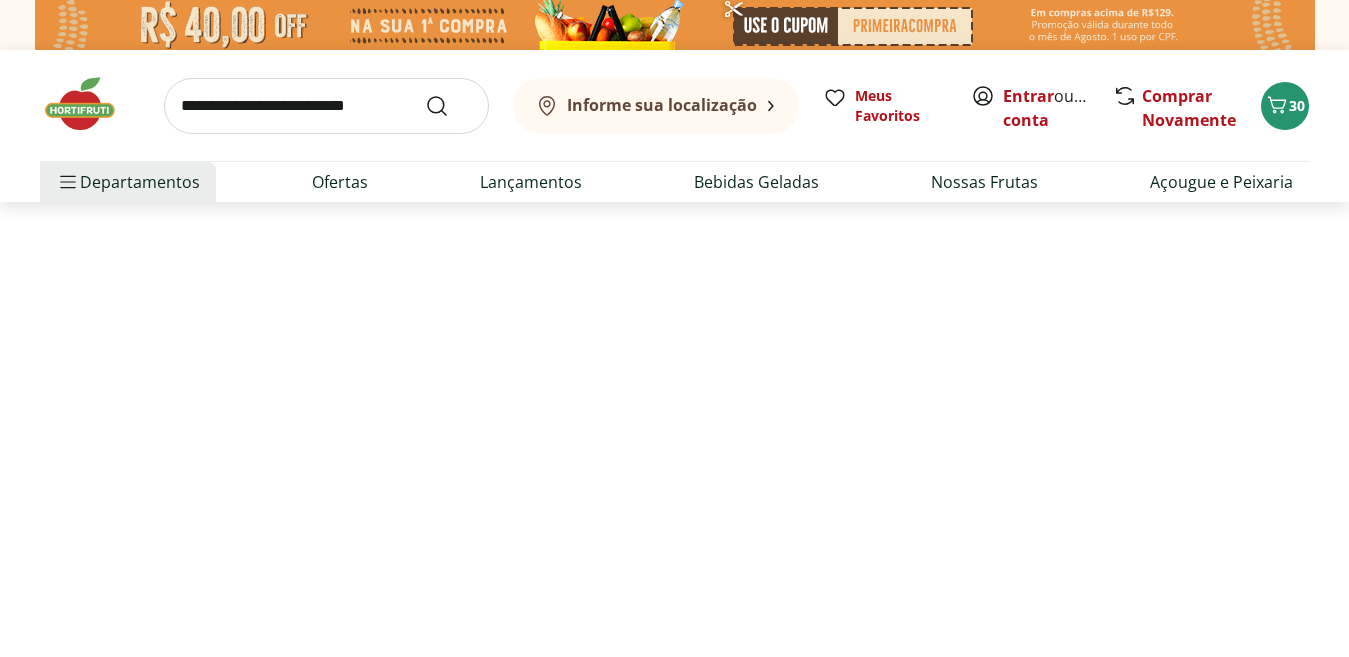 select on "**********" 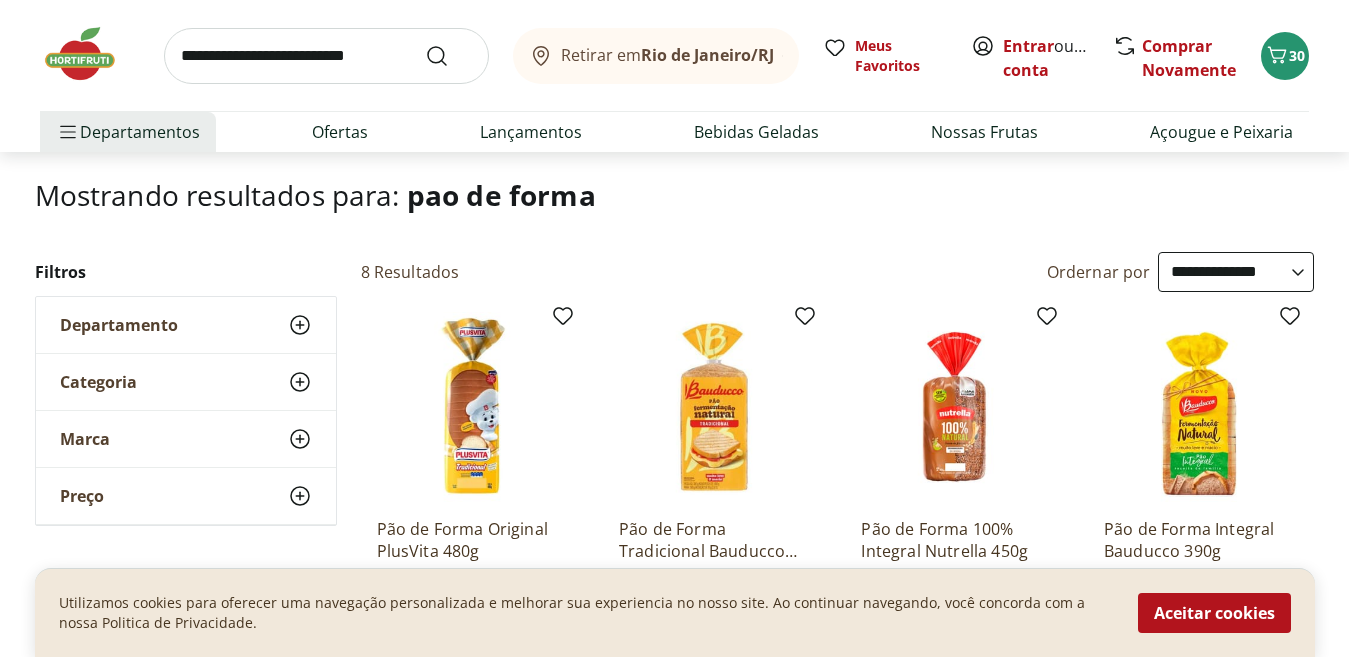 scroll, scrollTop: 0, scrollLeft: 0, axis: both 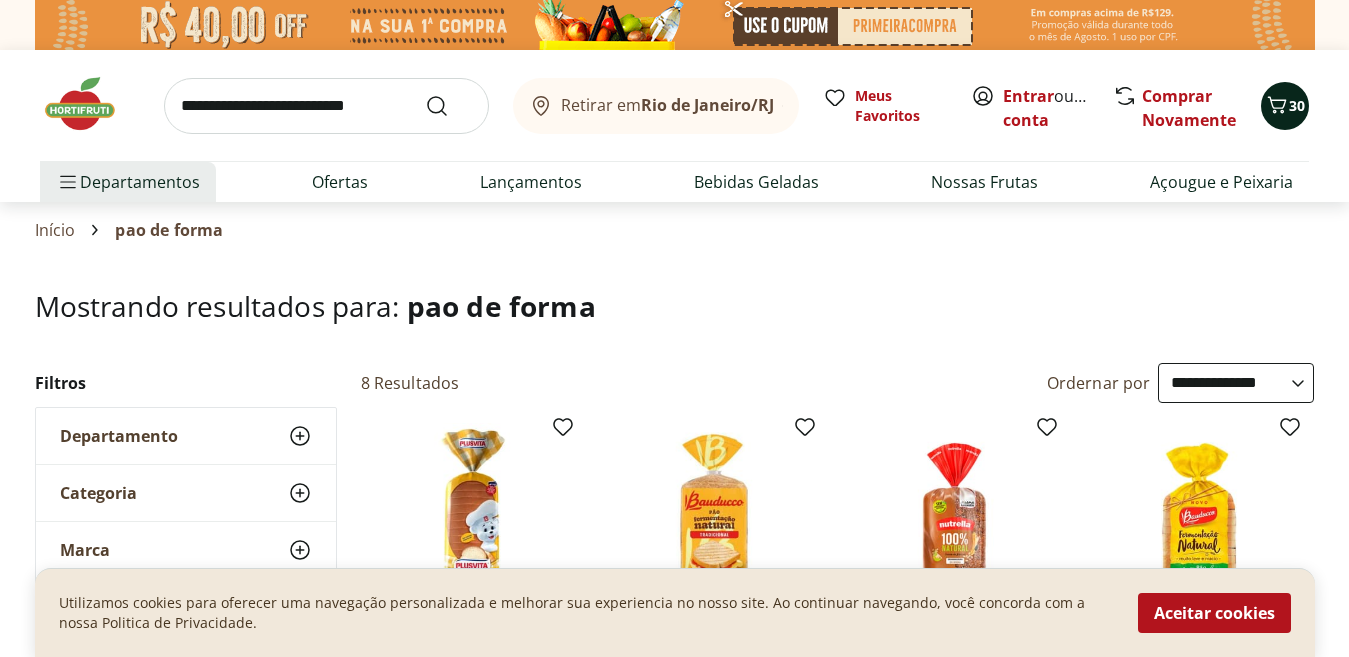 click 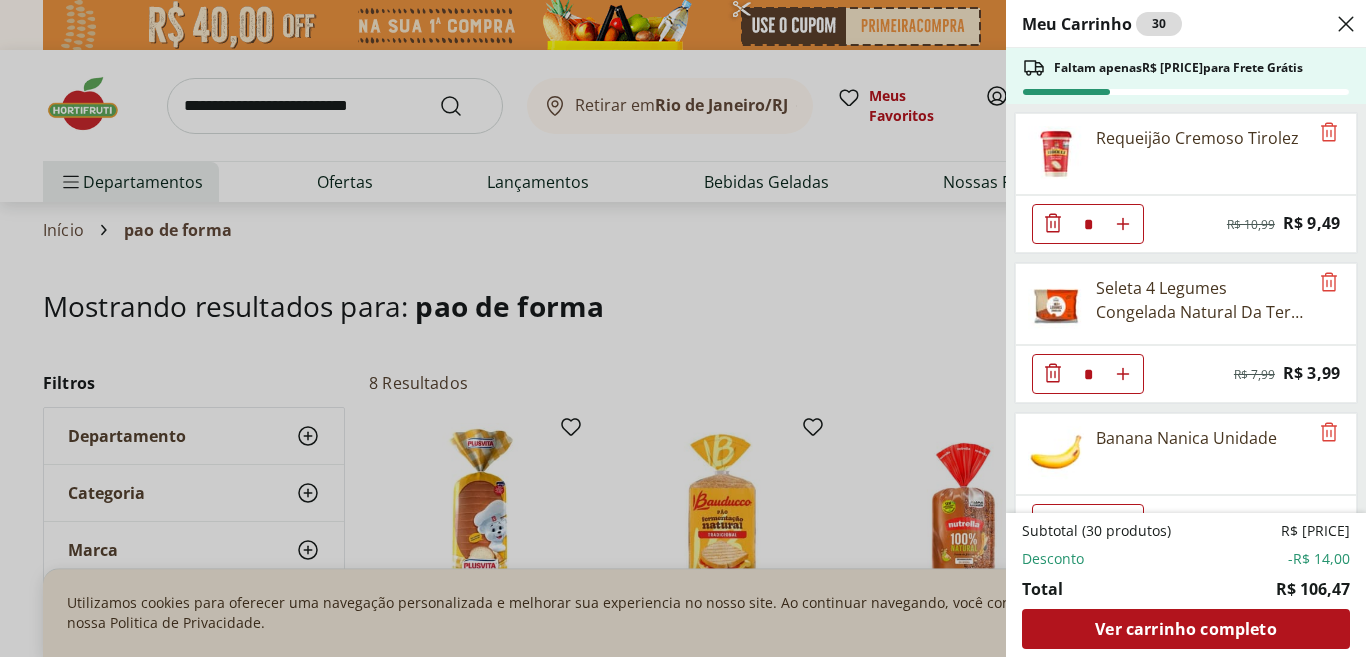 click on "Meu Carrinho 30 Faltam apenas  R$ 292,53  para Frete Grátis Requeijão Cremoso Tirolez * Original price: R$ 10,99 Price: R$ 9,49 Seleta 4 Legumes Congelada Natural Da Terra 300g * Original price: R$ 7,99 Price: R$ 3,99 Banana Nanica Unidade * Price: R$ 1,47 Hortelã Unidade * Price: R$ 3,99 Presunto sem Capa Cozido Fatiado Sadia * Price: R$ 4,19 Maçã em pacote Natural da Terra 1kg * Price: R$ 16,49 Brócolis Congelado Natural Da Terra 300g * Original price: R$ 7,99 Price: R$ 3,99 Pão Frances ** Price: R$ 1,49 Mini Broa Erva-Doce * Price: R$ 1,40 Queijo Minas Frescal pote Coalhadas * Original price: R$ 26,95 Price: R$ 22,45 Repolho Misto Processado * Price: R$ 4,00 Subtotal (30 produtos) R$ 120,47 Desconto -R$ 14,00 Total R$ 106,47 Ver carrinho completo" at bounding box center (683, 328) 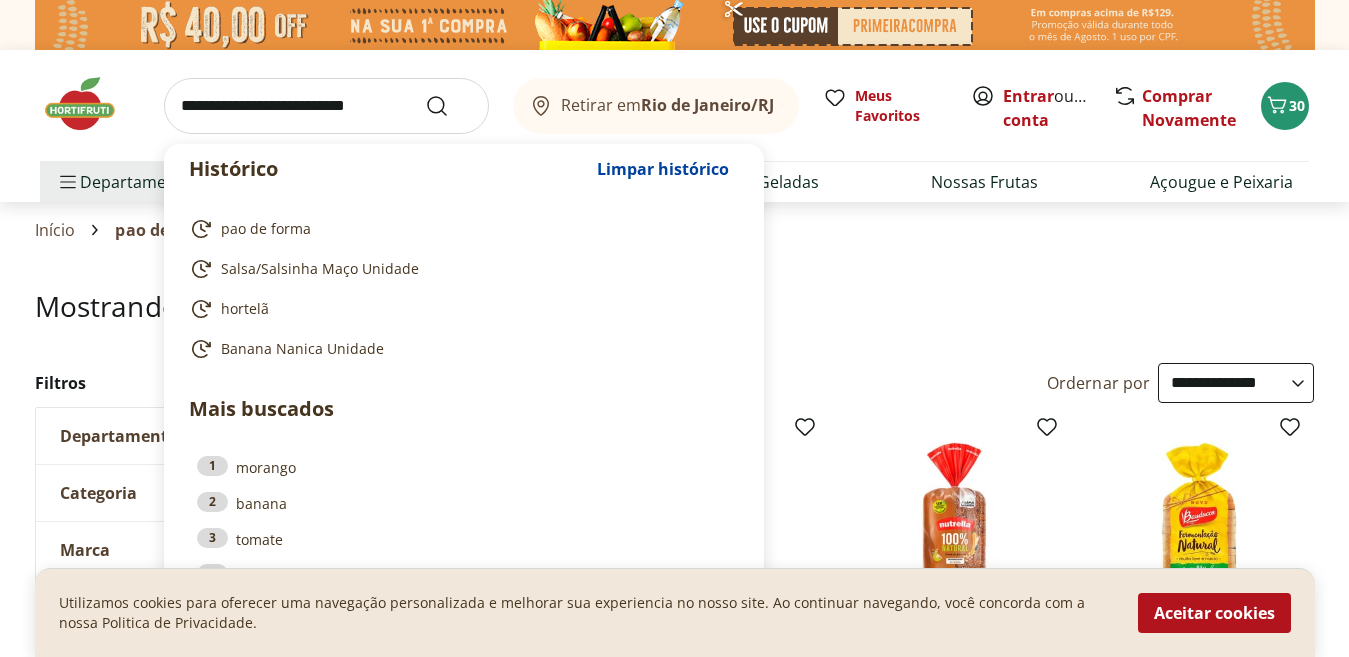 click at bounding box center [326, 106] 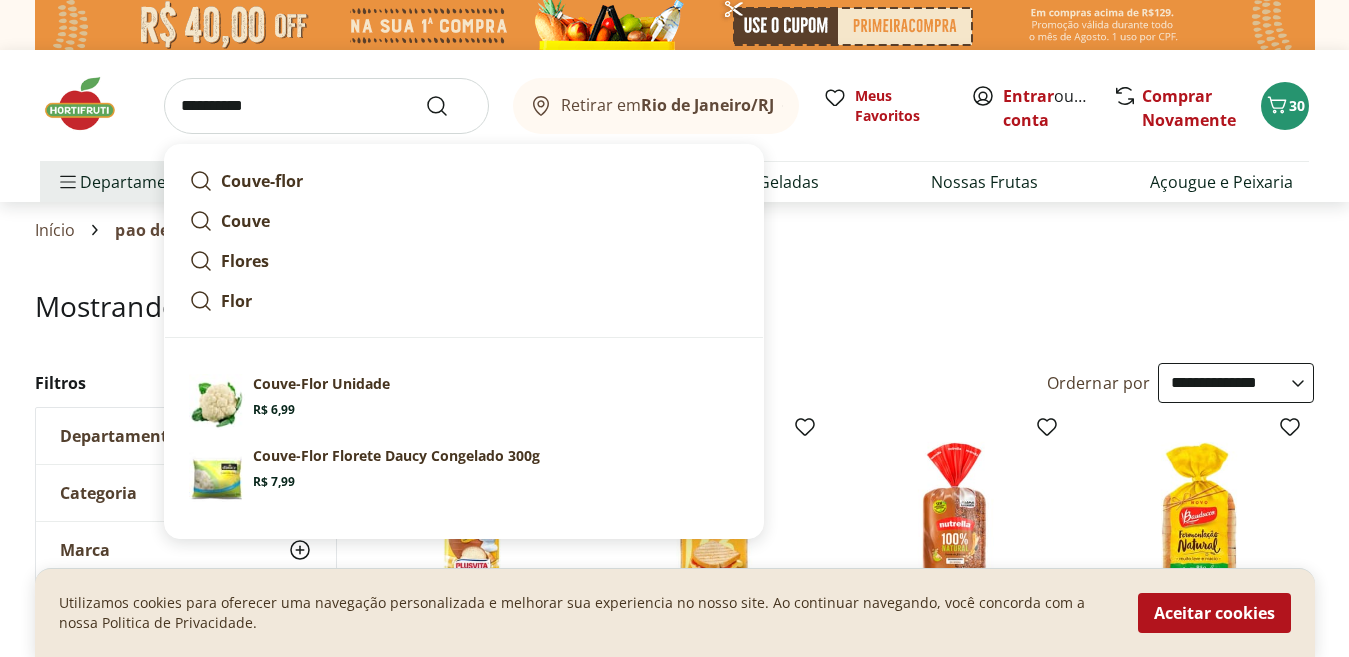 drag, startPoint x: 363, startPoint y: 382, endPoint x: 513, endPoint y: 308, distance: 167.26027 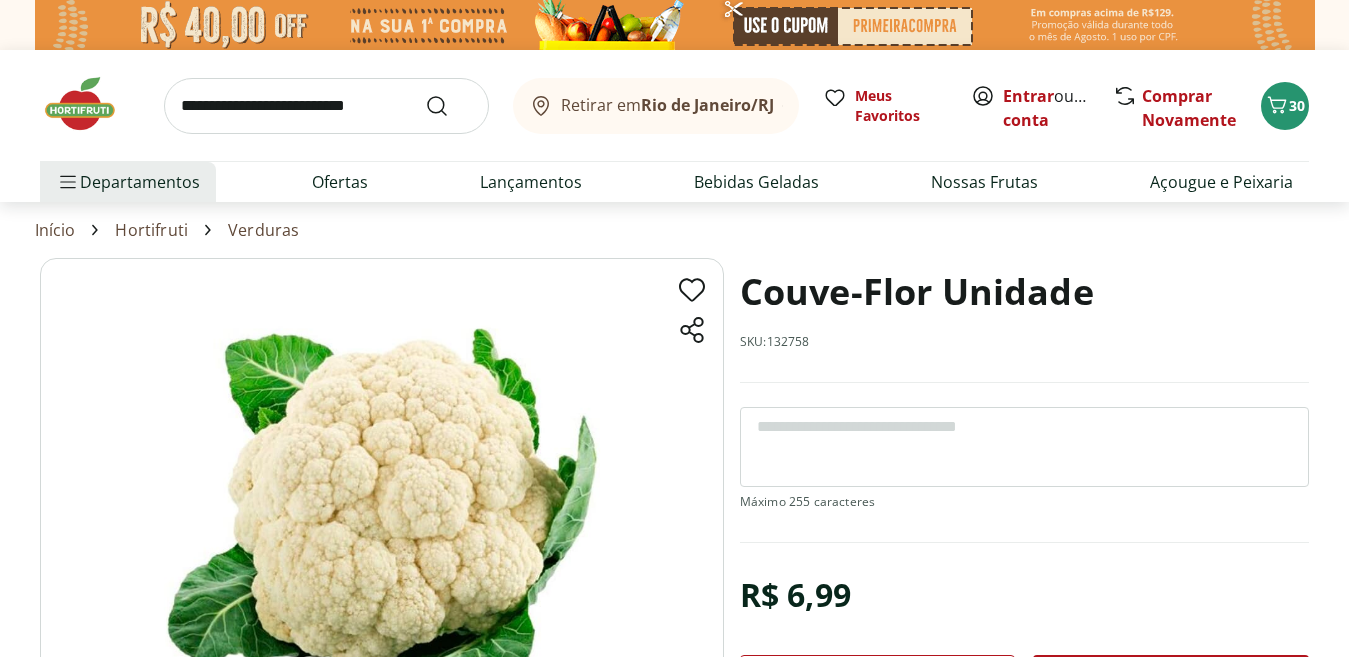 scroll, scrollTop: 0, scrollLeft: 0, axis: both 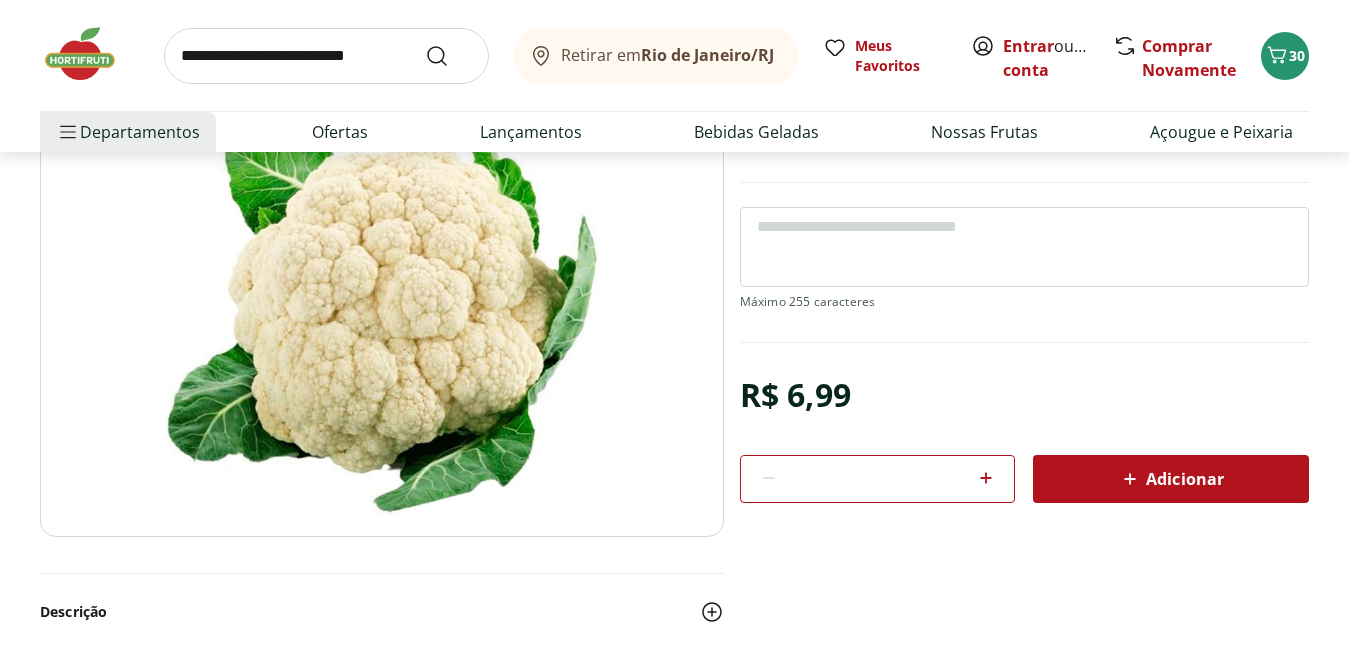 click on "Adicionar" at bounding box center (1171, 479) 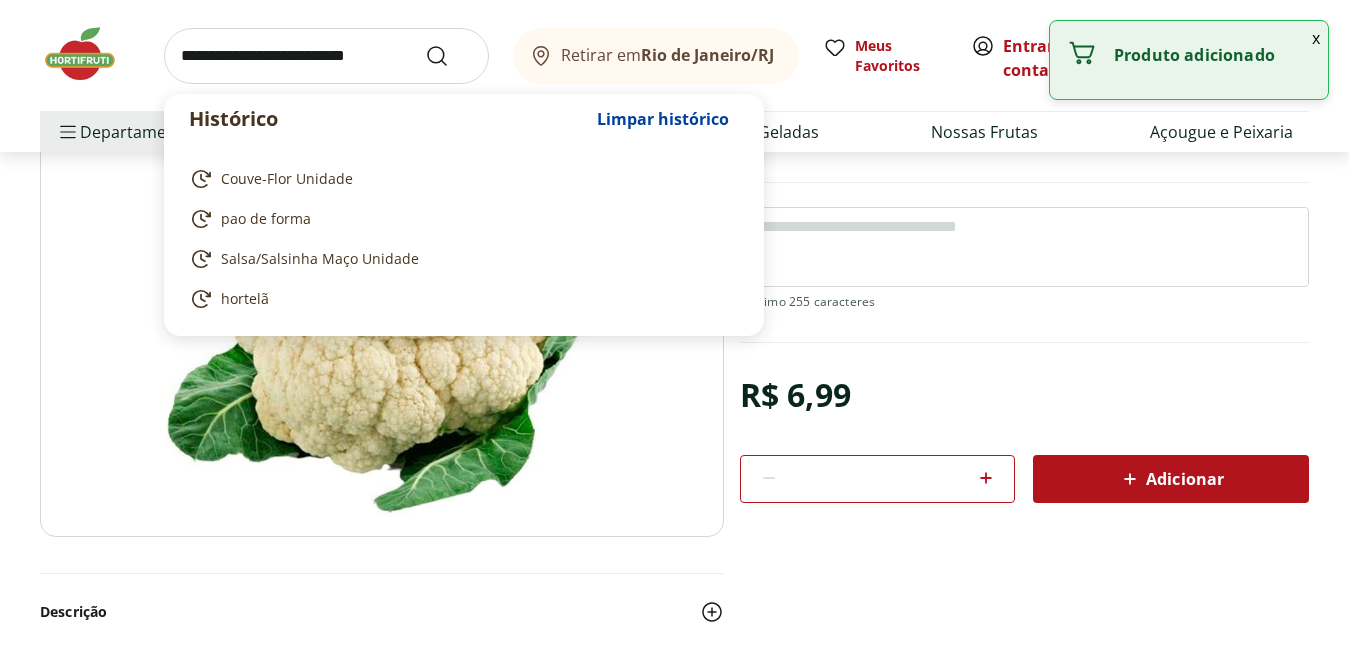 click at bounding box center (326, 56) 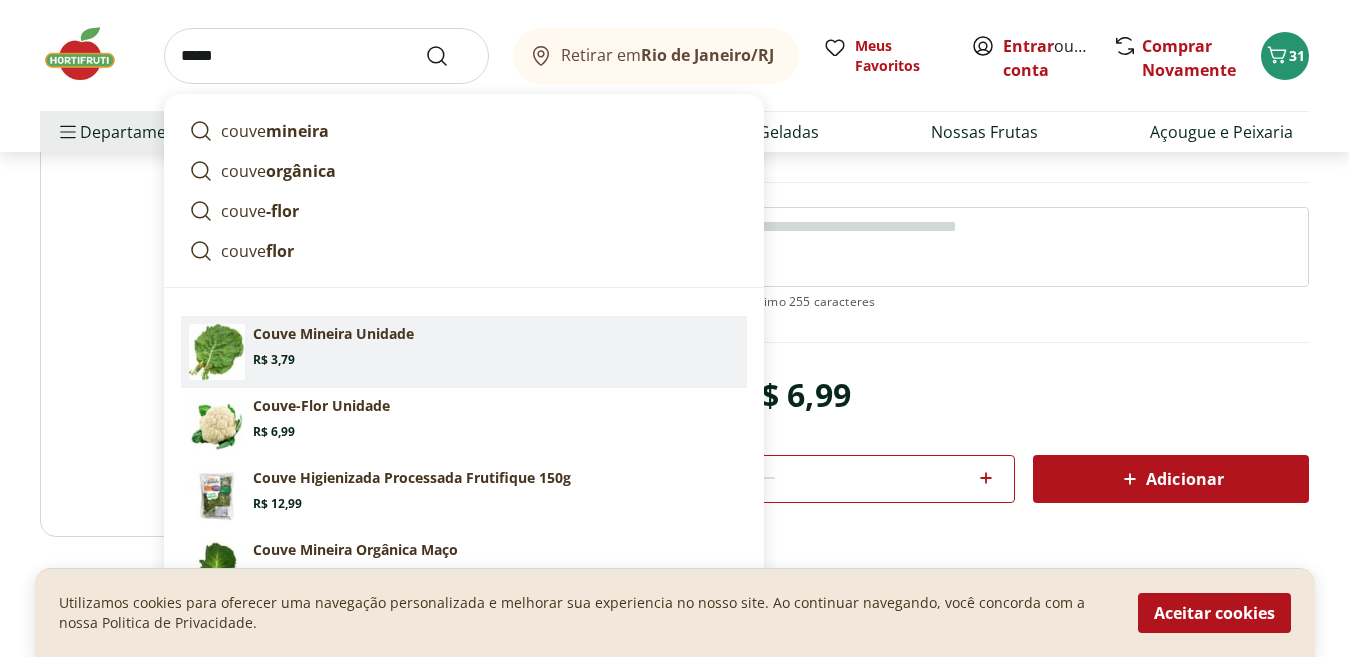 click on "Couve Mineira Unidade" at bounding box center (333, 334) 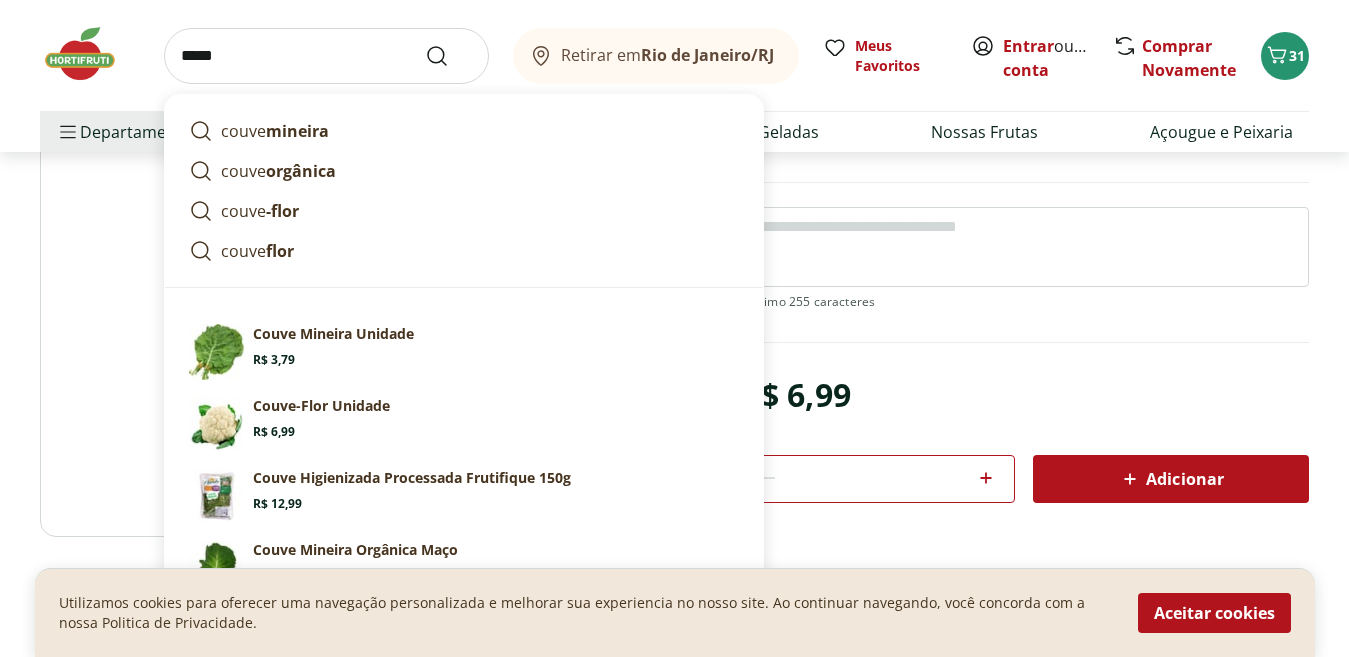 type on "**********" 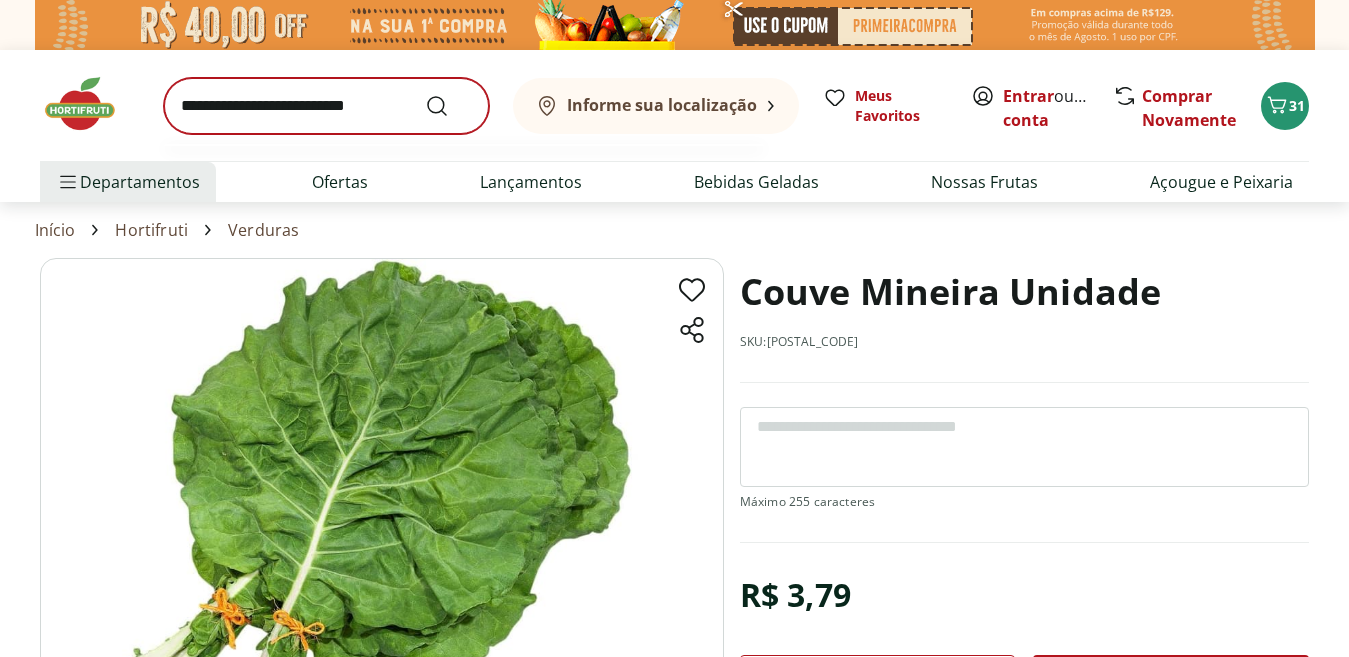 scroll, scrollTop: 0, scrollLeft: 0, axis: both 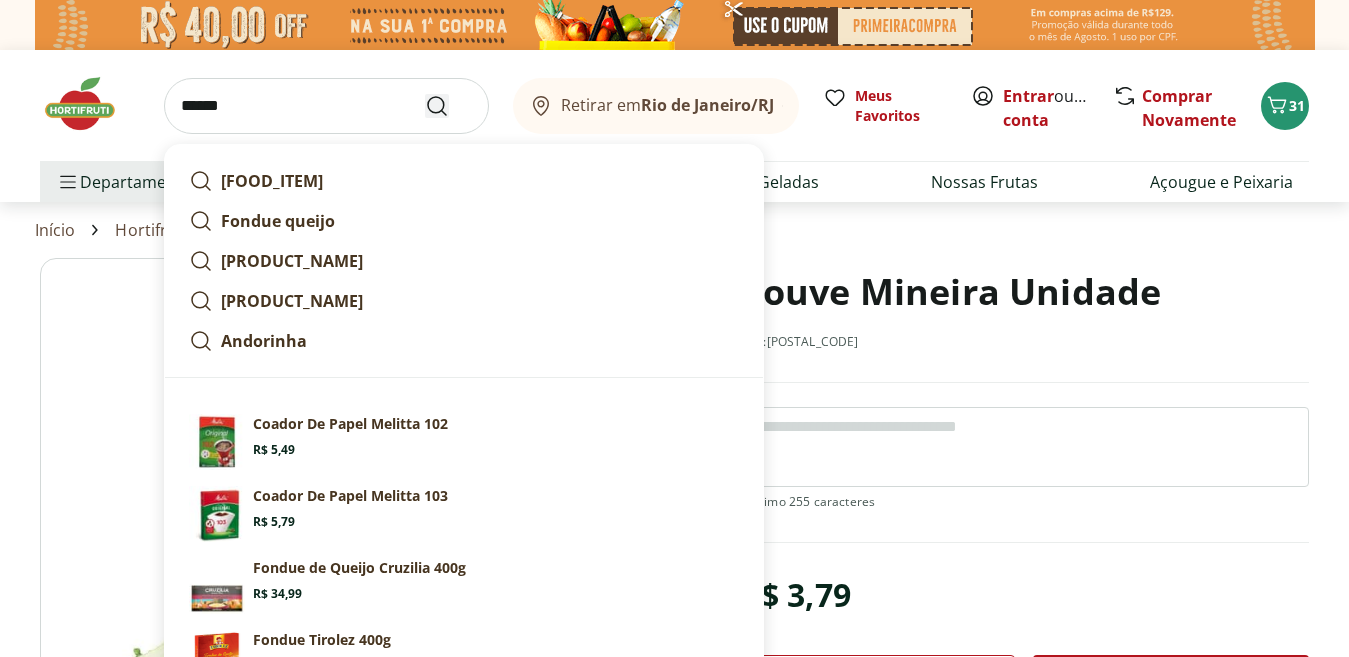 type on "******" 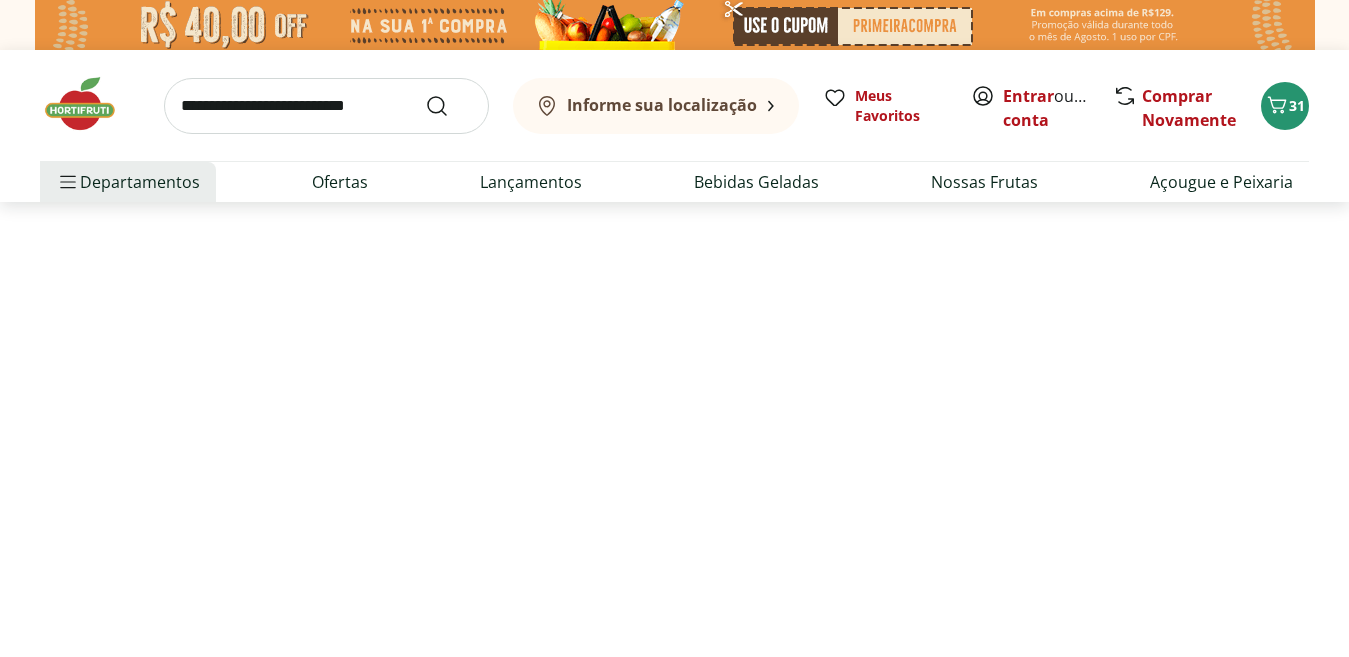 select on "**********" 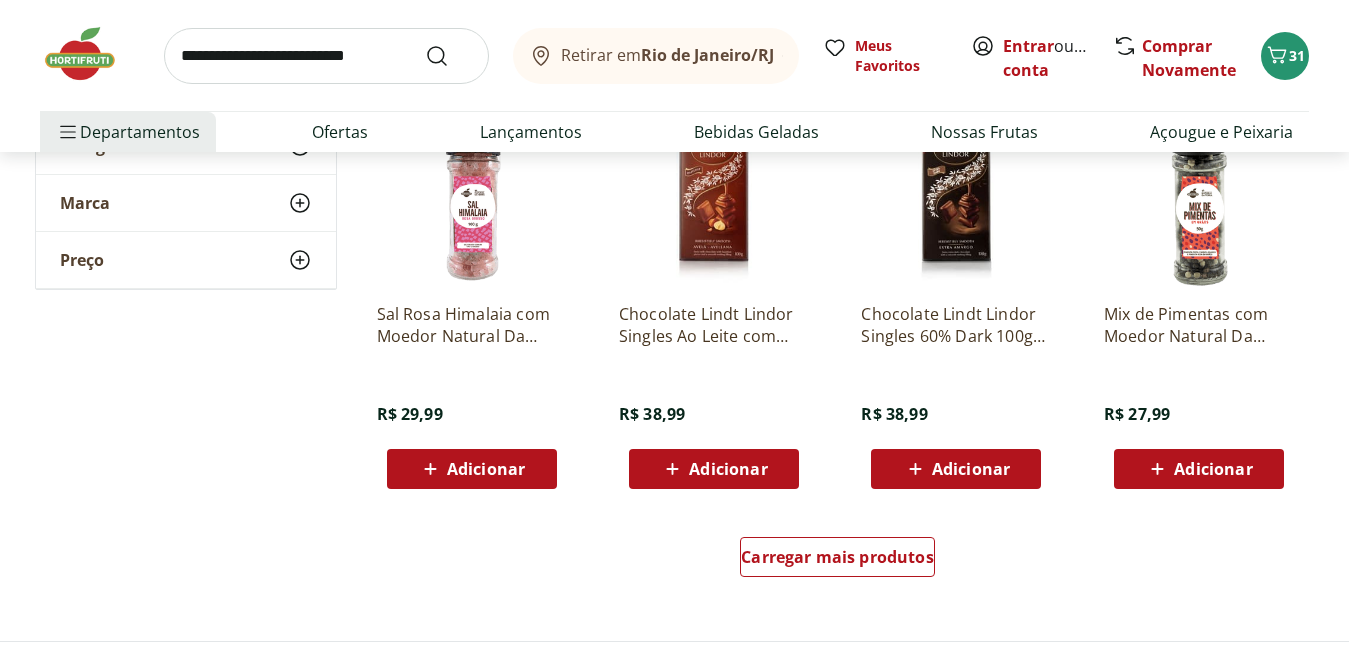 scroll, scrollTop: 1300, scrollLeft: 0, axis: vertical 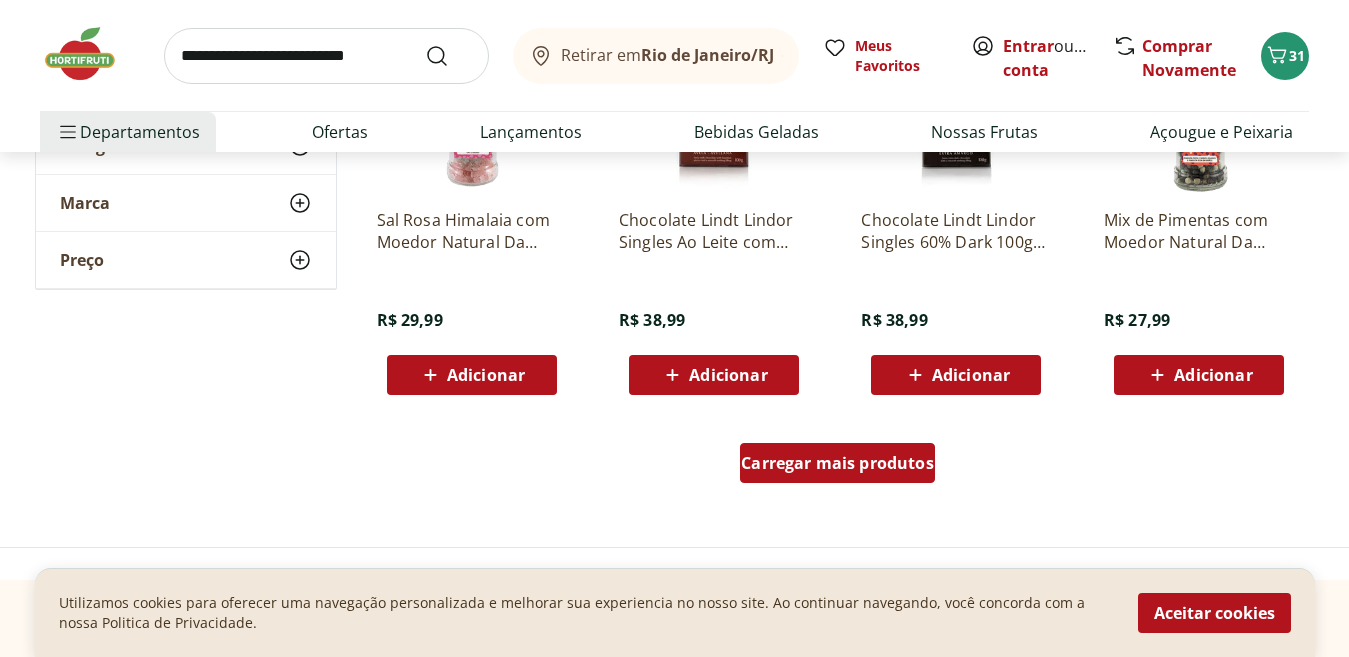 click on "Carregar mais produtos" at bounding box center (837, 463) 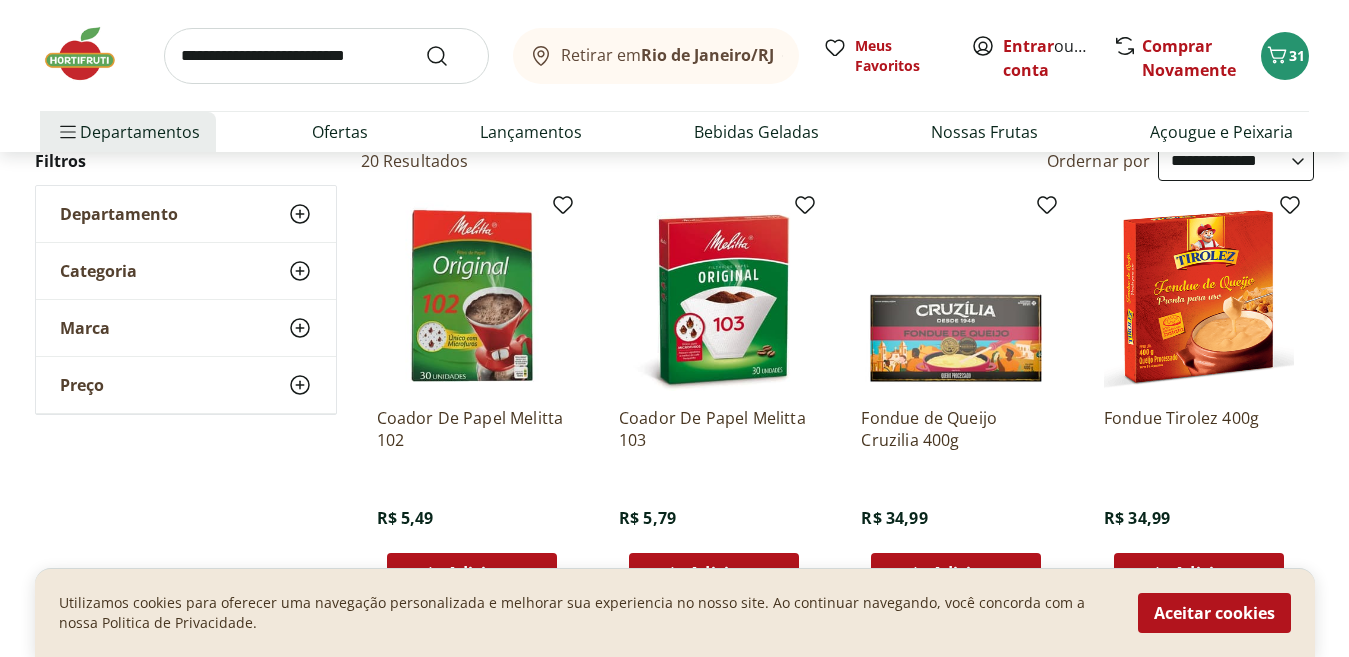 scroll, scrollTop: 0, scrollLeft: 0, axis: both 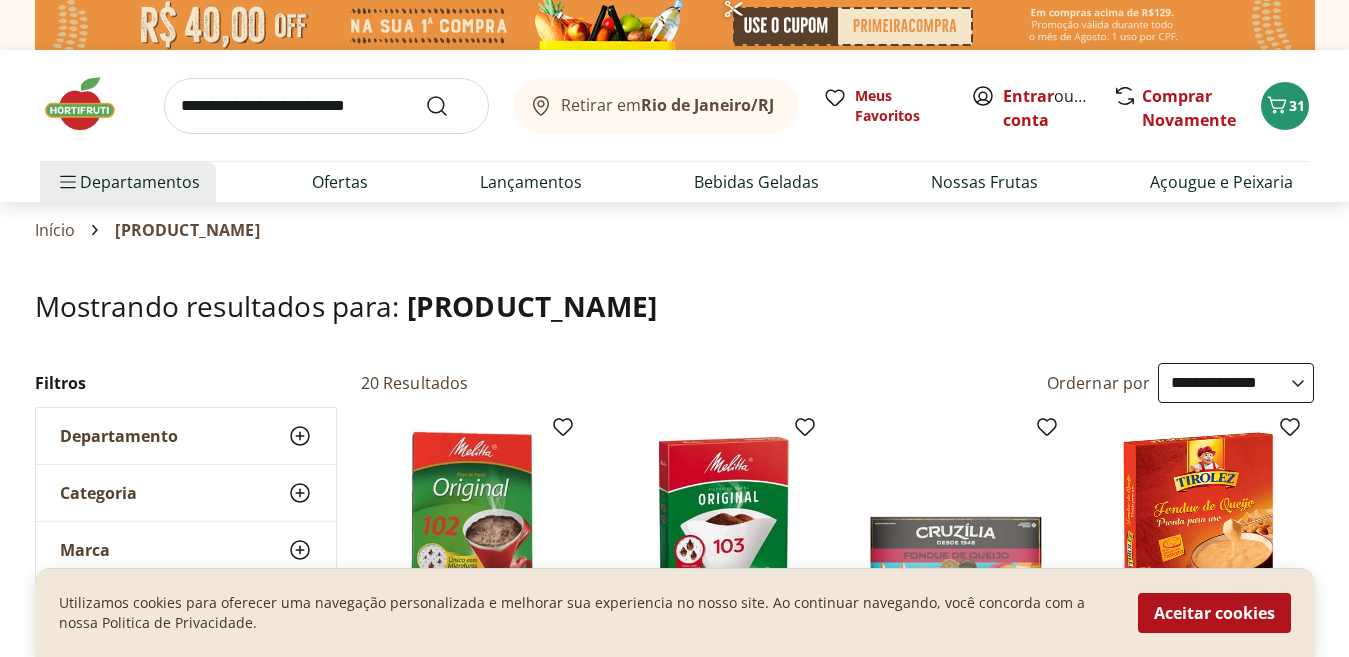 click at bounding box center [326, 106] 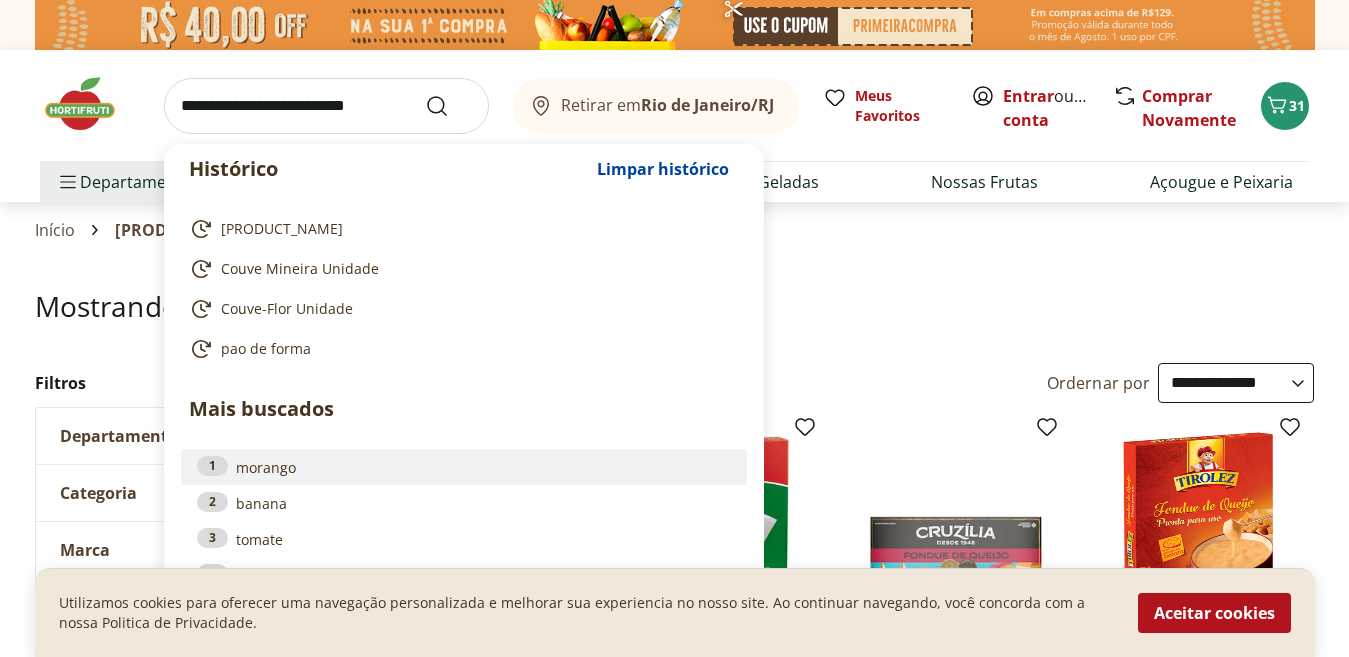 scroll, scrollTop: 100, scrollLeft: 0, axis: vertical 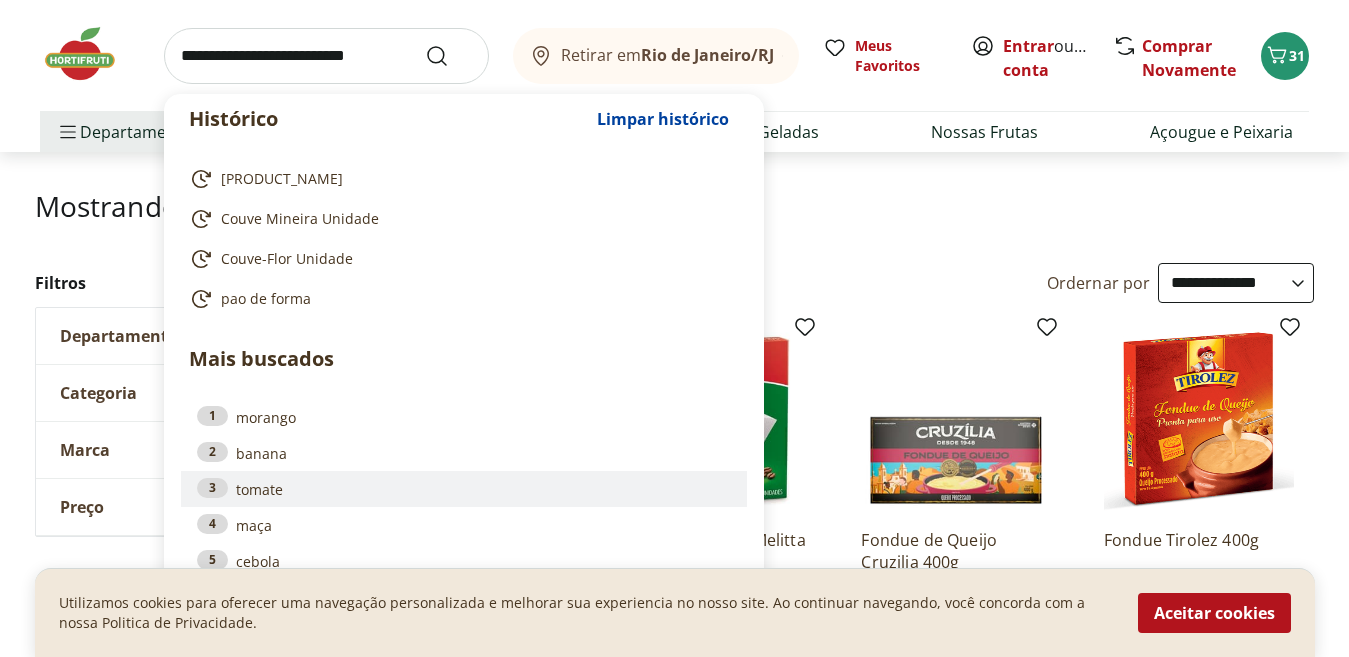 click on "3 tomate" at bounding box center [464, 489] 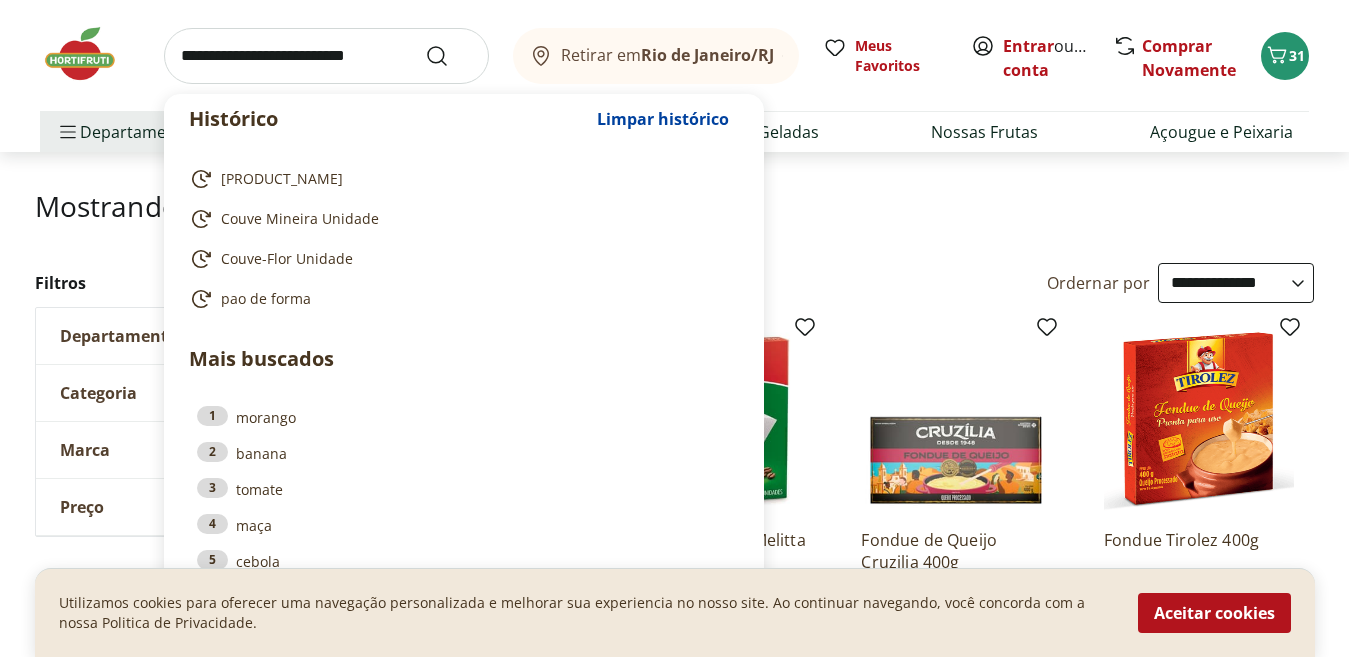 type on "******" 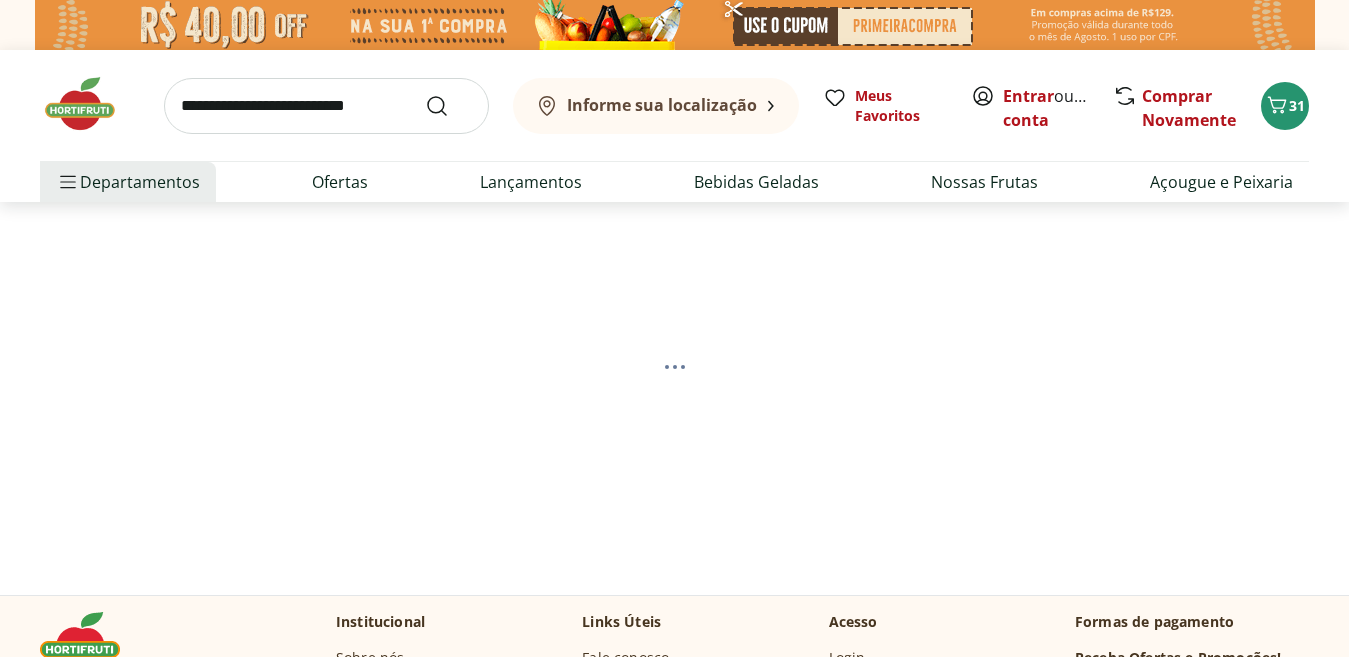 scroll, scrollTop: 0, scrollLeft: 0, axis: both 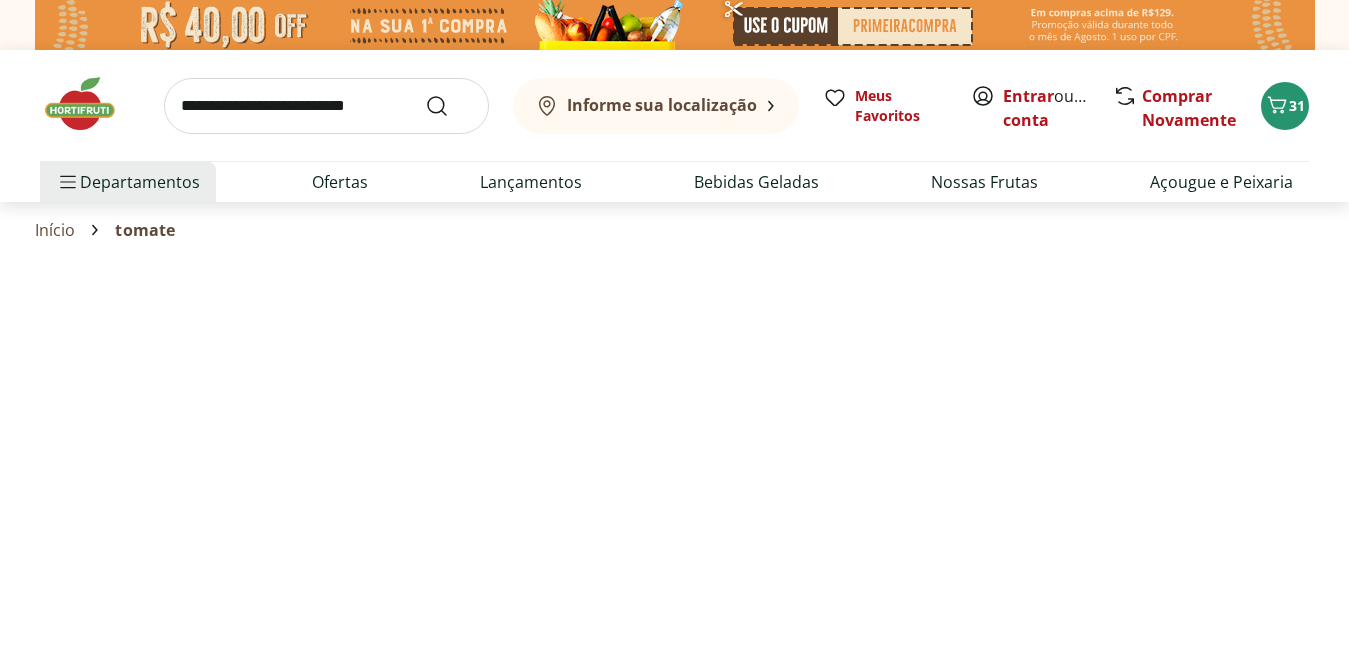 select on "**********" 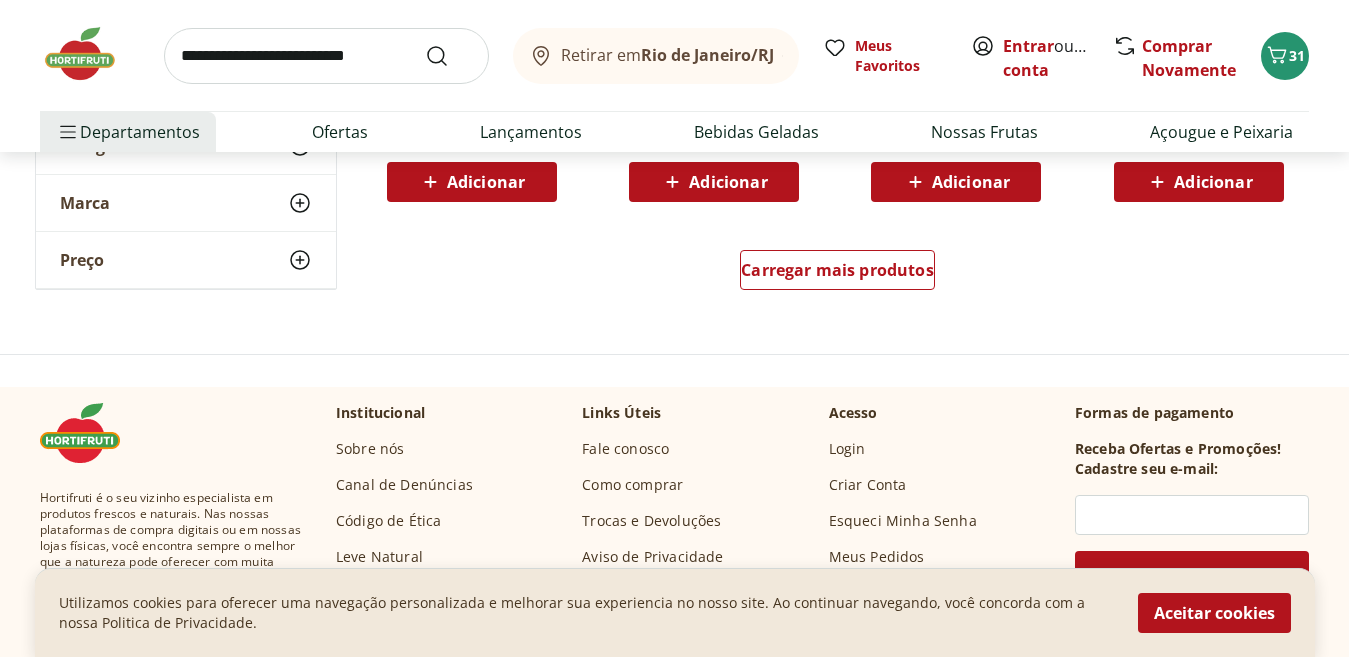 scroll, scrollTop: 1500, scrollLeft: 0, axis: vertical 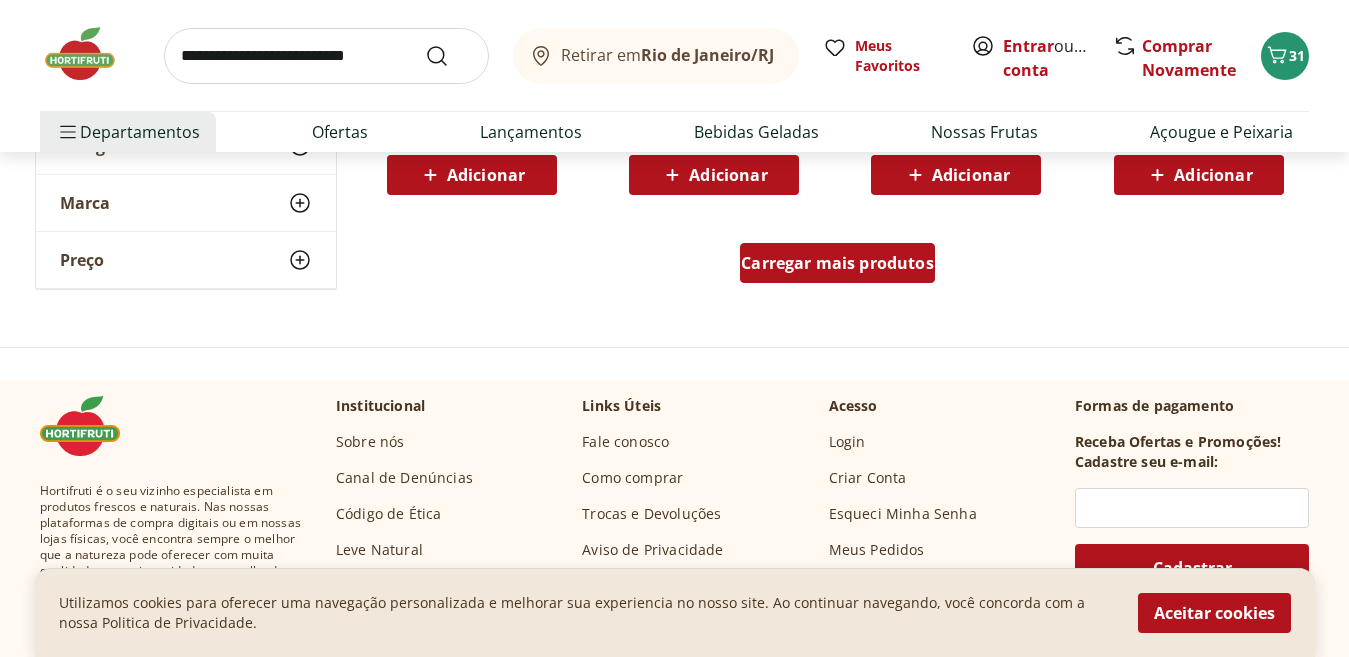 click on "Carregar mais produtos" at bounding box center (837, 263) 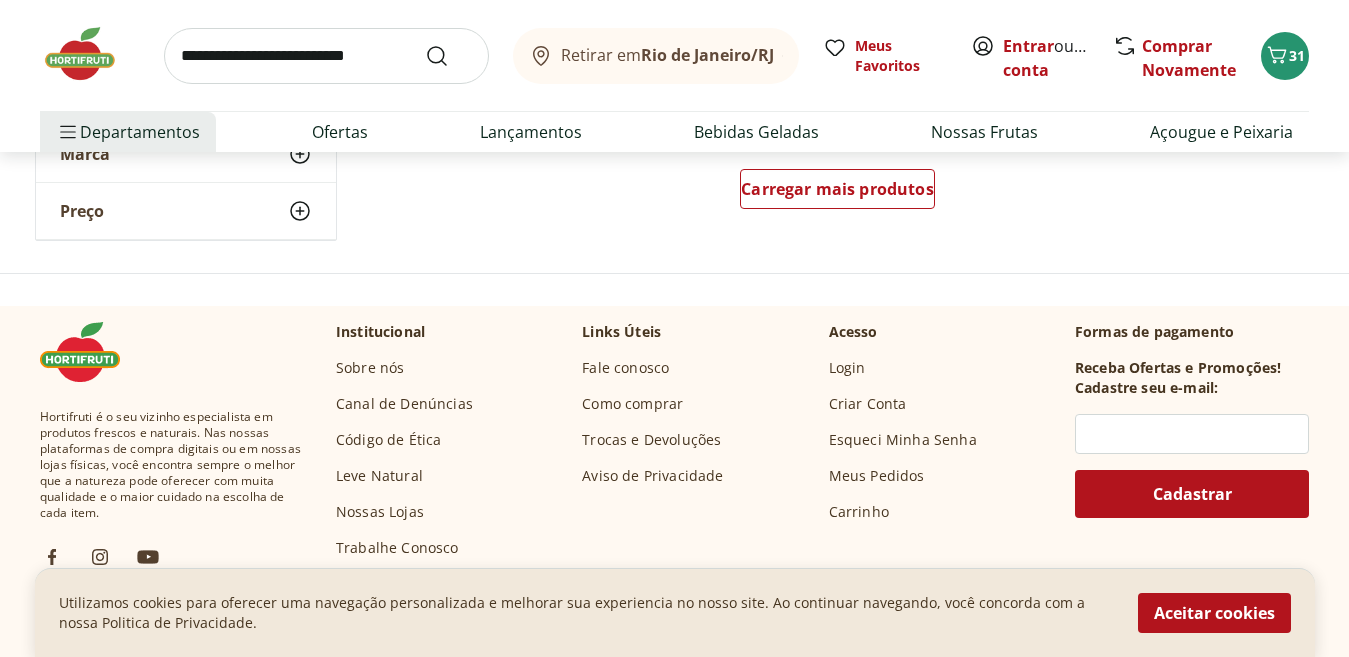 scroll, scrollTop: 2900, scrollLeft: 0, axis: vertical 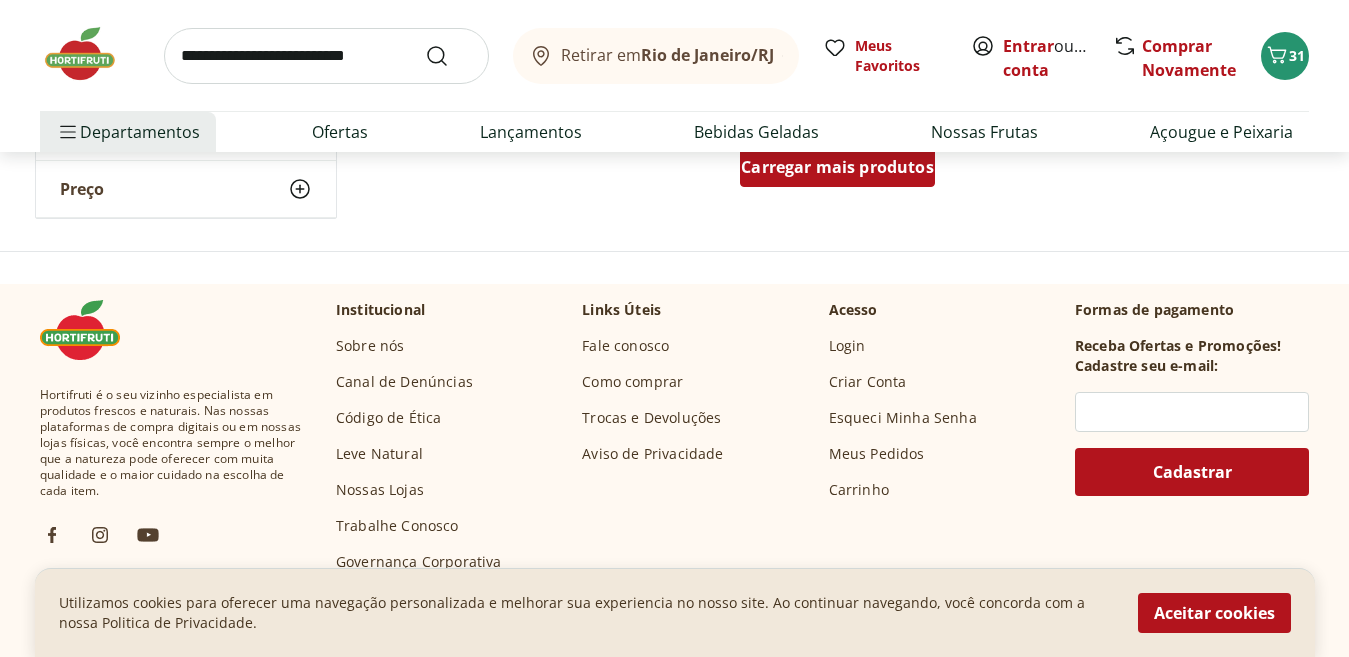 click on "Carregar mais produtos" at bounding box center (837, 167) 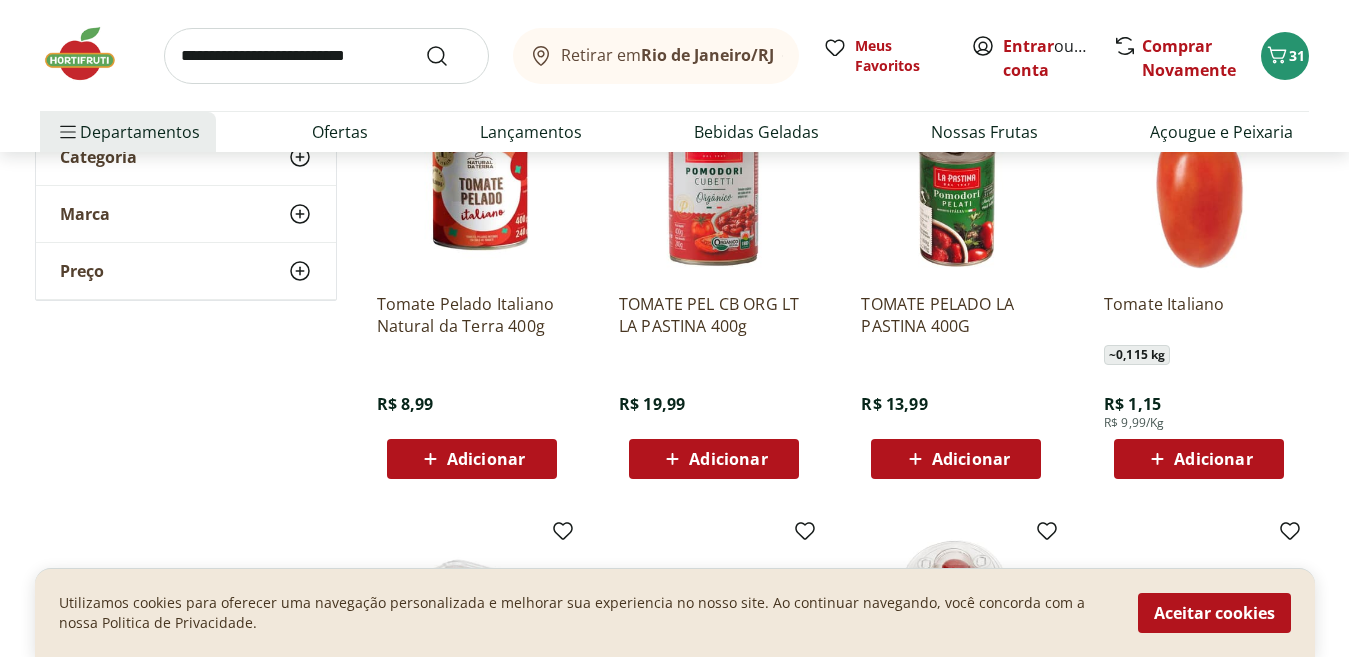 scroll, scrollTop: 300, scrollLeft: 0, axis: vertical 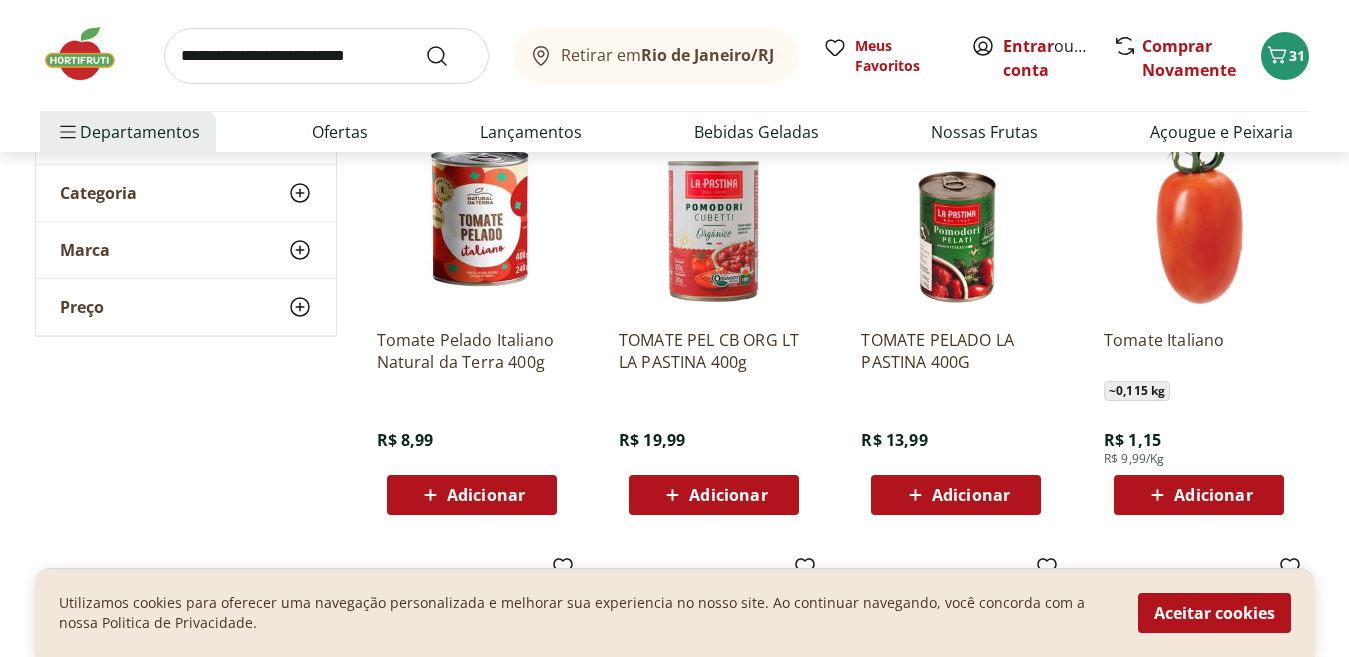 click on "Adicionar" at bounding box center (1213, 495) 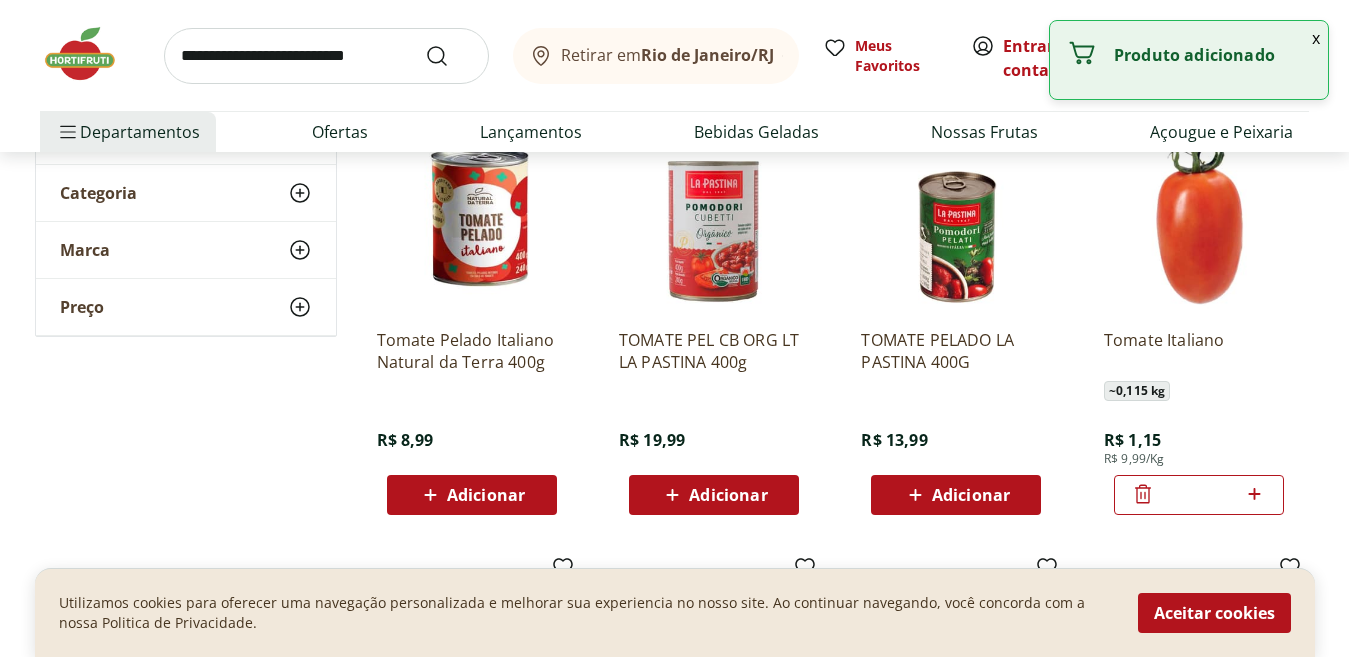 click 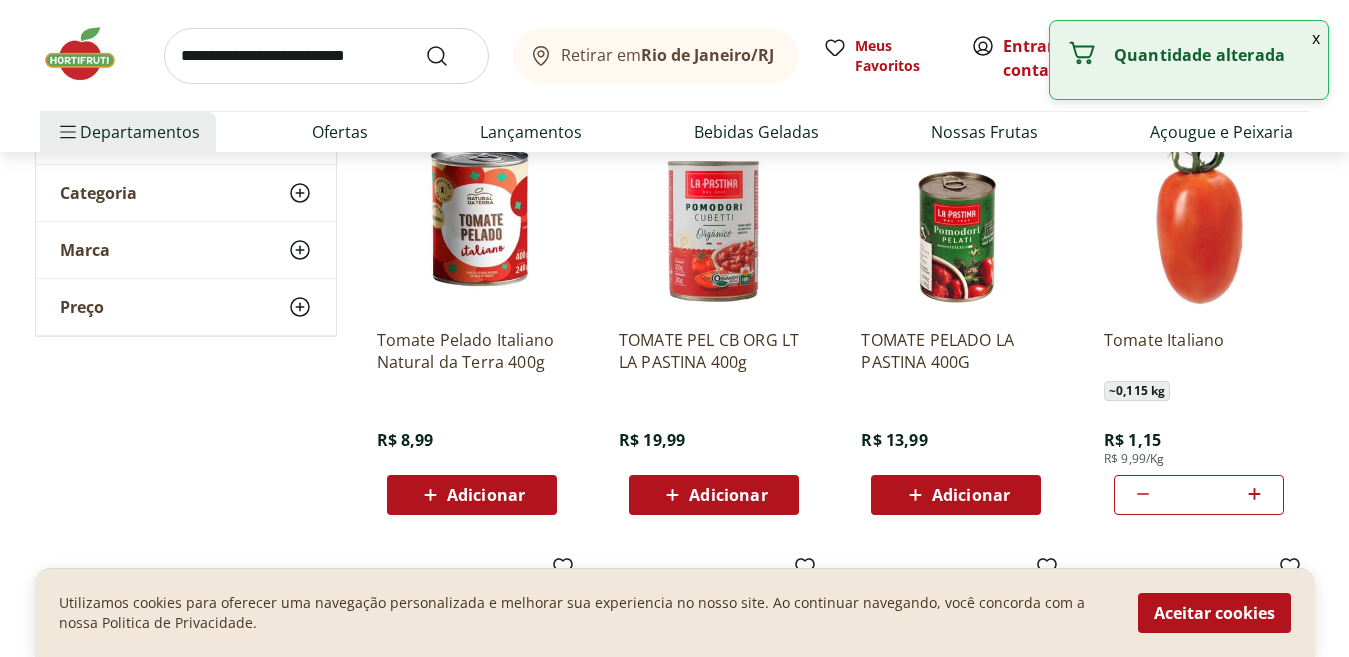 click 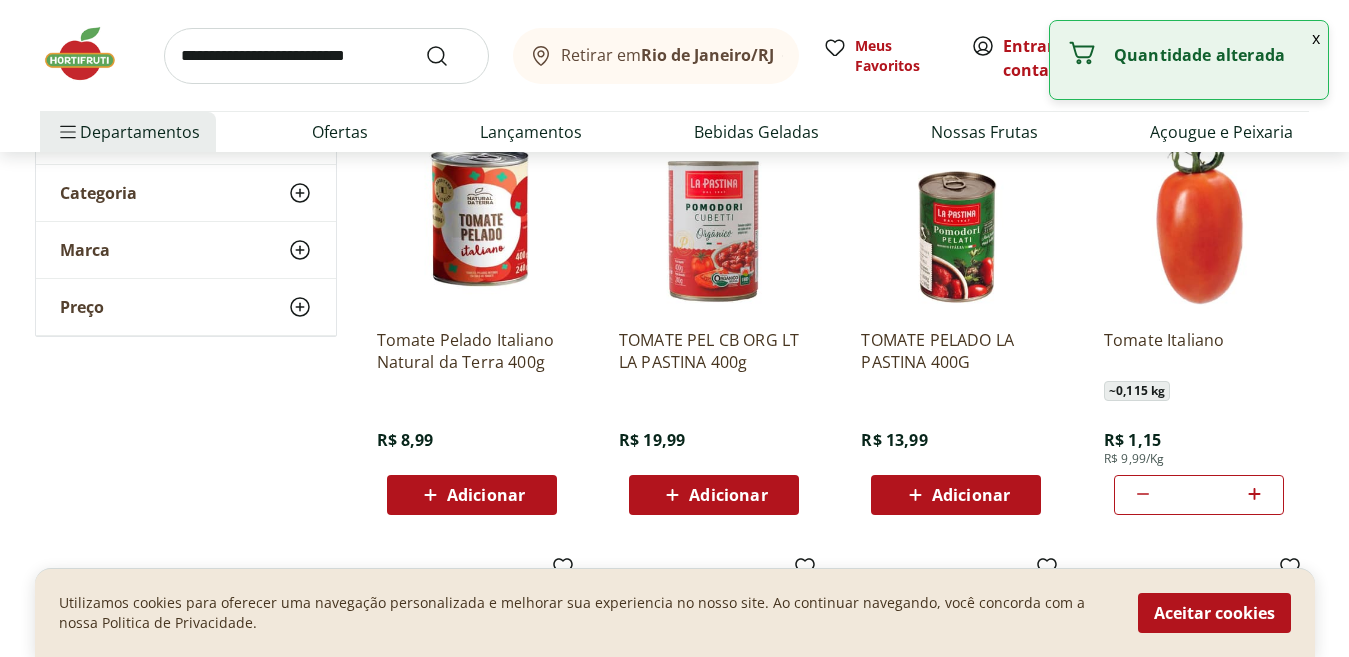 click 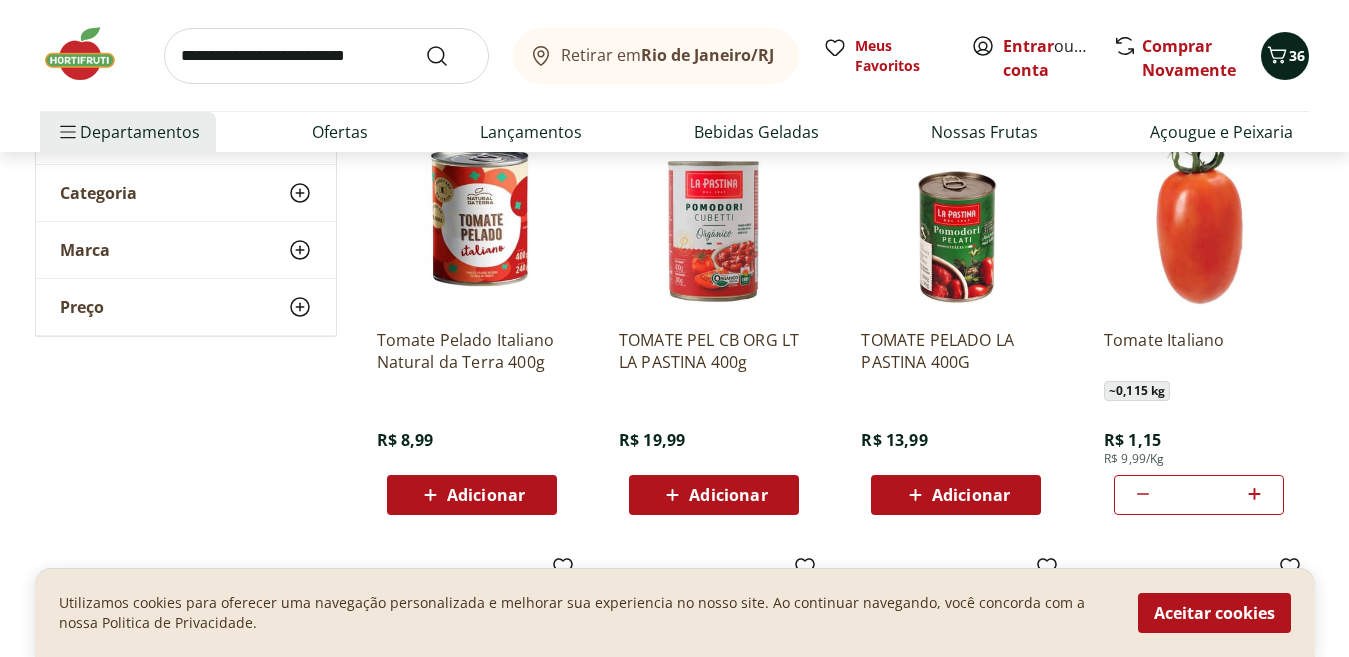 click at bounding box center (1277, 56) 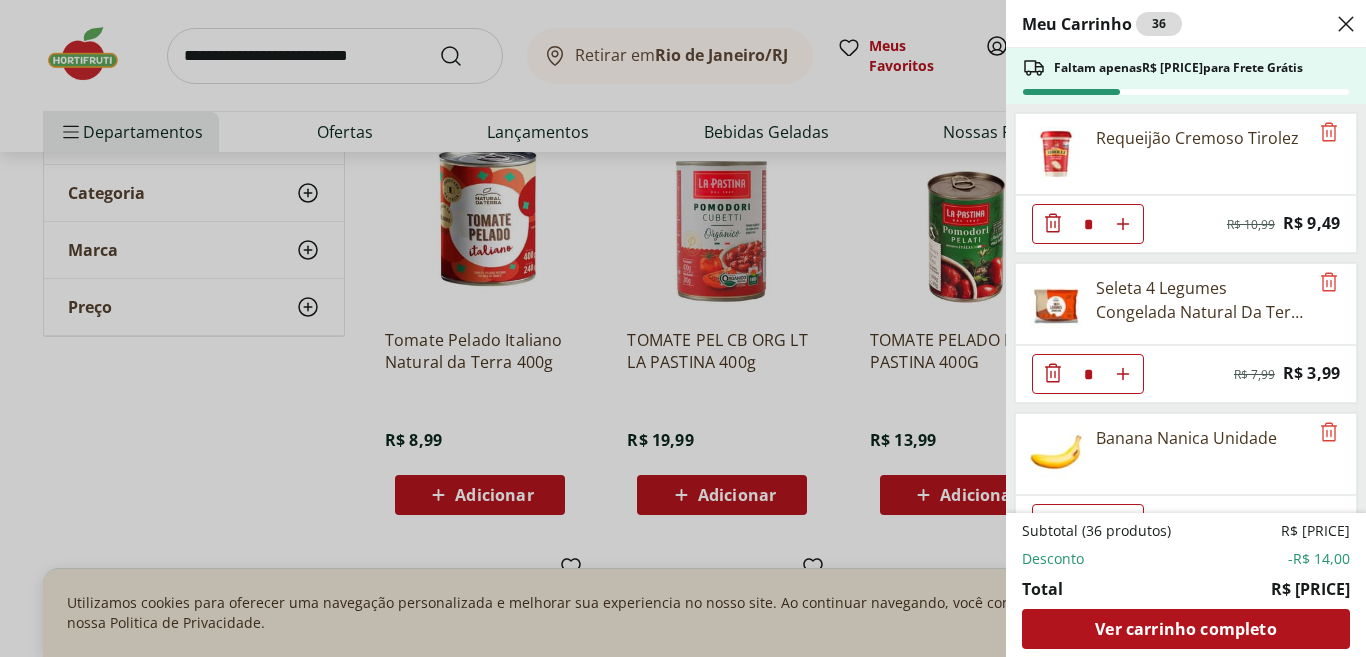 click on "Meu Carrinho 36 Faltam apenas  R$ 279,79  para Frete Grátis Requeijão Cremoso Tirolez * Original price: R$ 10,99 Price: R$ 9,49 Seleta 4 Legumes Congelada Natural Da Terra 300g * Original price: R$ 7,99 Price: R$ 3,99 Banana Nanica Unidade * Price: R$ 1,47 Hortelã Unidade * Price: R$ 3,99 Couve-Flor Unidade * Price: R$ 6,99 Tomate Italiano * Price: R$ 1,15 Presunto sem Capa Cozido Fatiado Sadia * Price: R$ 4,19 Maçã em pacote Natural da Terra 1kg * Price: R$ 16,49 Brócolis Congelado Natural Da Terra 300g * Original price: R$ 7,99 Price: R$ 3,99 Pão Frances ** Price: R$ 1,49 Mini Broa Erva-Doce * Price: R$ 1,40 Queijo Minas Frescal pote Coalhadas * Original price: R$ 26,95 Price: R$ 22,45 Repolho Misto Processado * Price: R$ 4,00 Subtotal (36 produtos) R$ 133,21 Desconto -R$ 14,00 Total R$ 119,21 Ver carrinho completo" at bounding box center [683, 328] 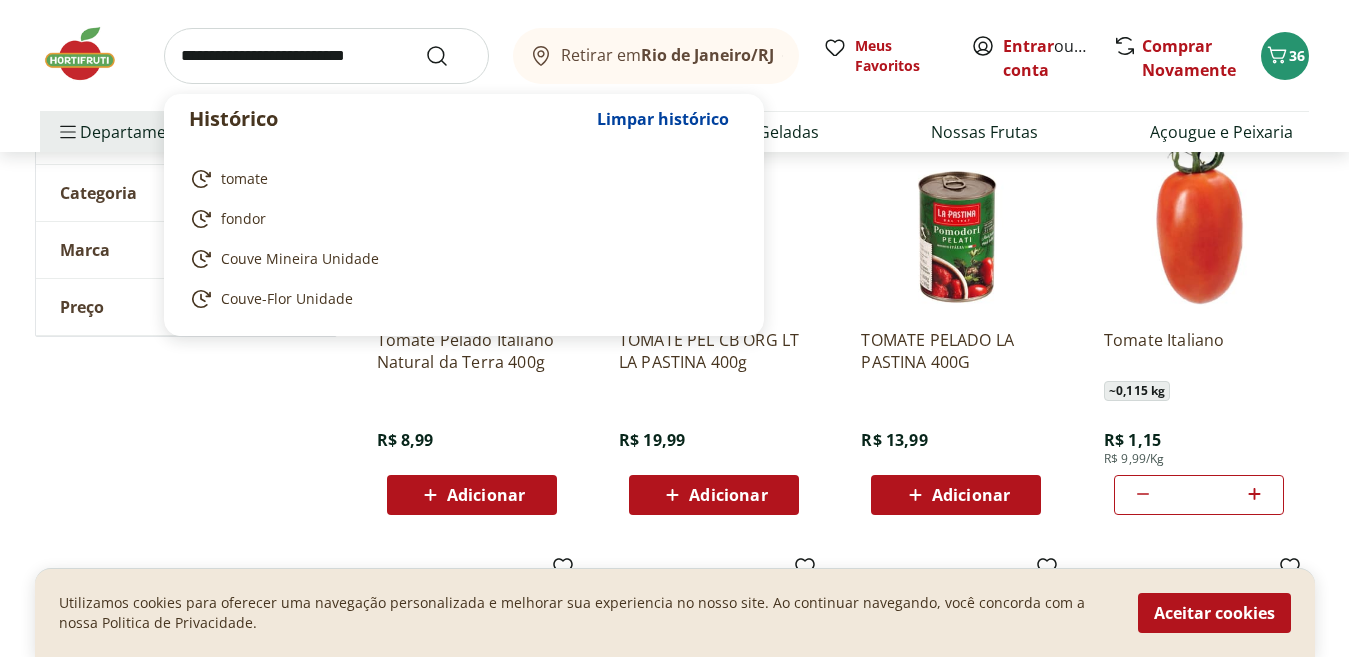 click at bounding box center [326, 56] 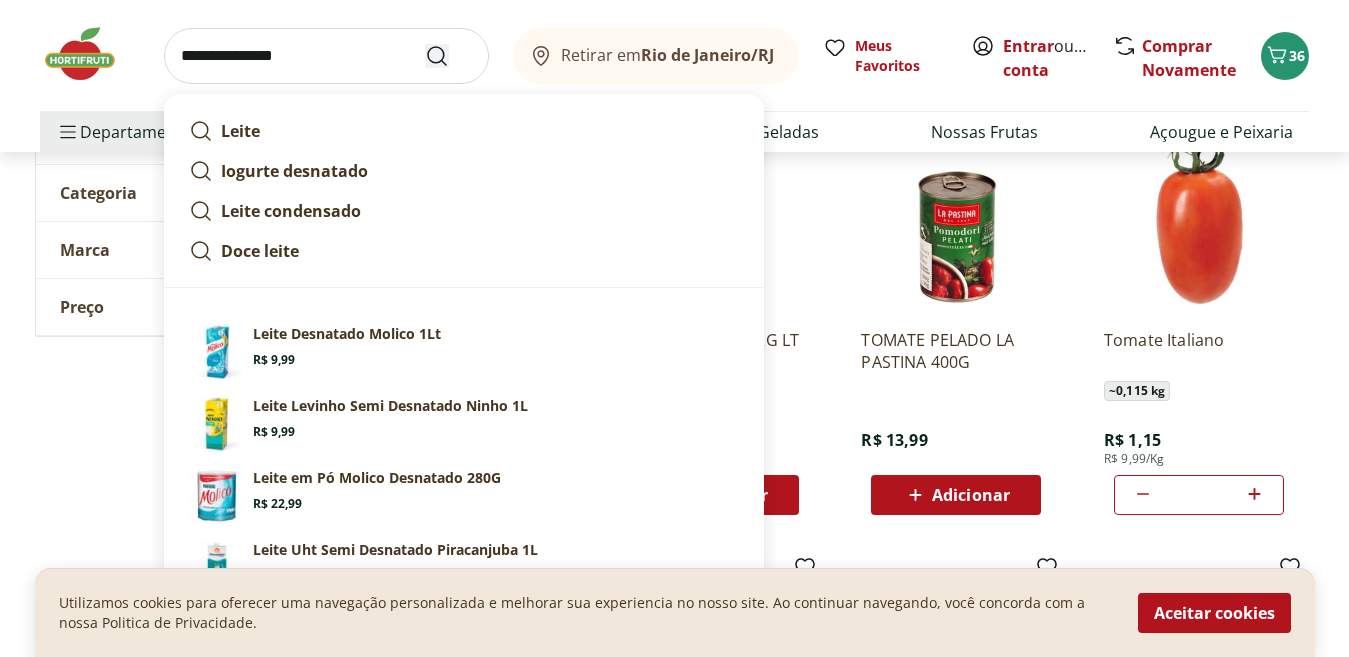 type on "**********" 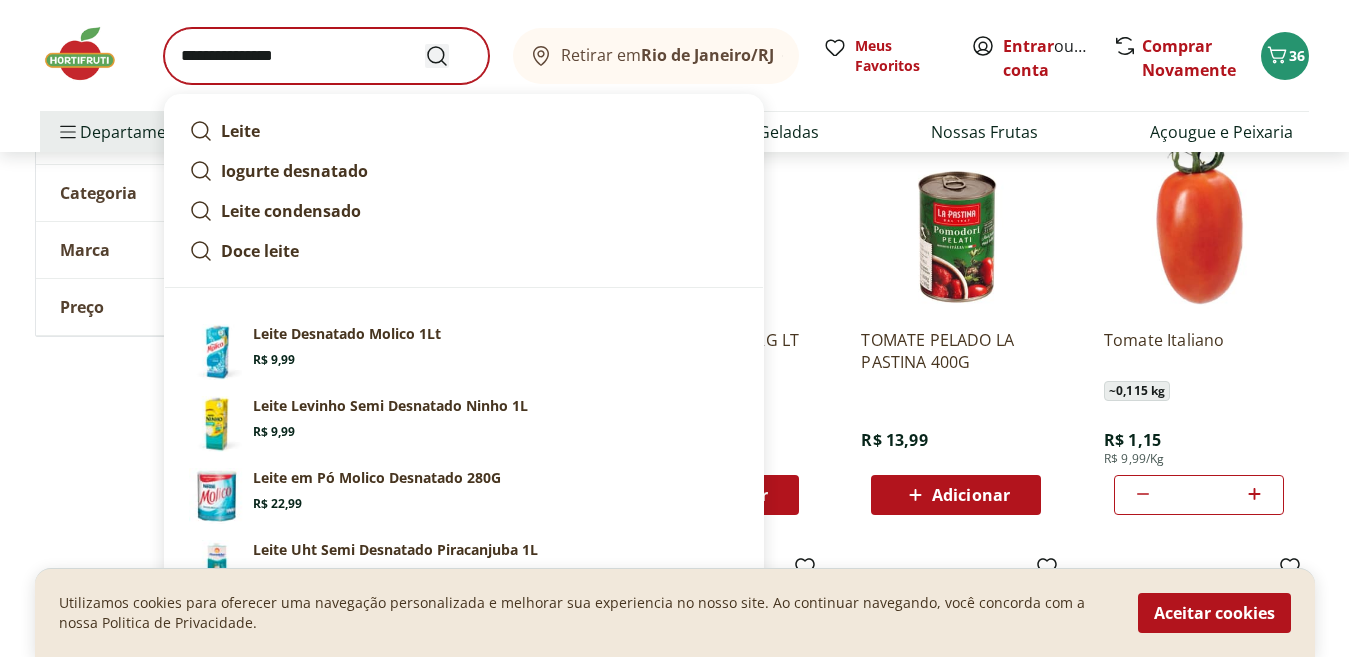 drag, startPoint x: 440, startPoint y: 53, endPoint x: 453, endPoint y: 73, distance: 23.853722 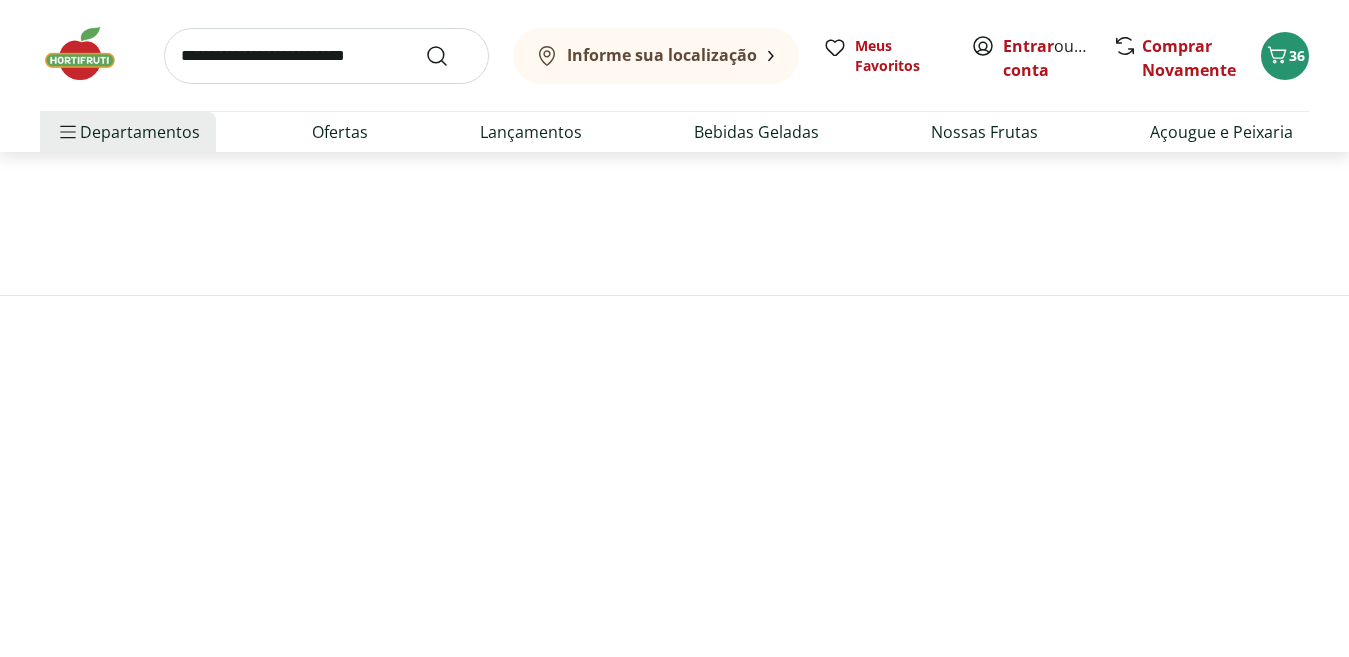 scroll, scrollTop: 0, scrollLeft: 0, axis: both 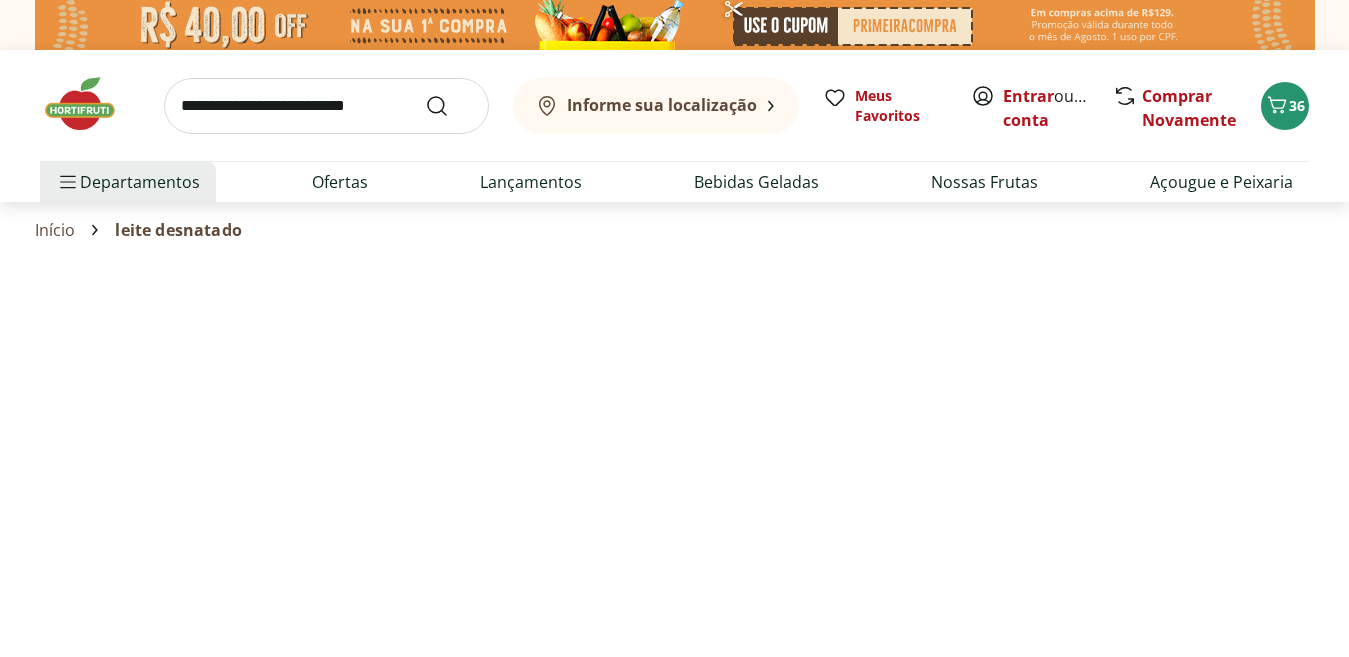 select on "**********" 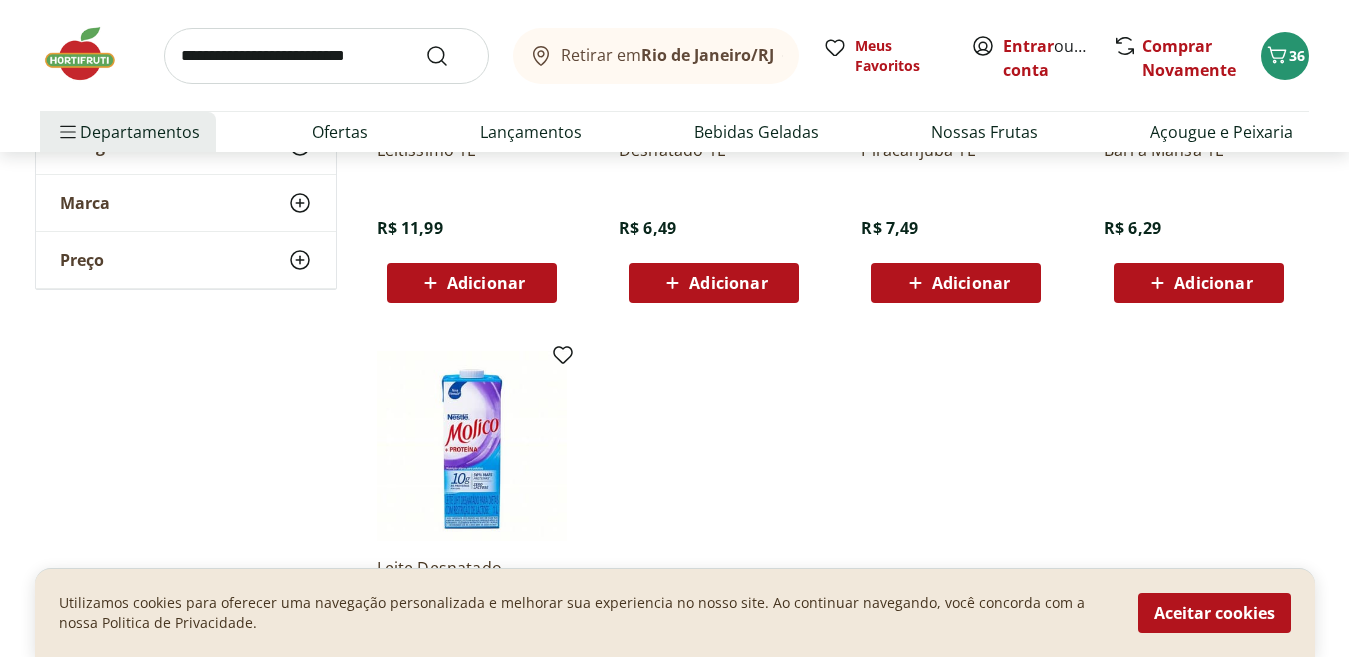 scroll, scrollTop: 900, scrollLeft: 0, axis: vertical 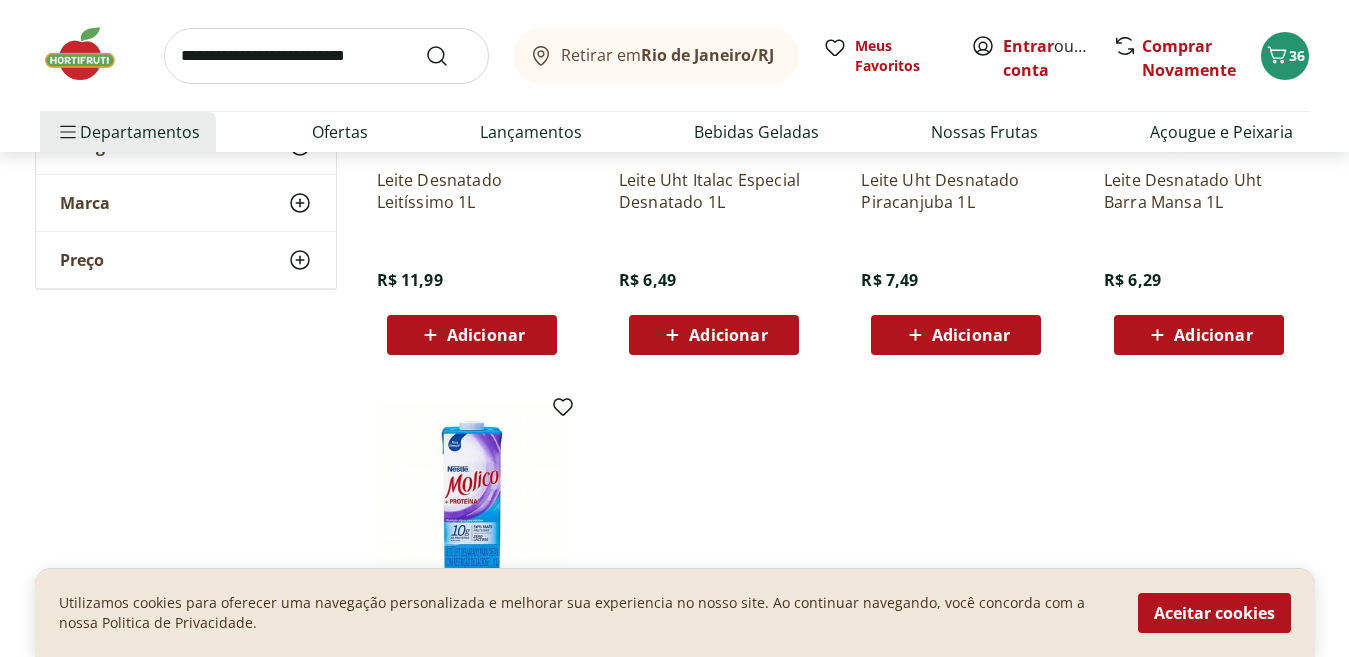 click on "Adicionar" at bounding box center (971, 335) 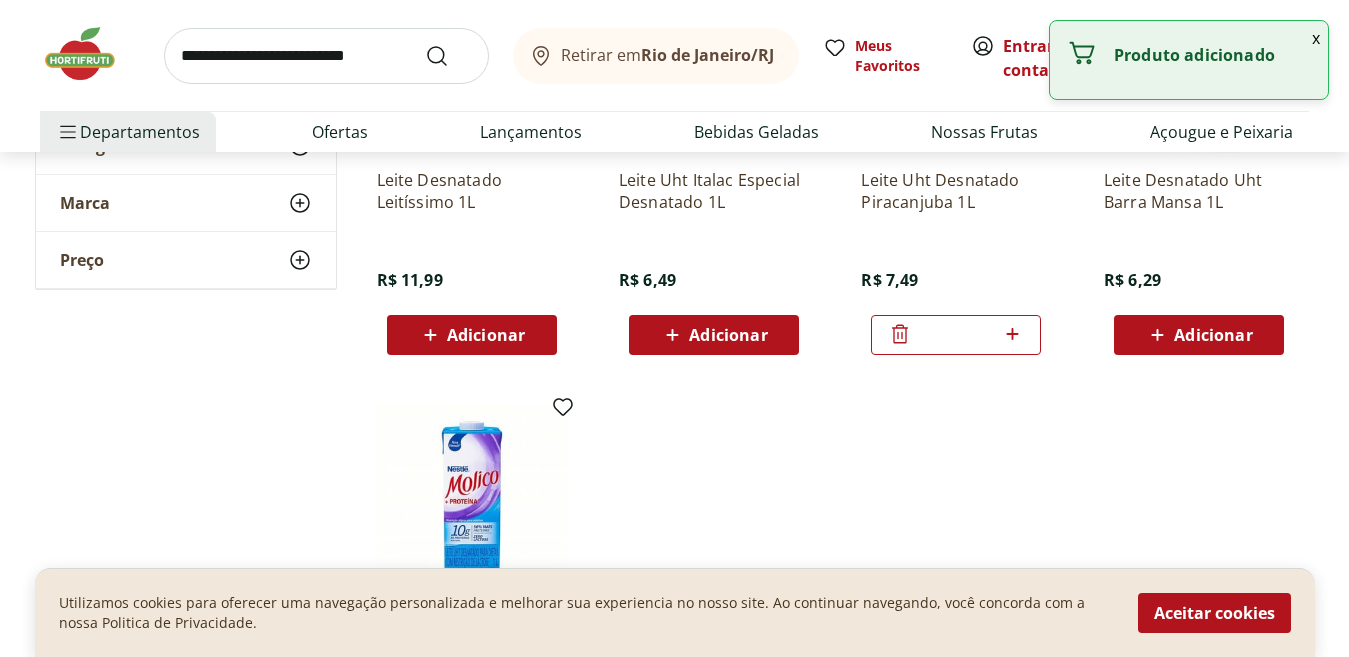 click 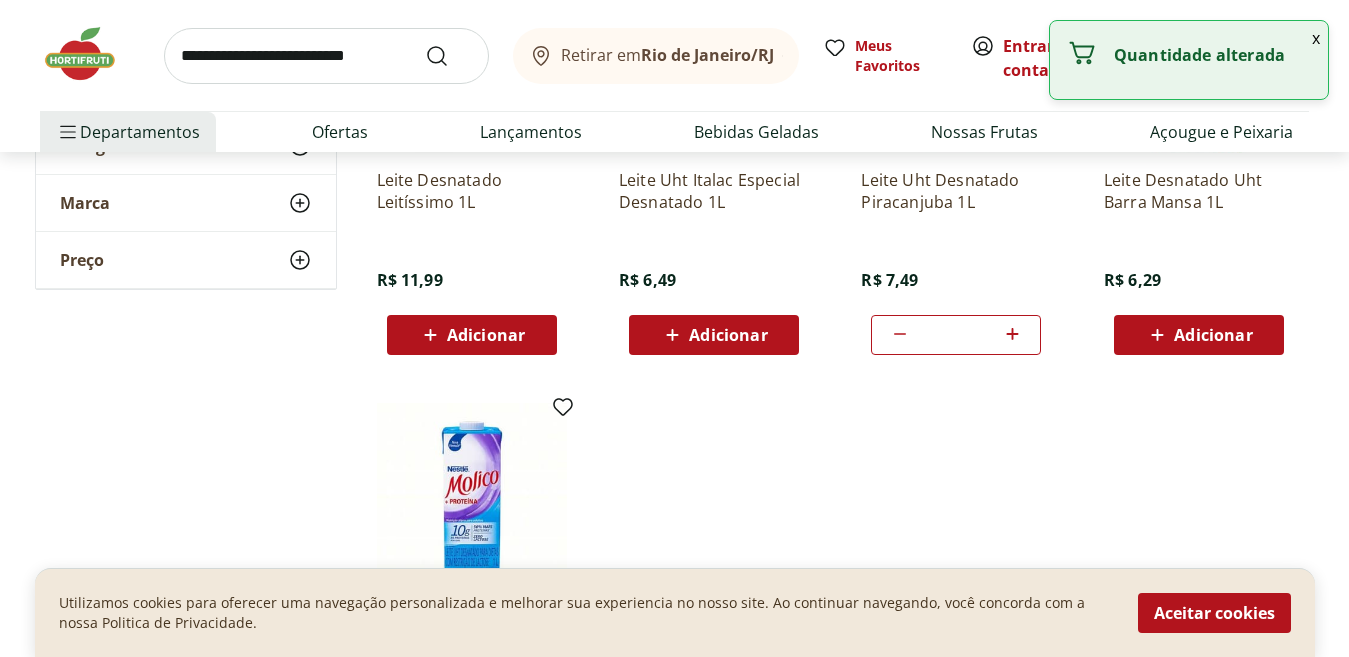 click 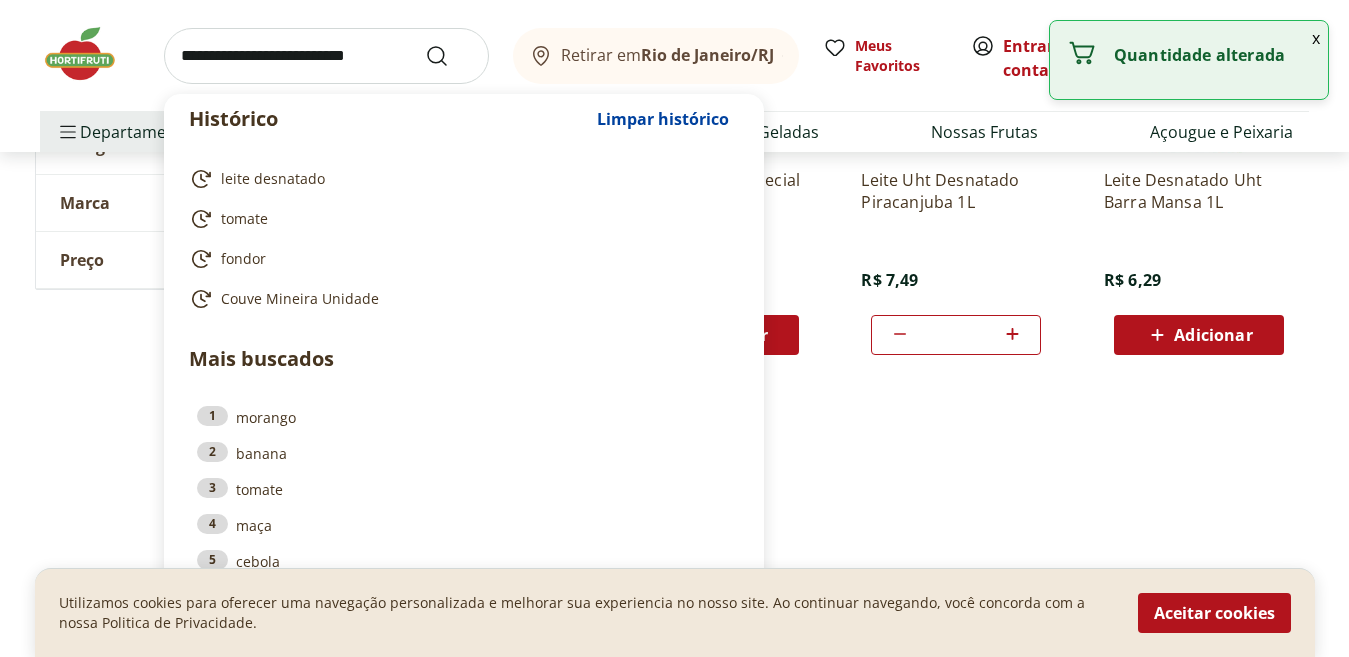 click at bounding box center (326, 56) 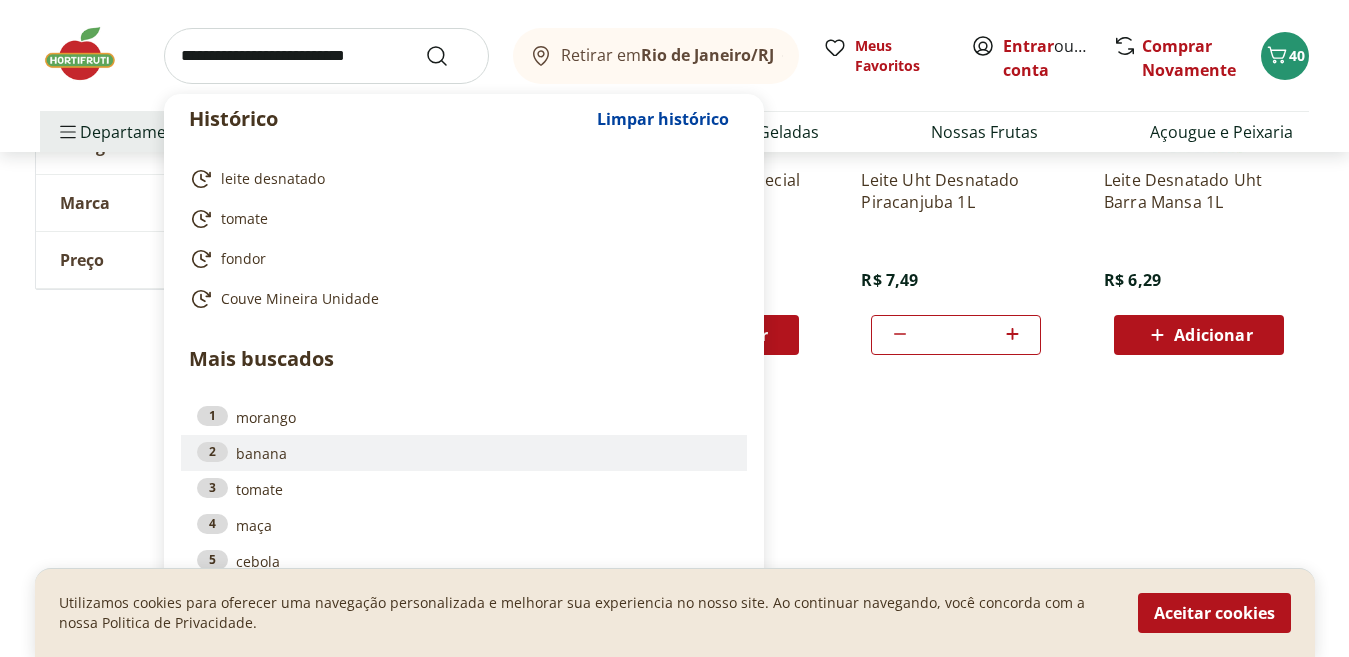 scroll, scrollTop: 1100, scrollLeft: 0, axis: vertical 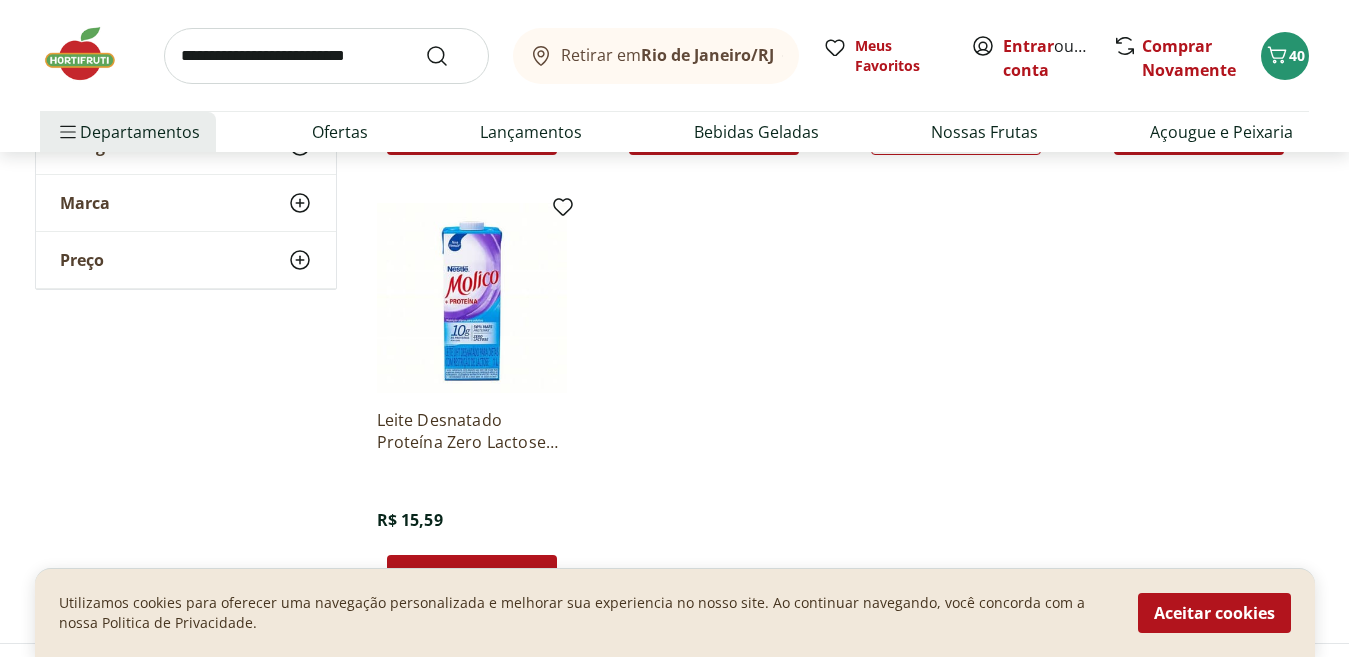 click on "**********" at bounding box center [675, -63] 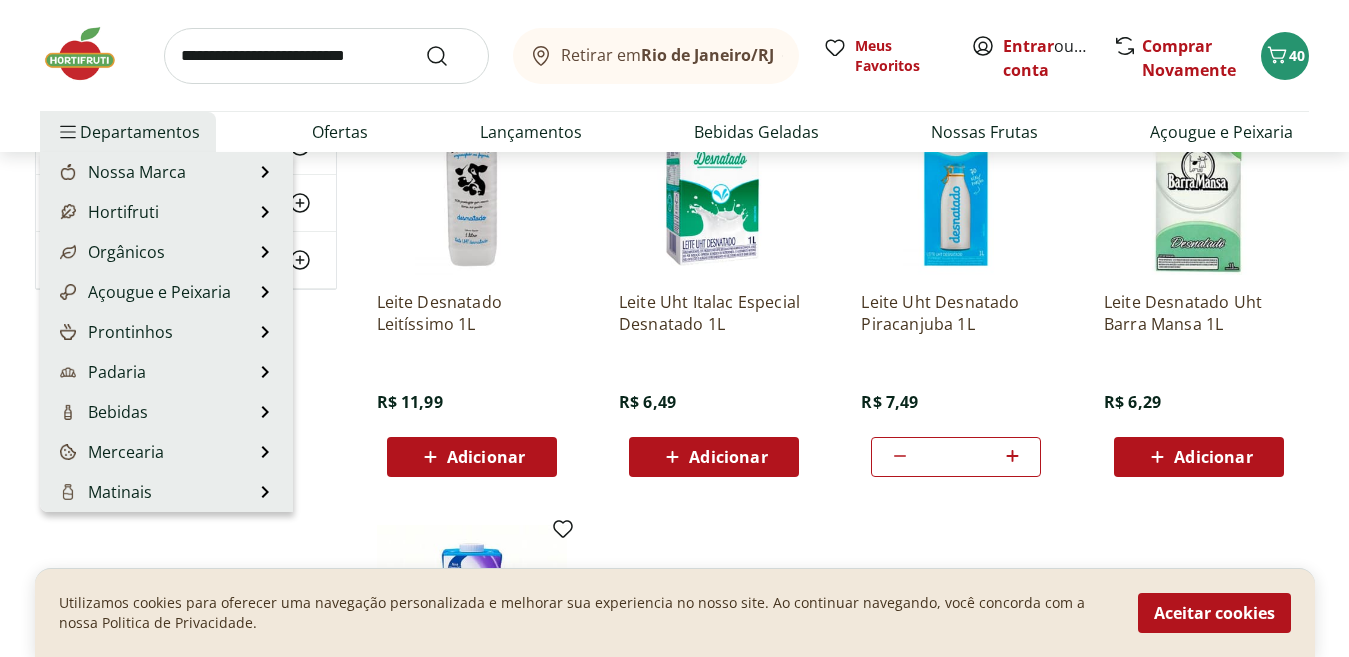 scroll, scrollTop: 400, scrollLeft: 0, axis: vertical 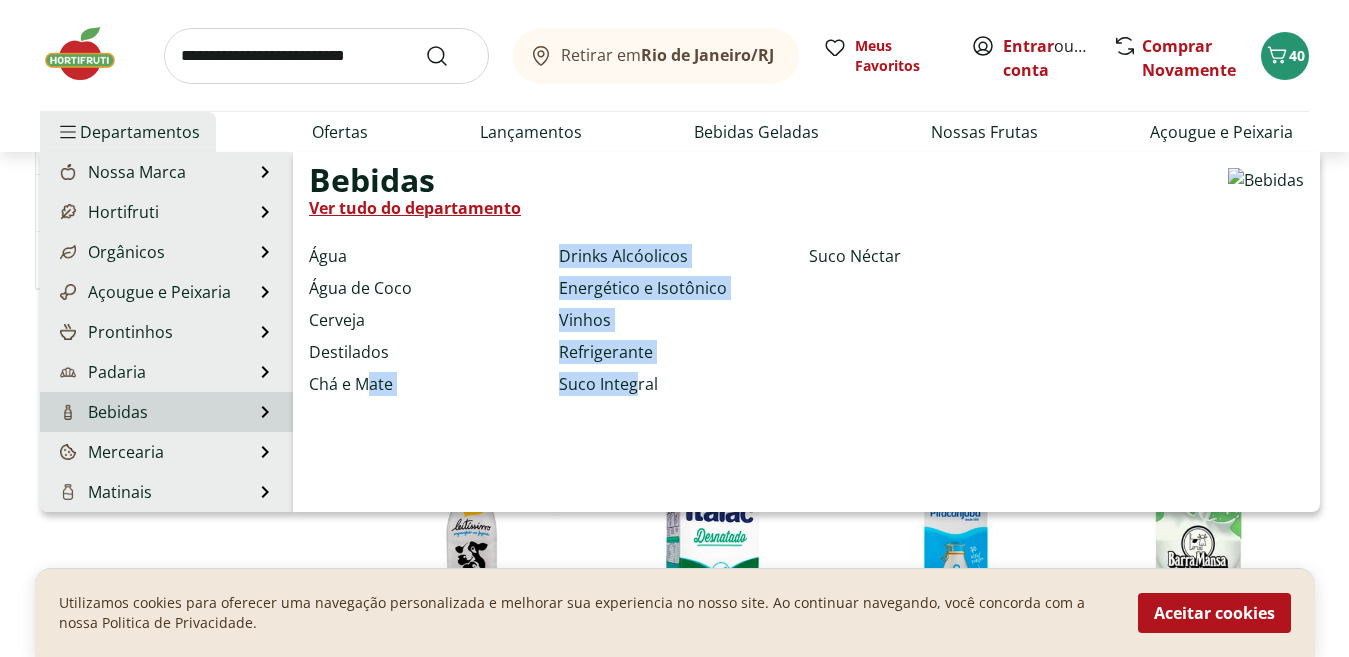 drag, startPoint x: 407, startPoint y: 400, endPoint x: 604, endPoint y: 371, distance: 199.12308 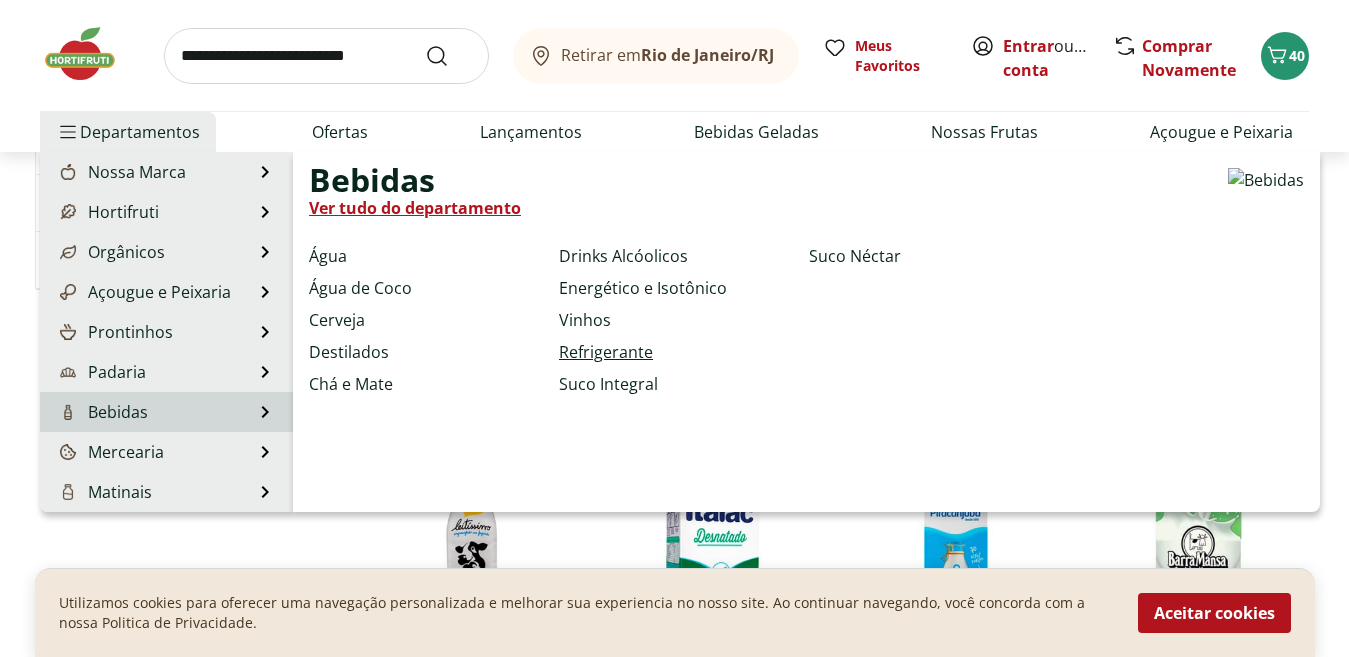 click on "Refrigerante" at bounding box center [606, 352] 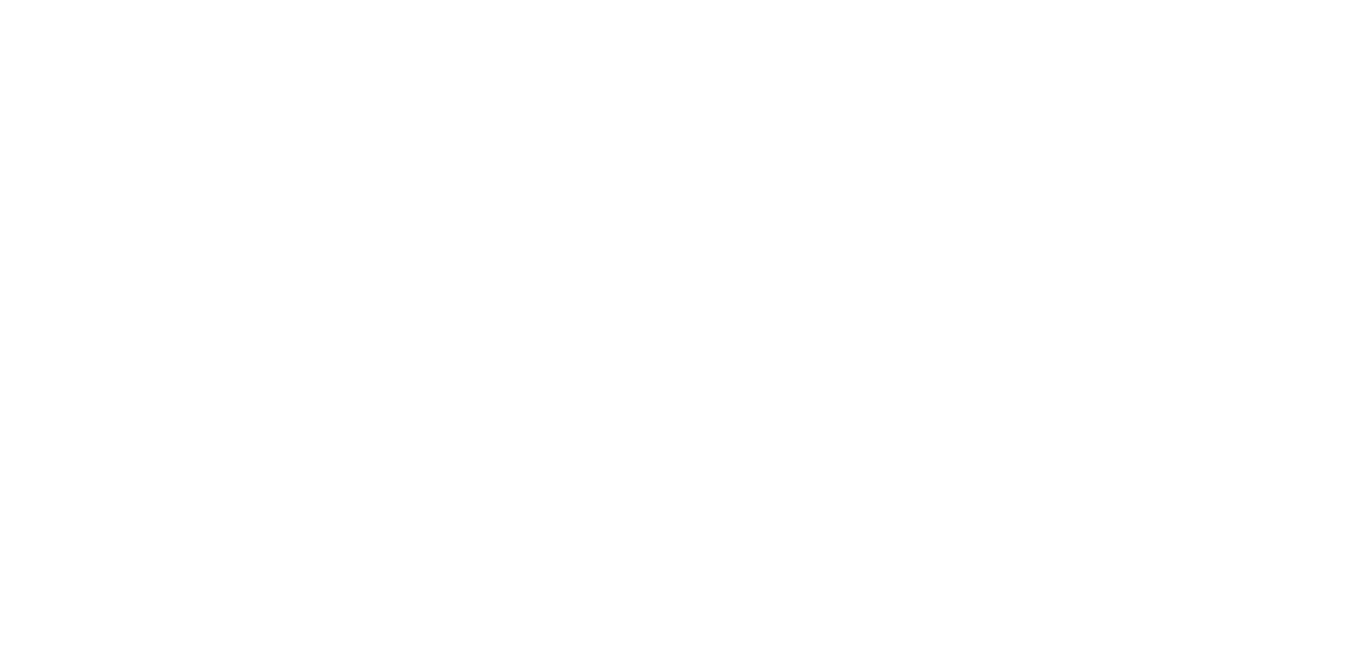 scroll, scrollTop: 0, scrollLeft: 0, axis: both 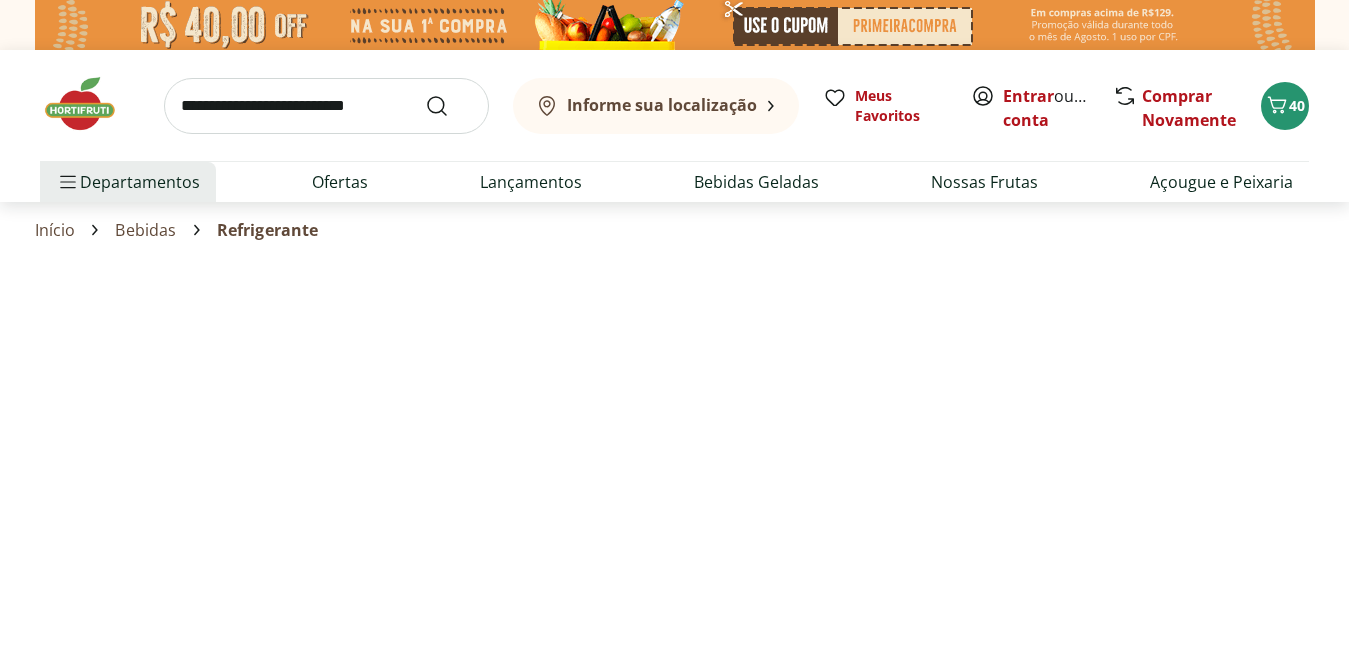 select on "**********" 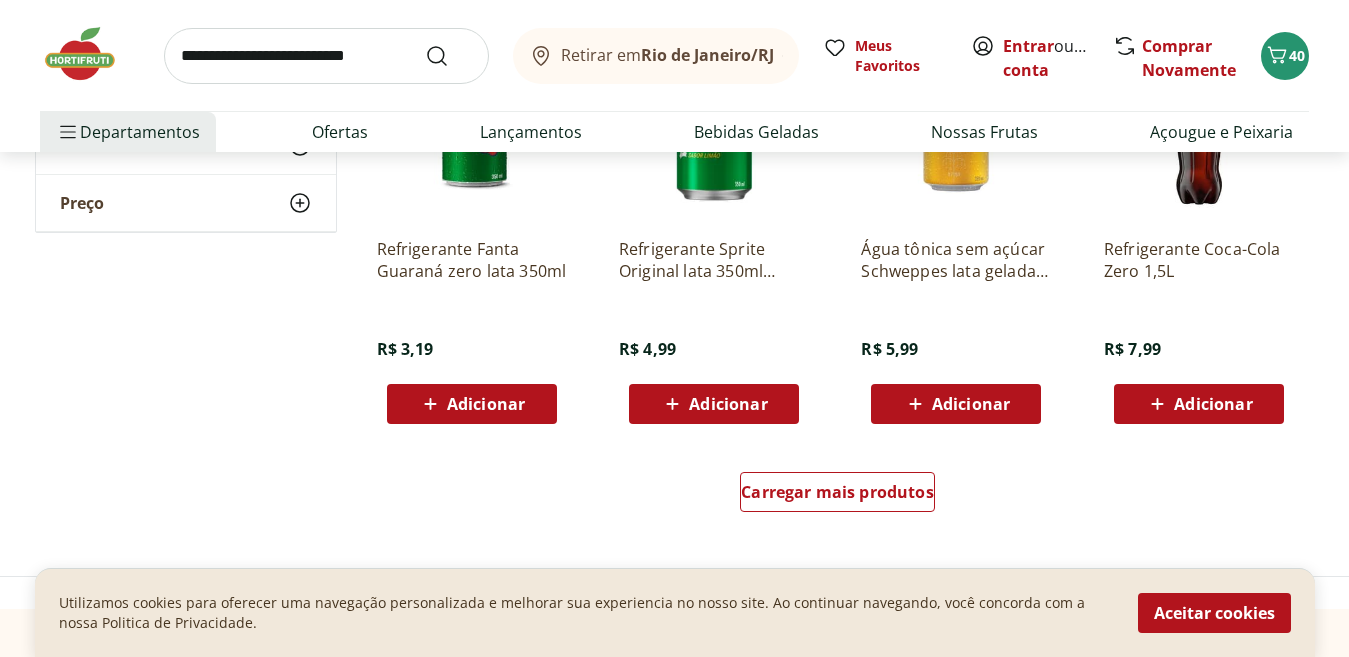 scroll, scrollTop: 1200, scrollLeft: 0, axis: vertical 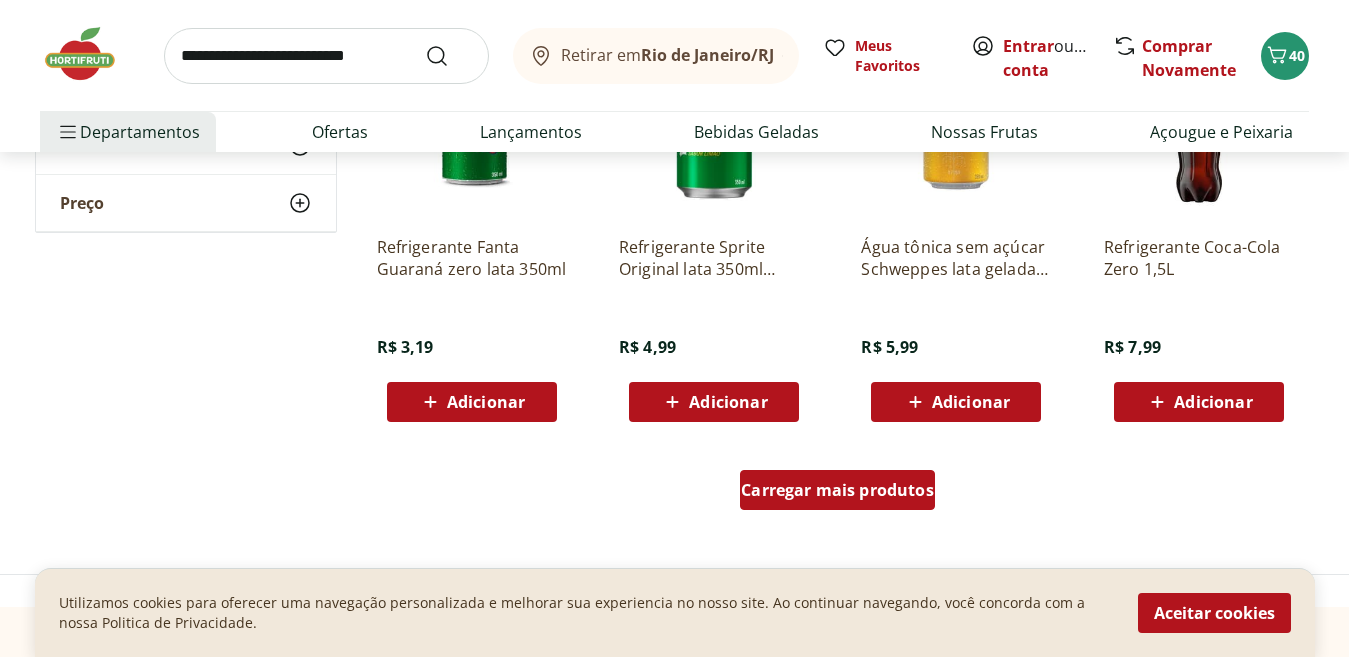 click on "Carregar mais produtos" at bounding box center (837, 490) 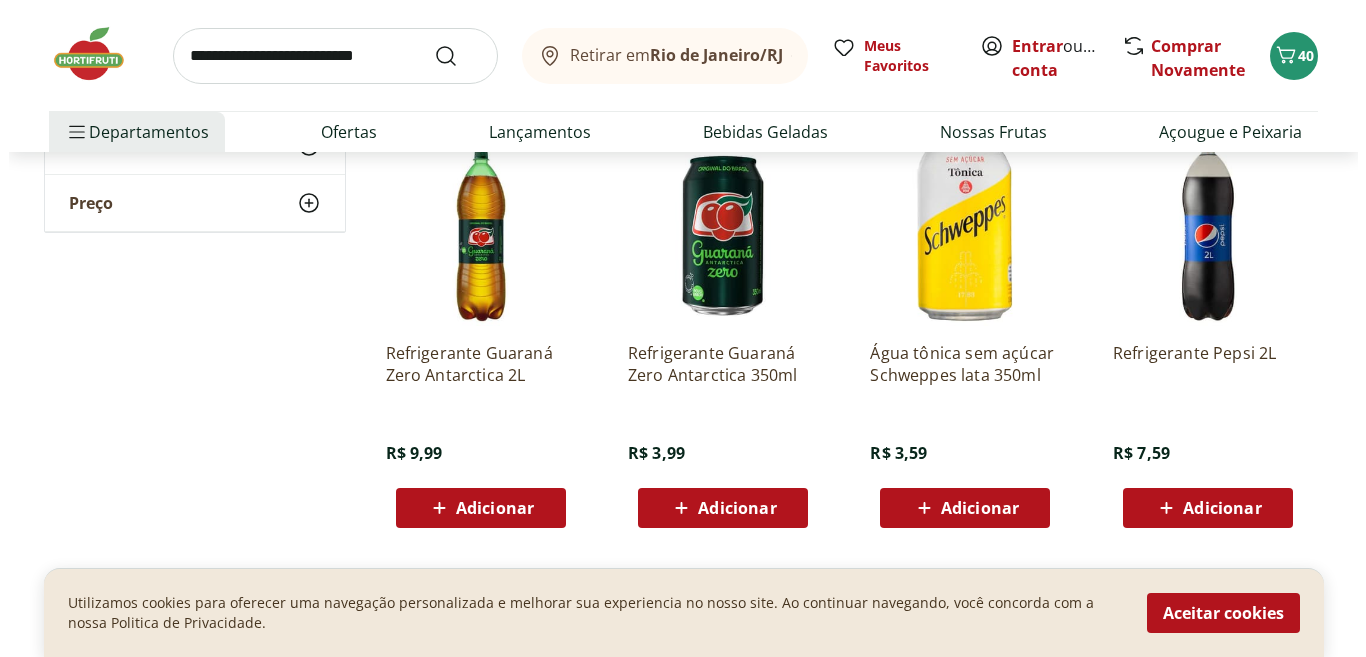 scroll, scrollTop: 1500, scrollLeft: 0, axis: vertical 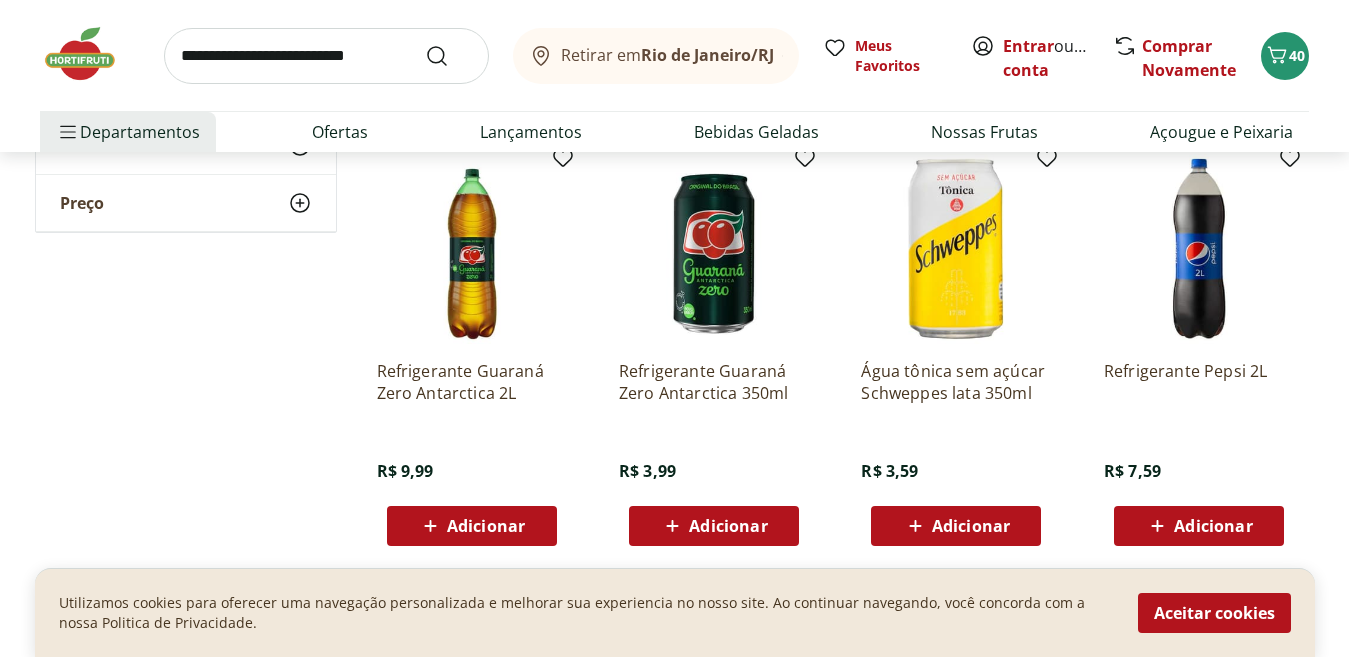 click on "Adicionar" at bounding box center [486, 526] 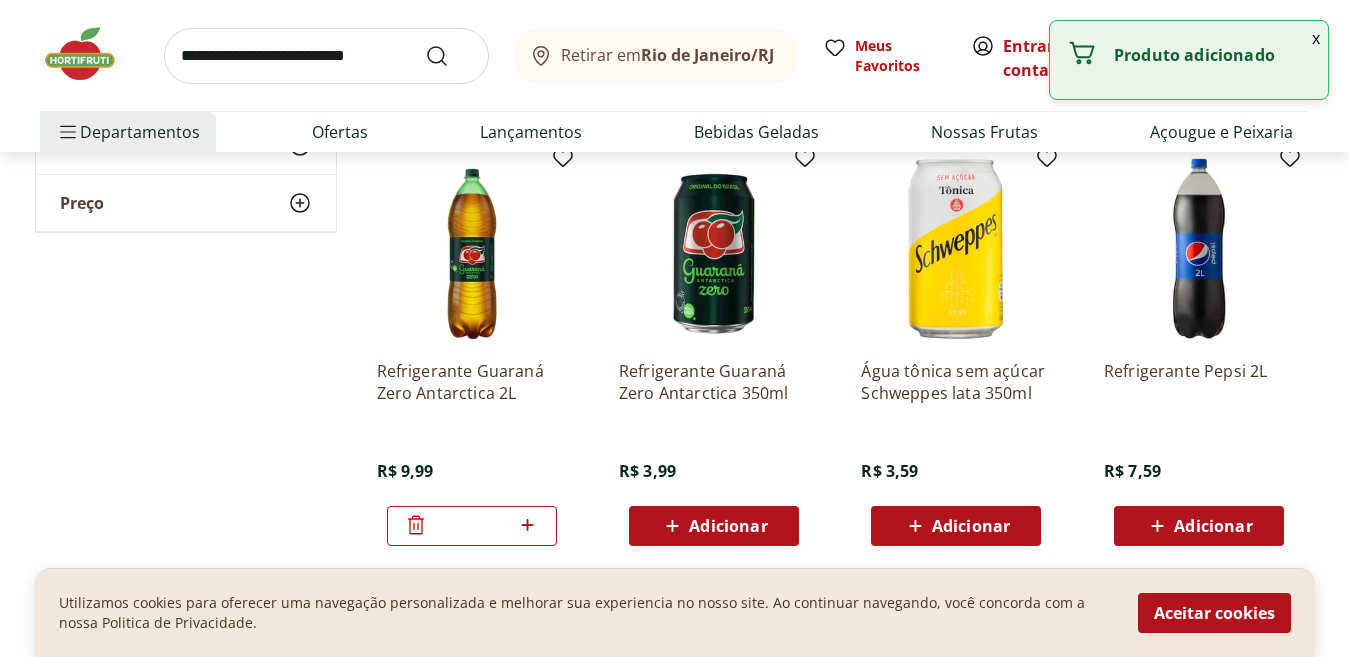 click 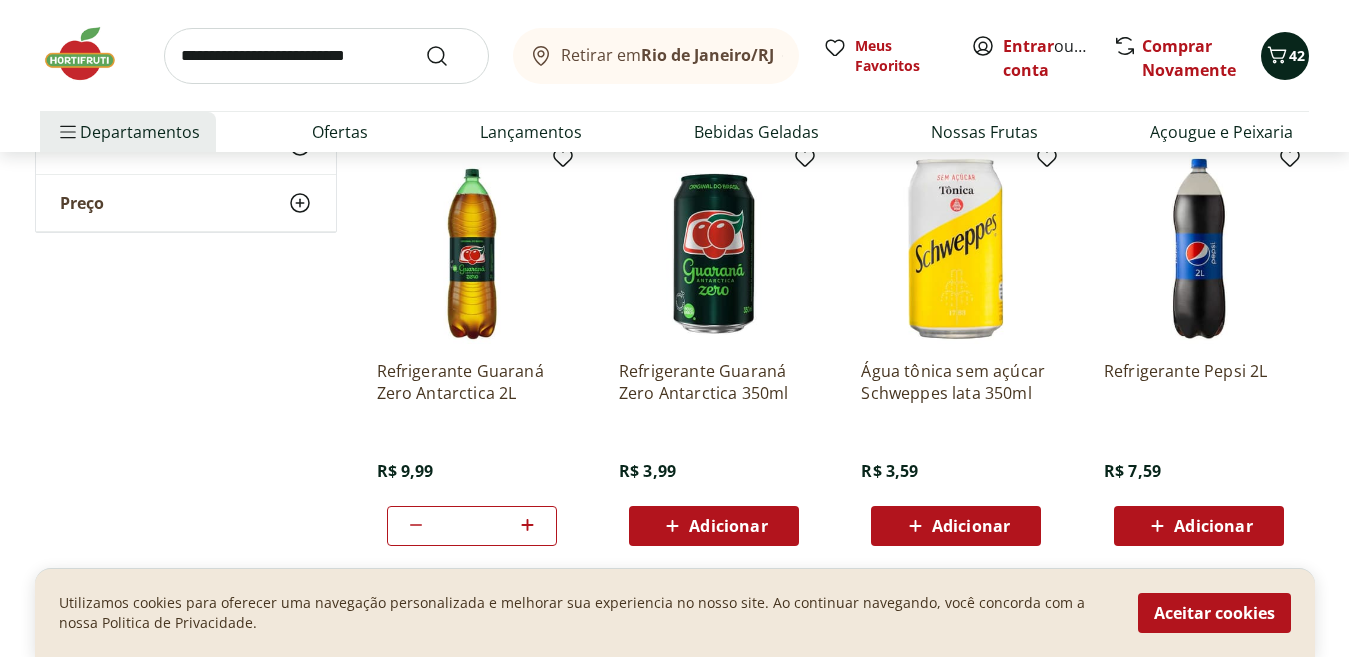 click 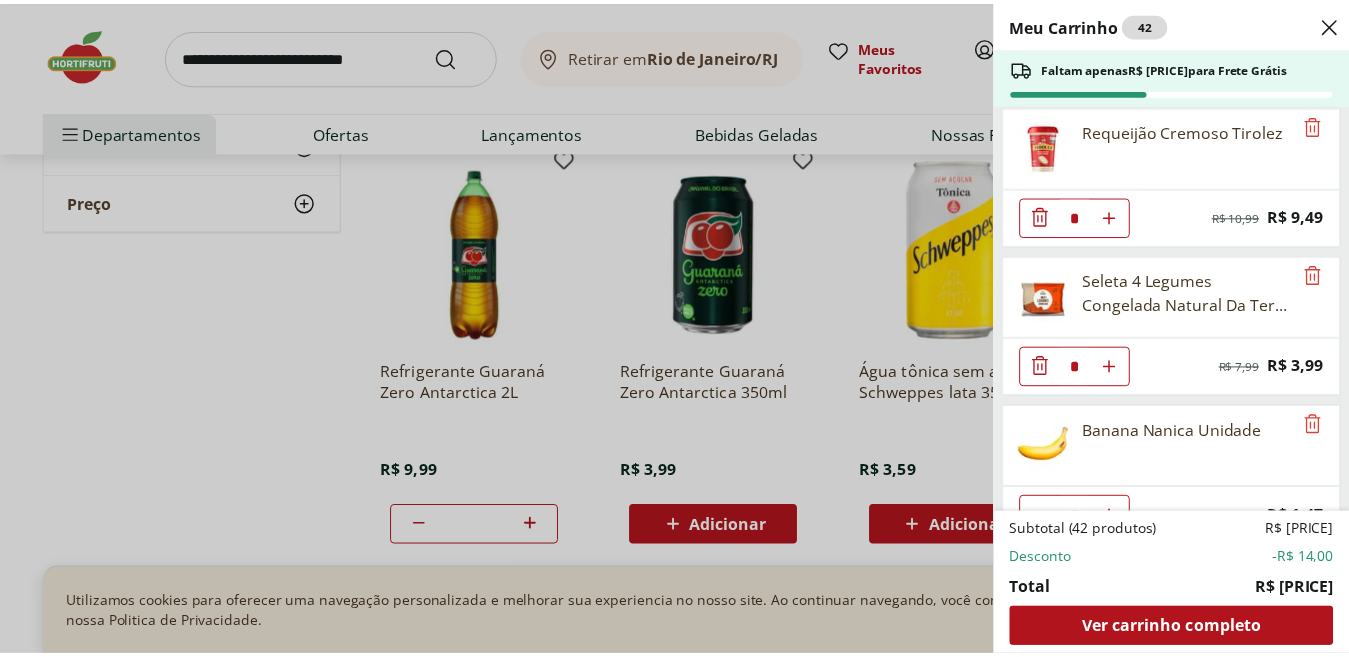 scroll, scrollTop: 0, scrollLeft: 0, axis: both 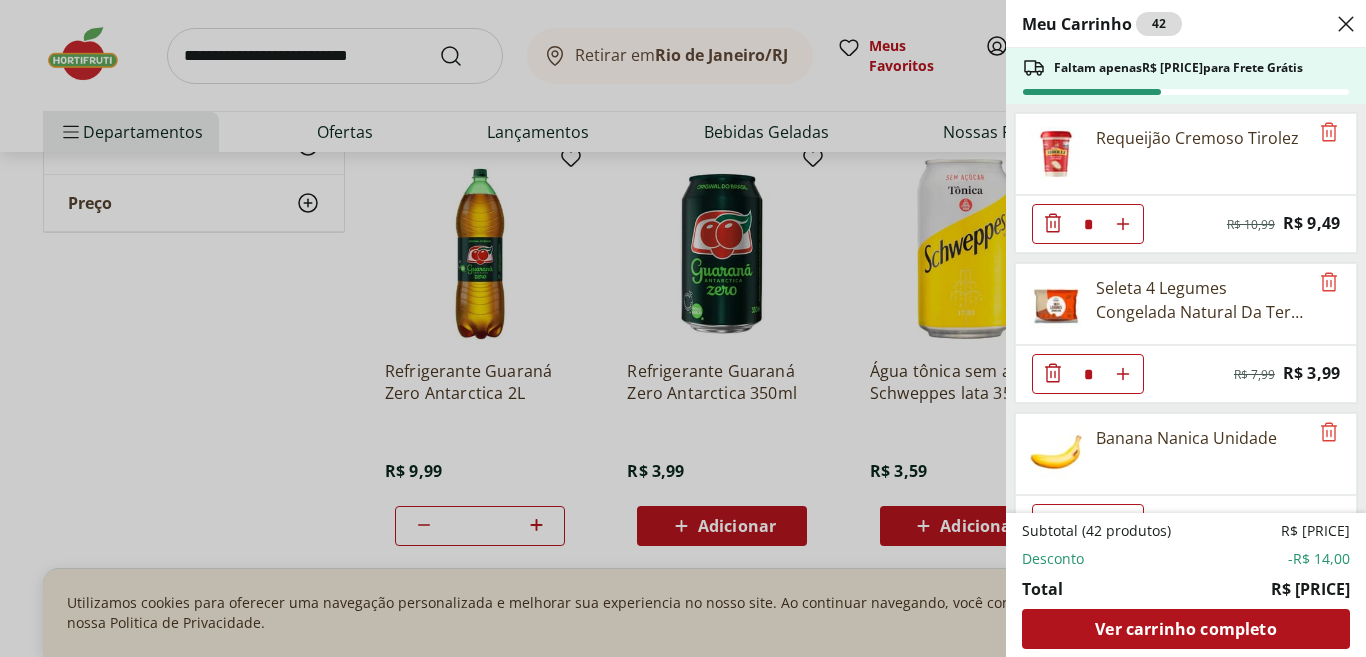 click on "Meu Carrinho 42 Faltam apenas  R$ 229,85  para Frete Grátis Requeijão Cremoso Tirolez * Original price: R$ 10,99 Price: R$ 9,49 Seleta 4 Legumes Congelada Natural Da Terra 300g * Original price: R$ 7,99 Price: R$ 3,99 Banana Nanica Unidade * Price: R$ 1,47 Hortelã Unidade * Price: R$ 3,99 Couve-Flor Unidade * Price: R$ 6,99 Tomate Italiano * Price: R$ 1,15 Leite Uht Desnatado Piracanjuba 1L * Price: R$ 7,49 Refrigerante Guaraná Zero Antarctica 2L * Price: R$ 9,99 Presunto sem Capa Cozido Fatiado Sadia * Price: R$ 4,19 Maçã em pacote Natural da Terra 1kg * Price: R$ 16,49 Brócolis Congelado Natural Da Terra 300g * Original price: R$ 7,99 Price: R$ 3,99 Pão Frances ** Price: R$ 1,49 Mini Broa Erva-Doce * Price: R$ 1,40 Queijo Minas Frescal pote Coalhadas * Original price: R$ 26,95 Price: R$ 22,45 Repolho Misto Processado * Price: R$ 4,00 Subtotal (42 produtos) R$ 183,15 Desconto -R$ 14,00 Total R$ 169,15 Ver carrinho completo" at bounding box center [683, 328] 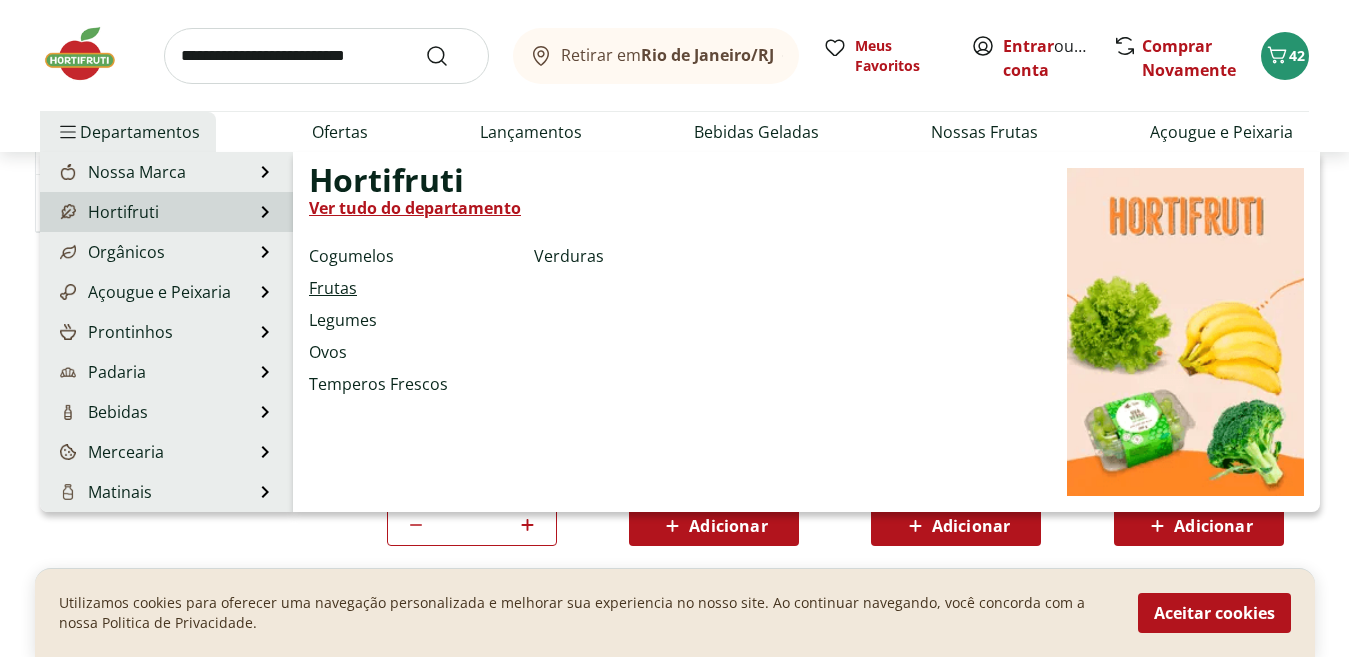 click on "Frutas" at bounding box center (333, 288) 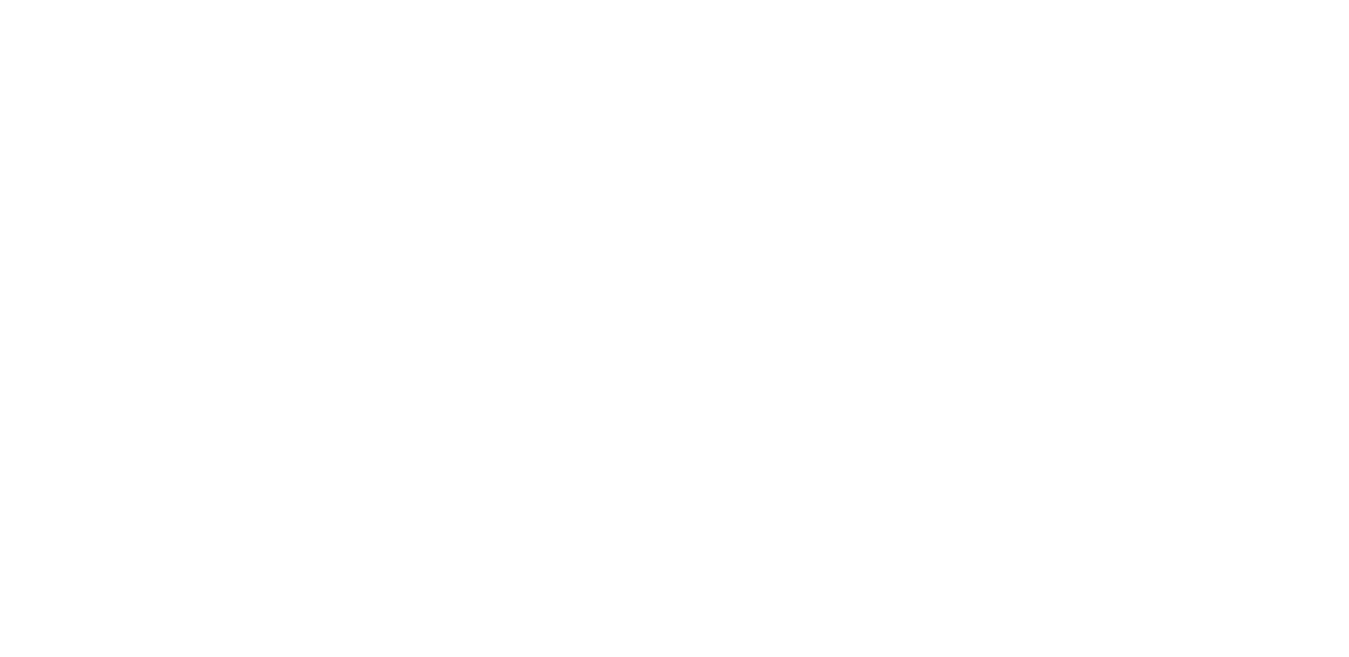 scroll, scrollTop: 0, scrollLeft: 0, axis: both 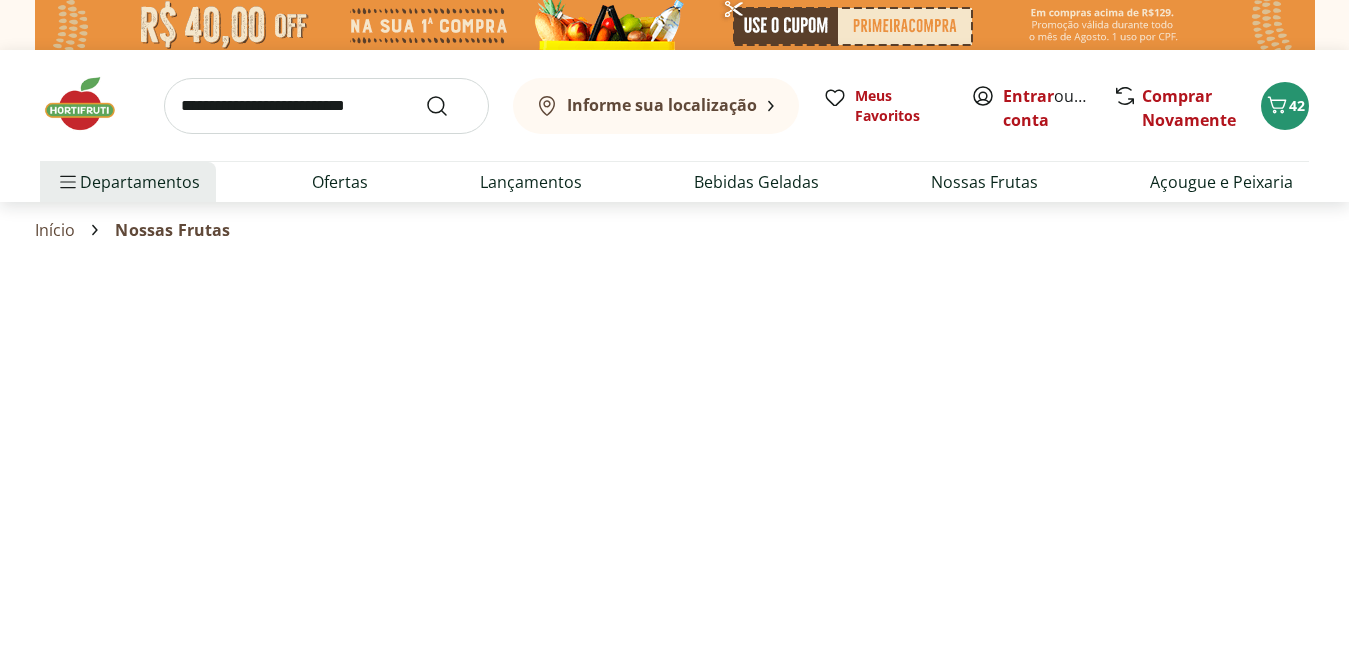 select on "**********" 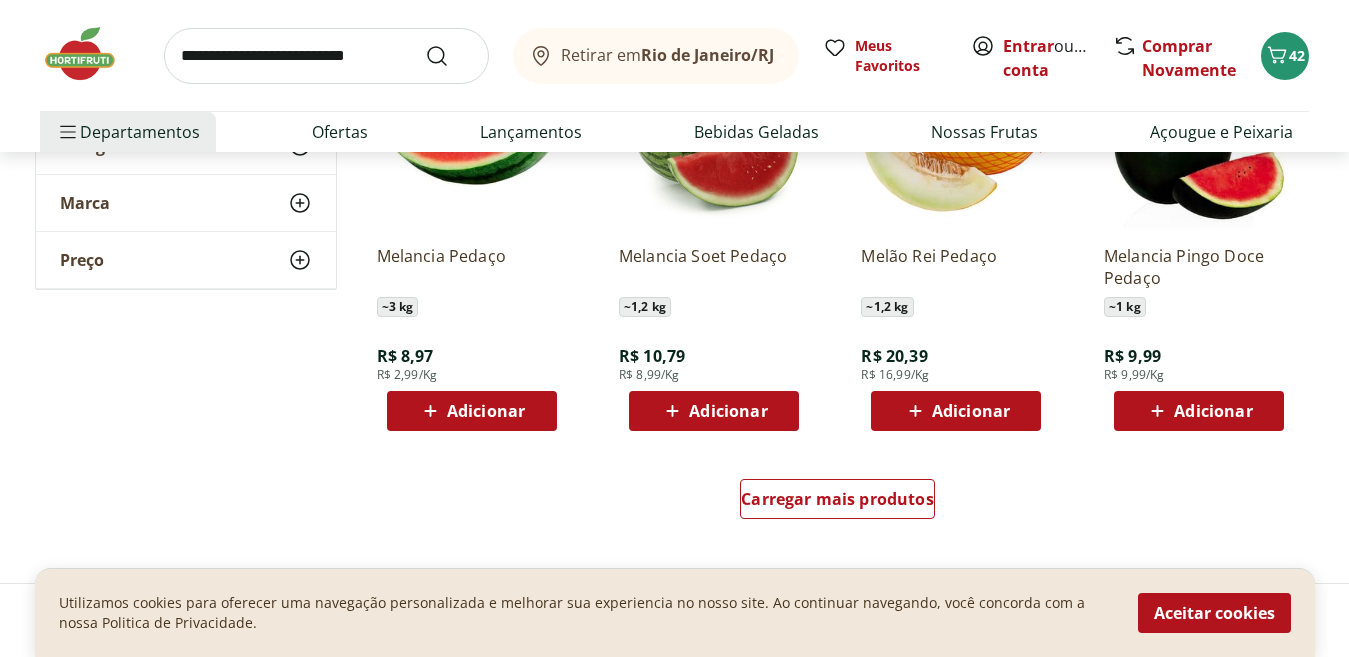 scroll, scrollTop: 1300, scrollLeft: 0, axis: vertical 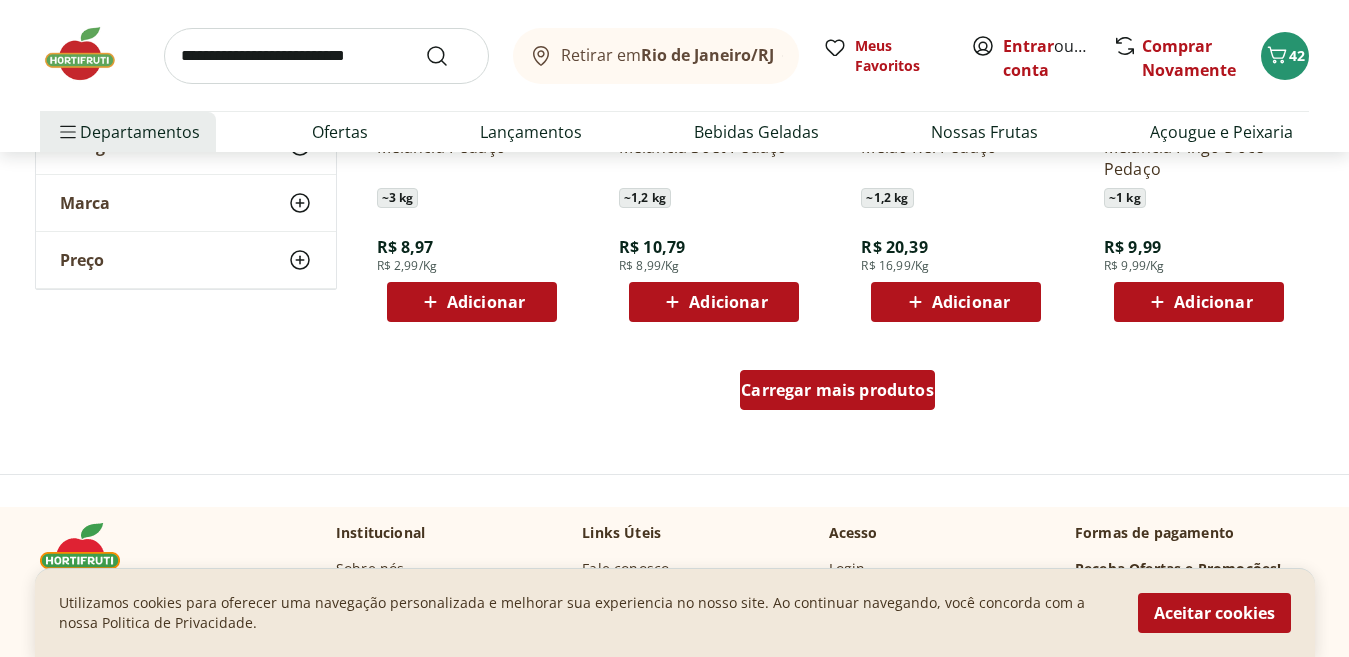 drag, startPoint x: 812, startPoint y: 388, endPoint x: 1099, endPoint y: 265, distance: 312.2467 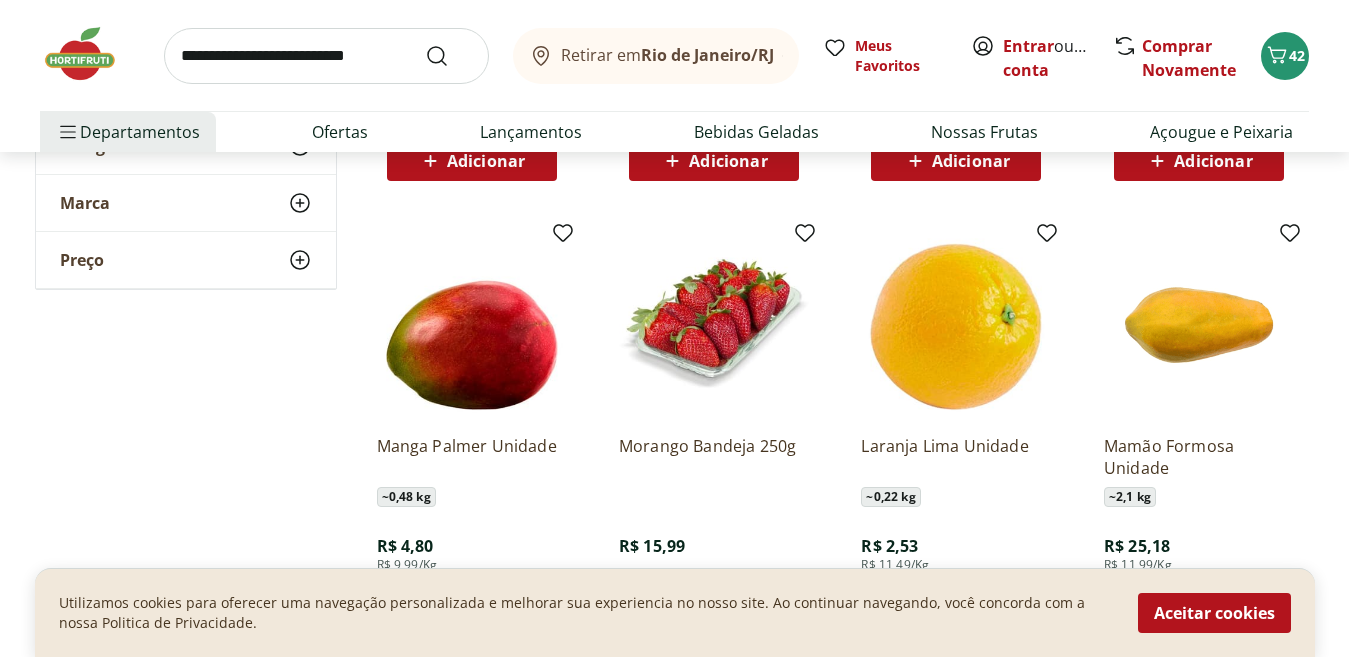 scroll, scrollTop: 2600, scrollLeft: 0, axis: vertical 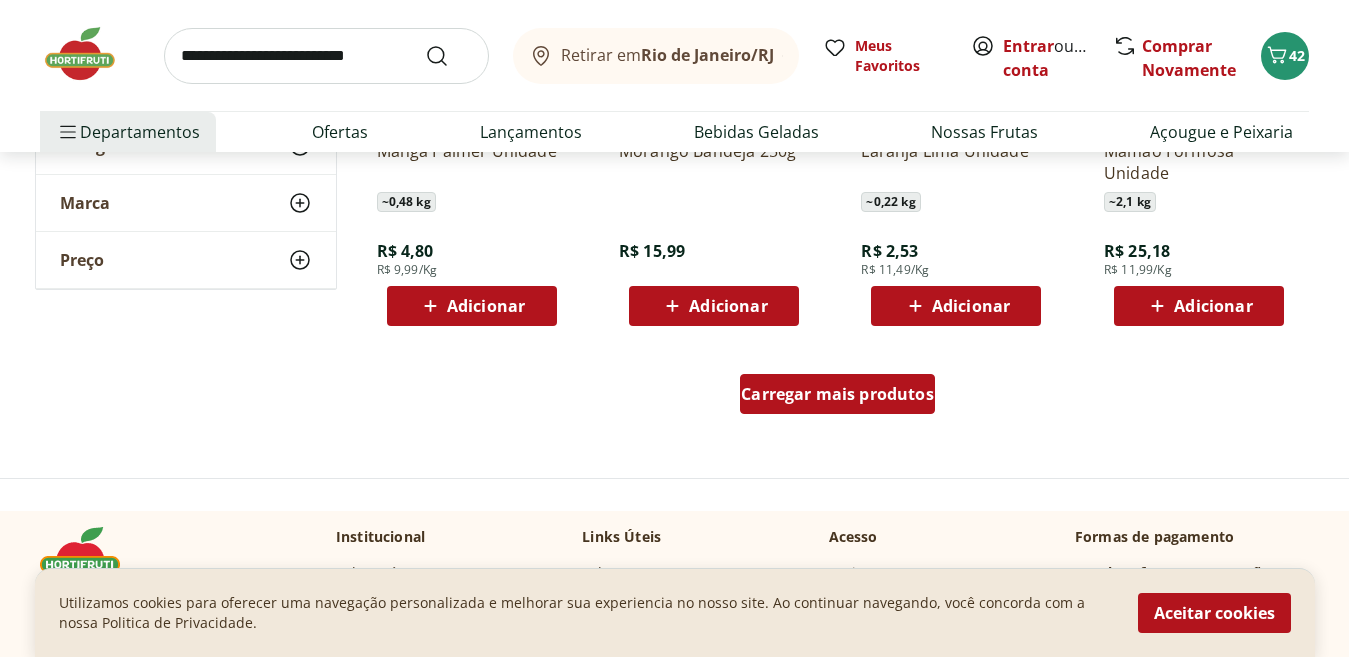 click on "Carregar mais produtos" at bounding box center (837, 394) 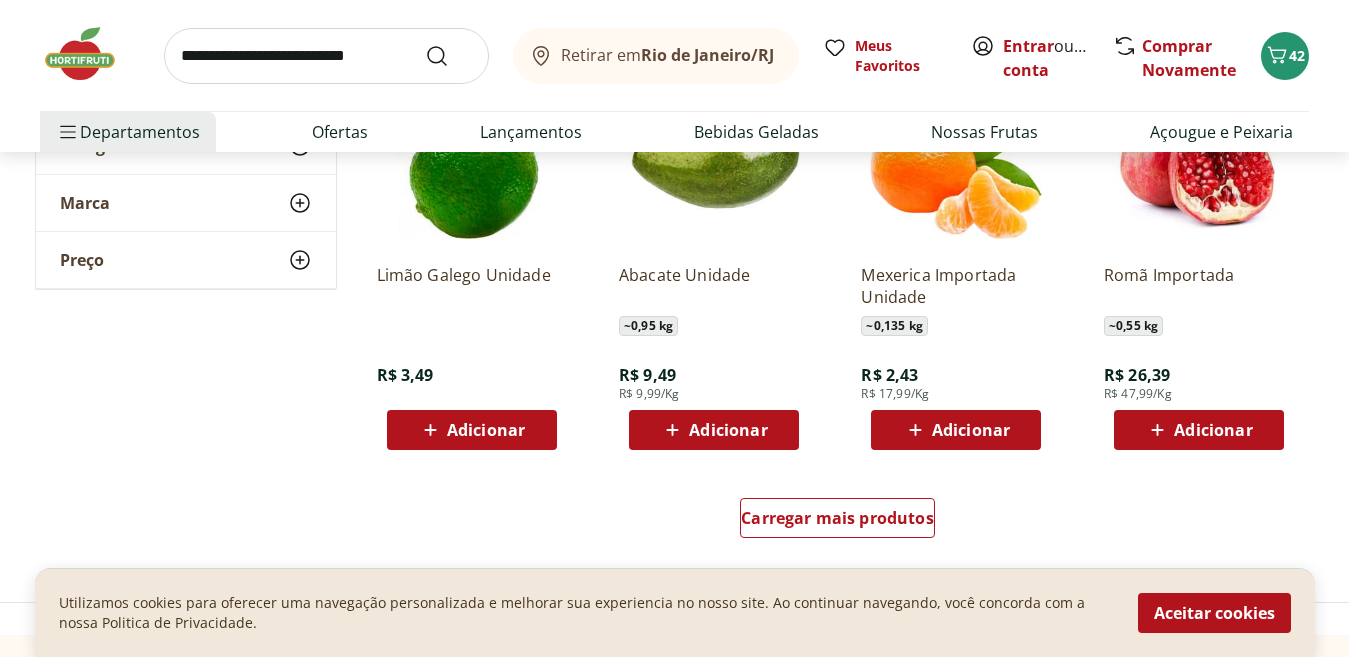 scroll, scrollTop: 4000, scrollLeft: 0, axis: vertical 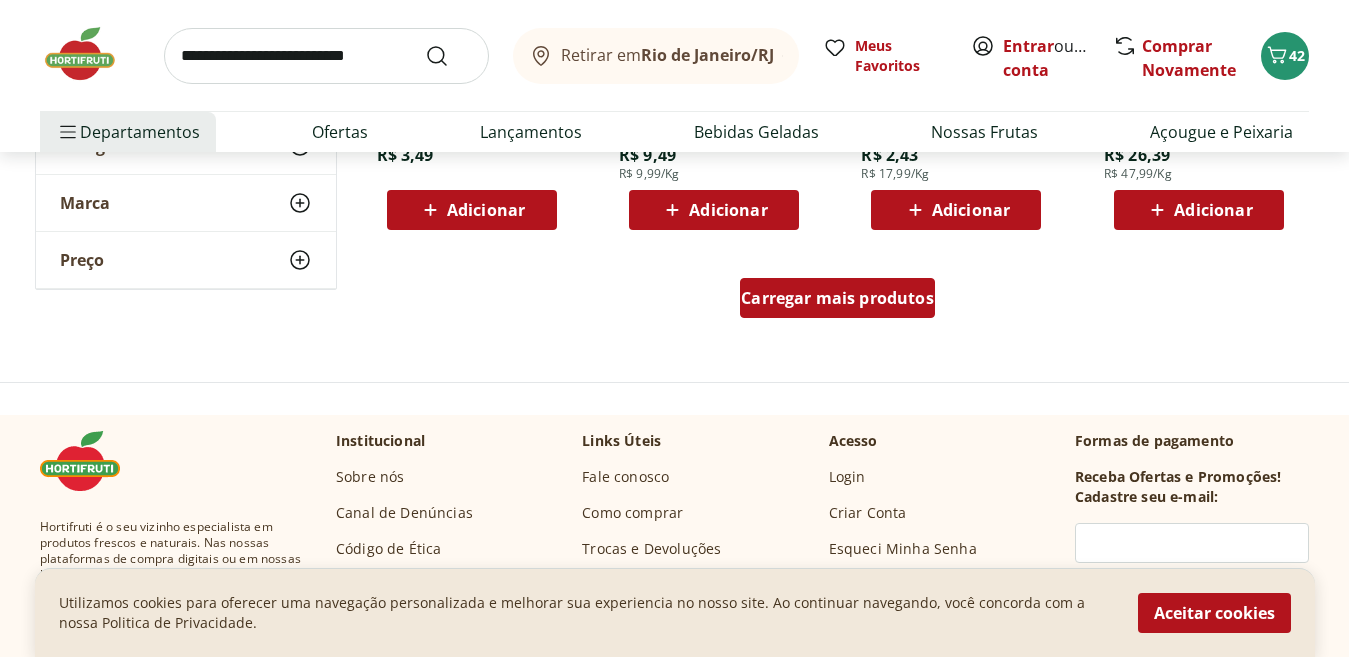 click on "Carregar mais produtos" at bounding box center (837, 298) 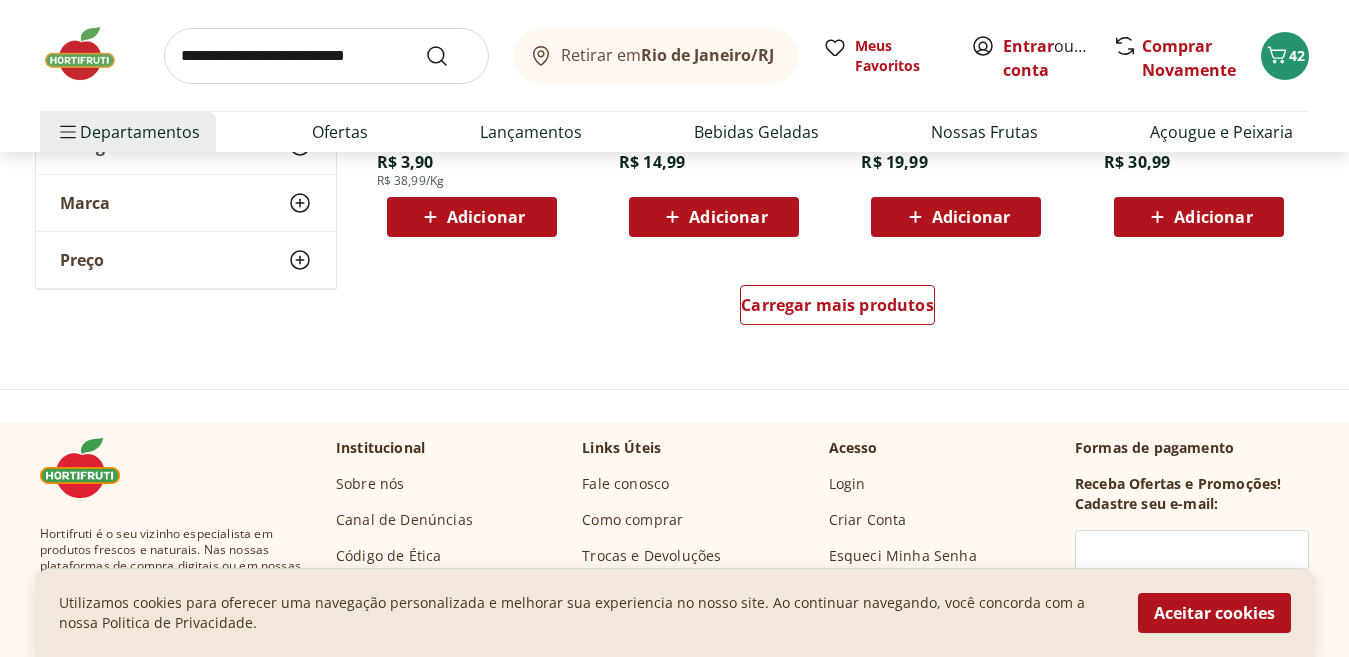scroll, scrollTop: 5300, scrollLeft: 0, axis: vertical 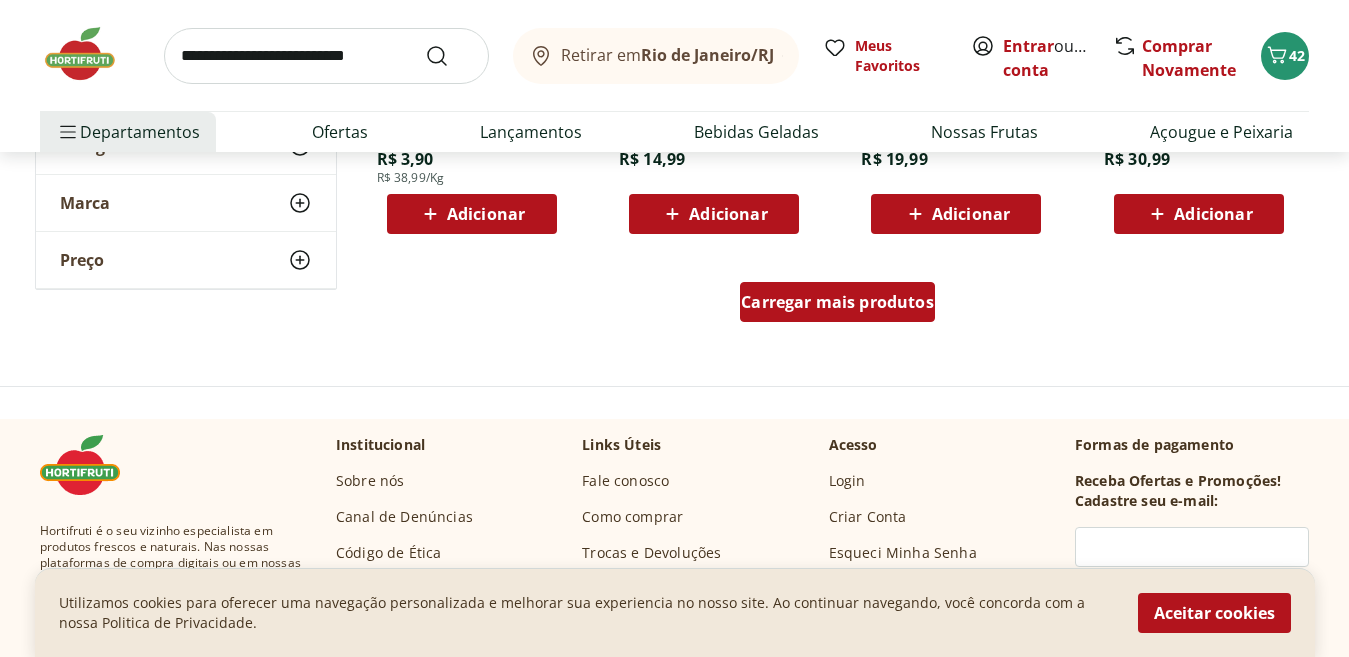 click on "Carregar mais produtos" at bounding box center [837, 302] 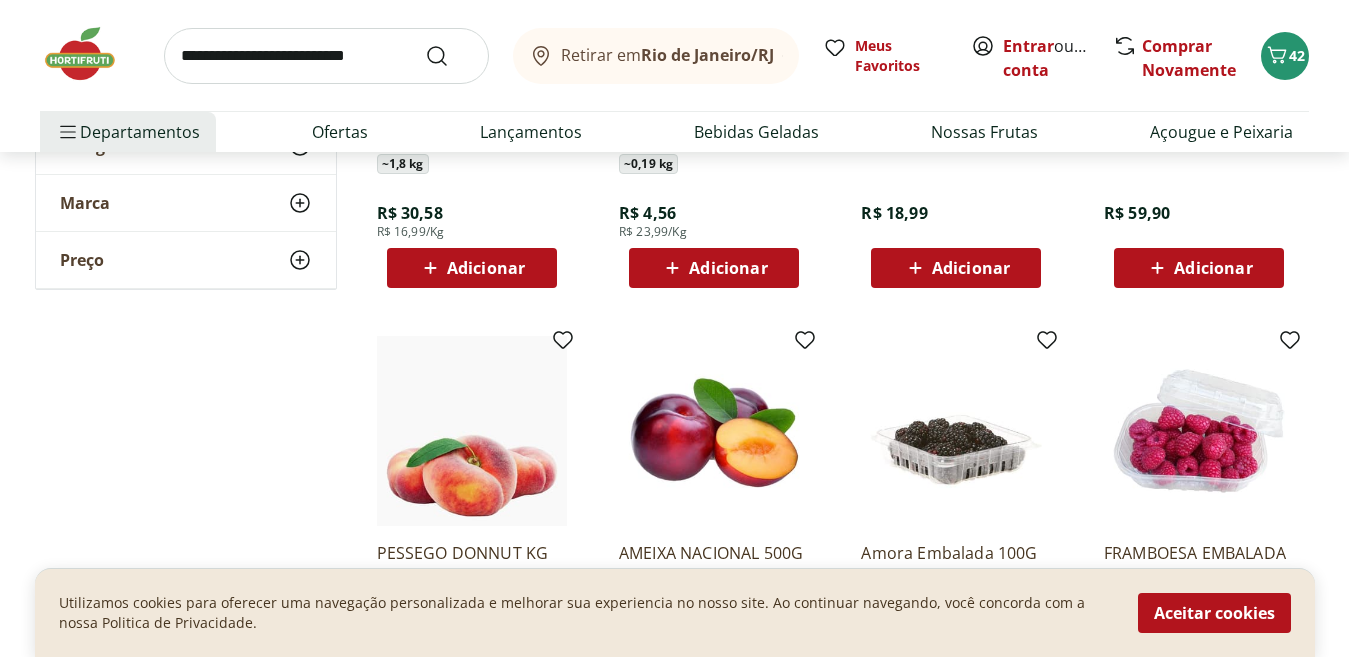 scroll, scrollTop: 4600, scrollLeft: 0, axis: vertical 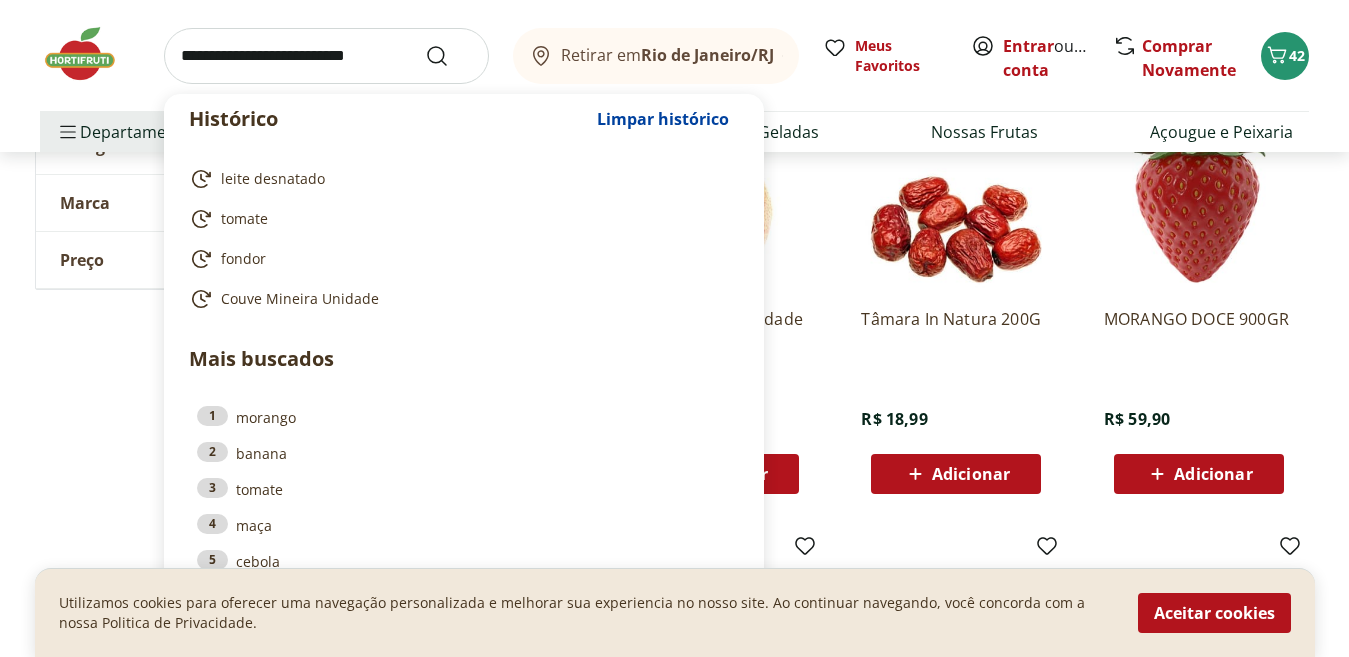 click at bounding box center [326, 56] 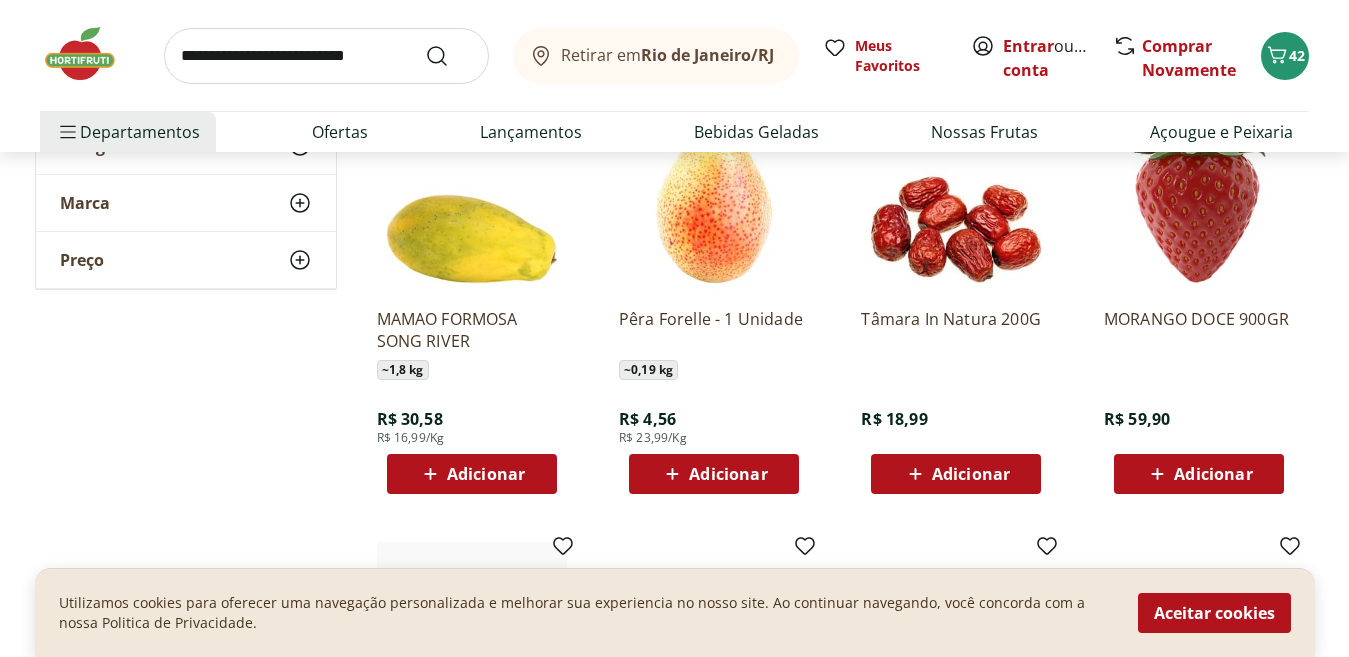 click on "**********" at bounding box center [675, -976] 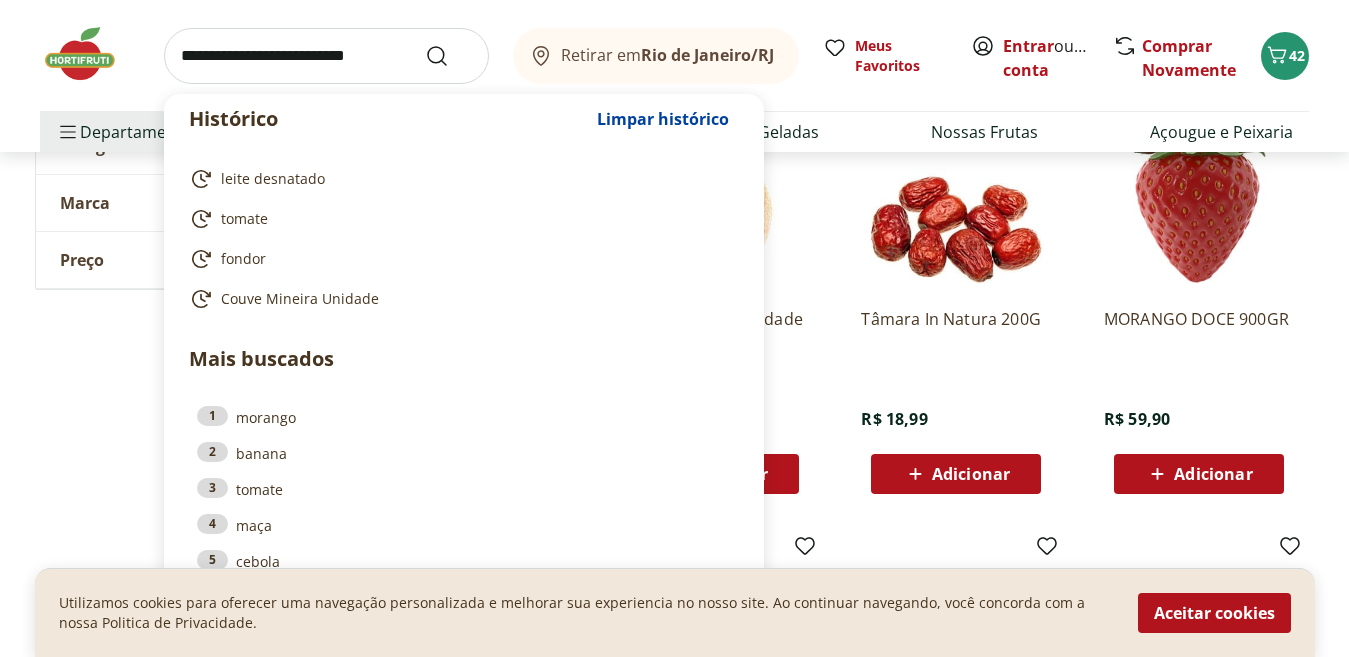 click at bounding box center [326, 56] 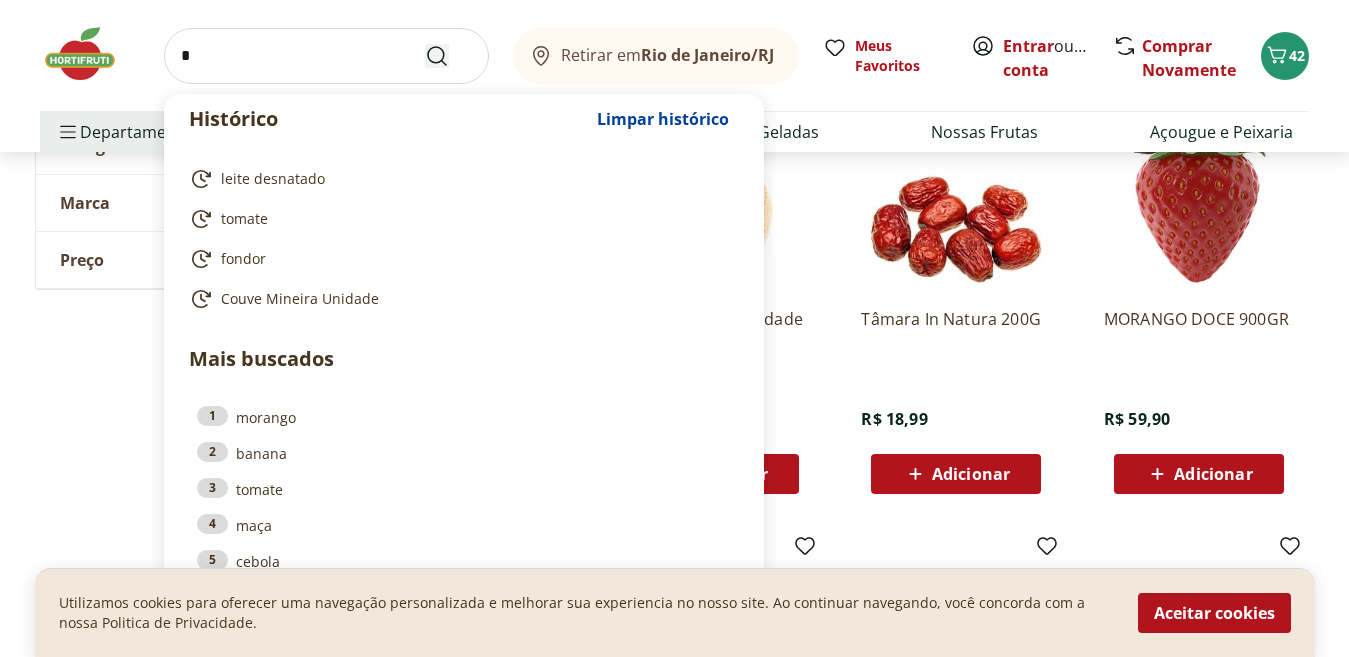 type on "*" 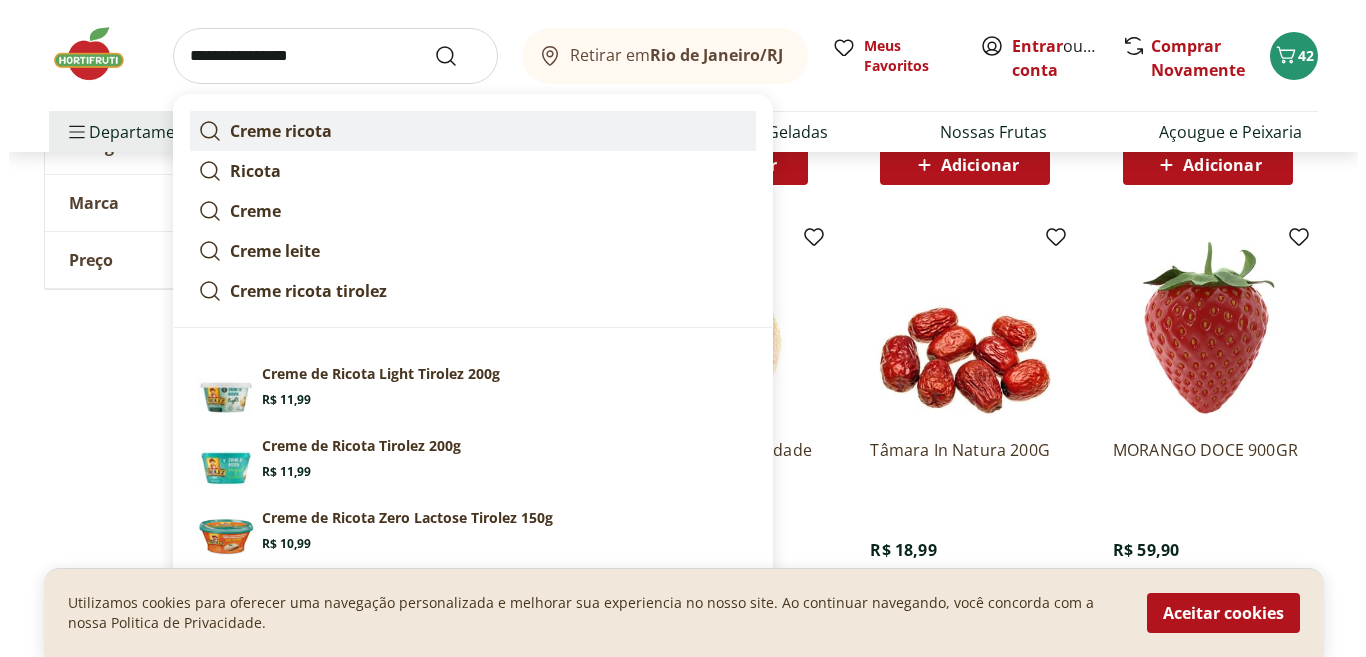 scroll, scrollTop: 4300, scrollLeft: 0, axis: vertical 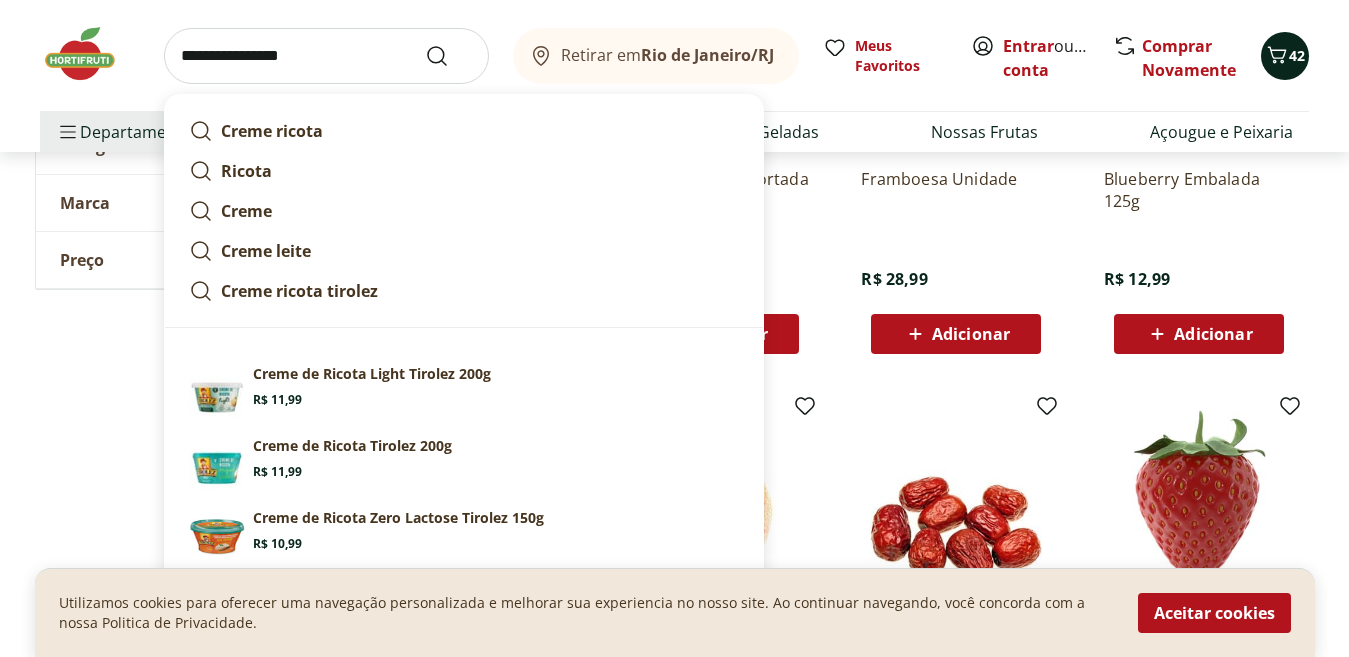 type on "**********" 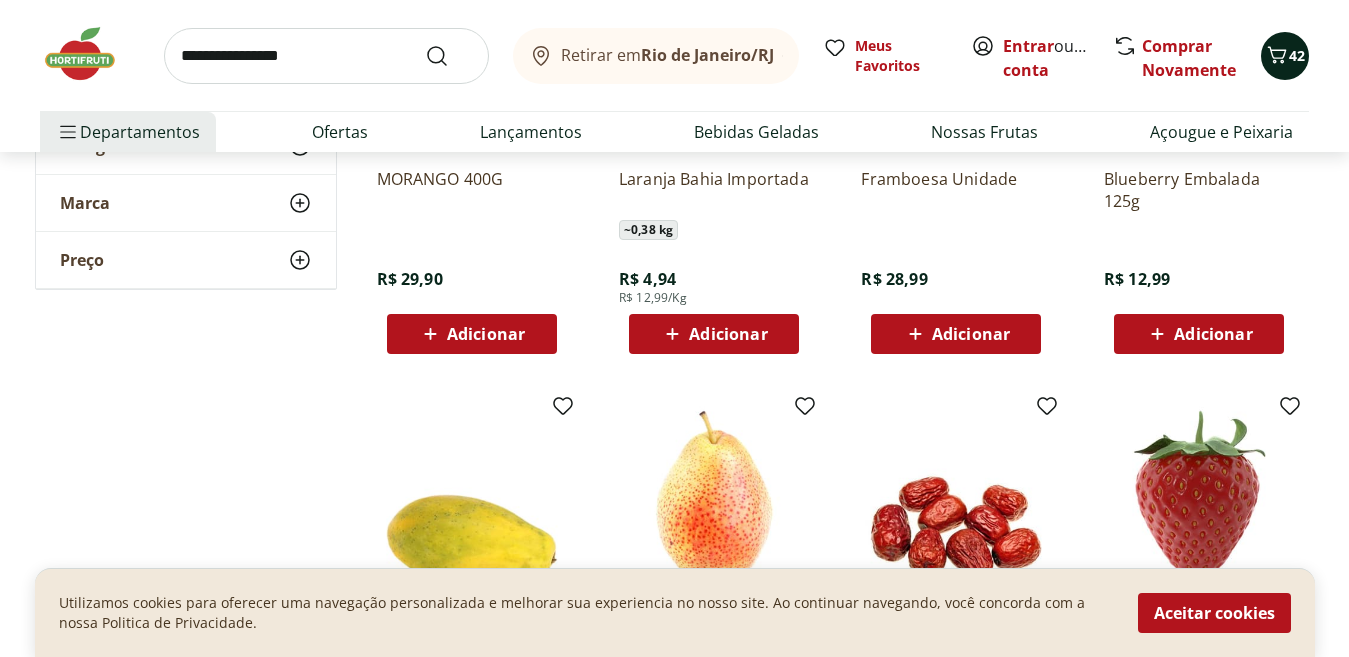 click 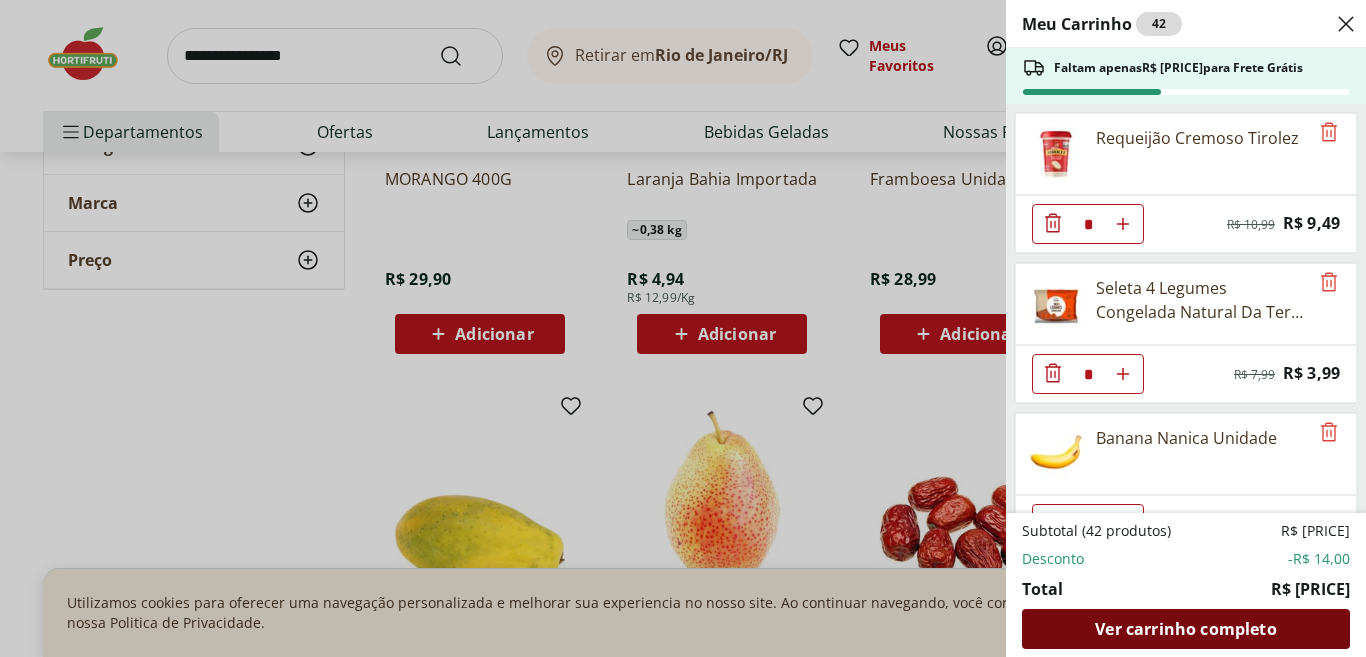 click on "Ver carrinho completo" at bounding box center [1185, 629] 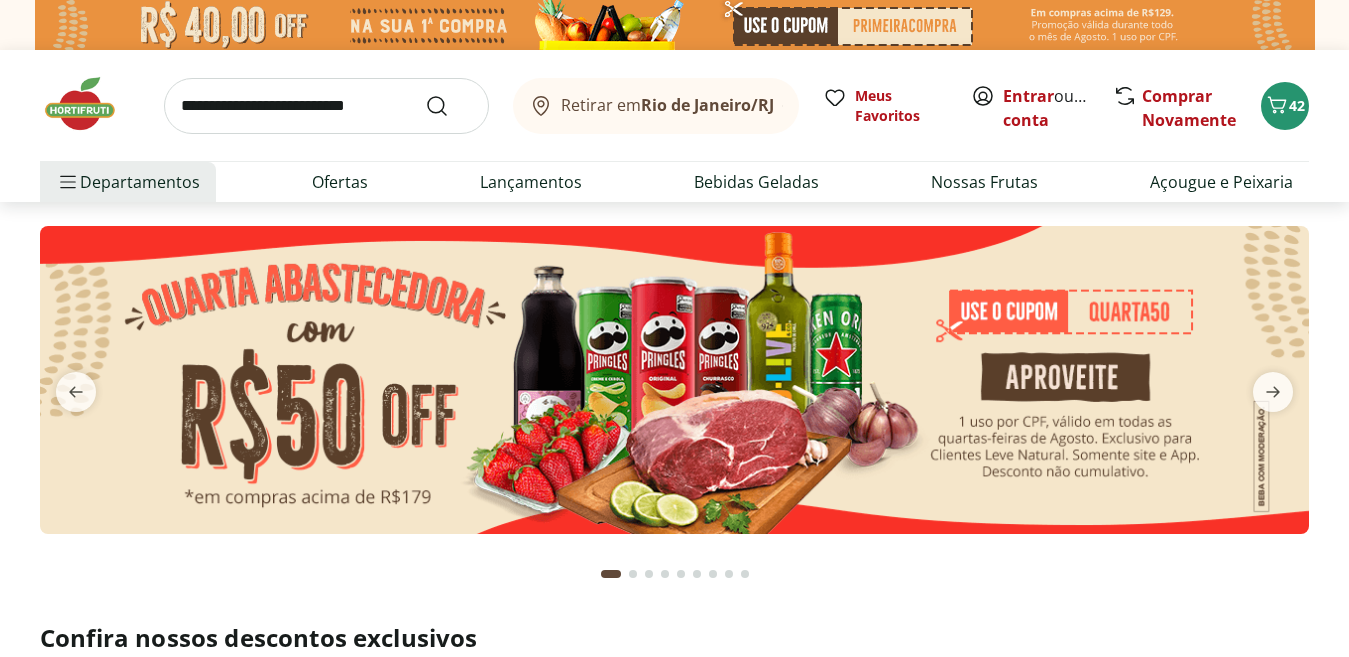 scroll, scrollTop: 0, scrollLeft: 0, axis: both 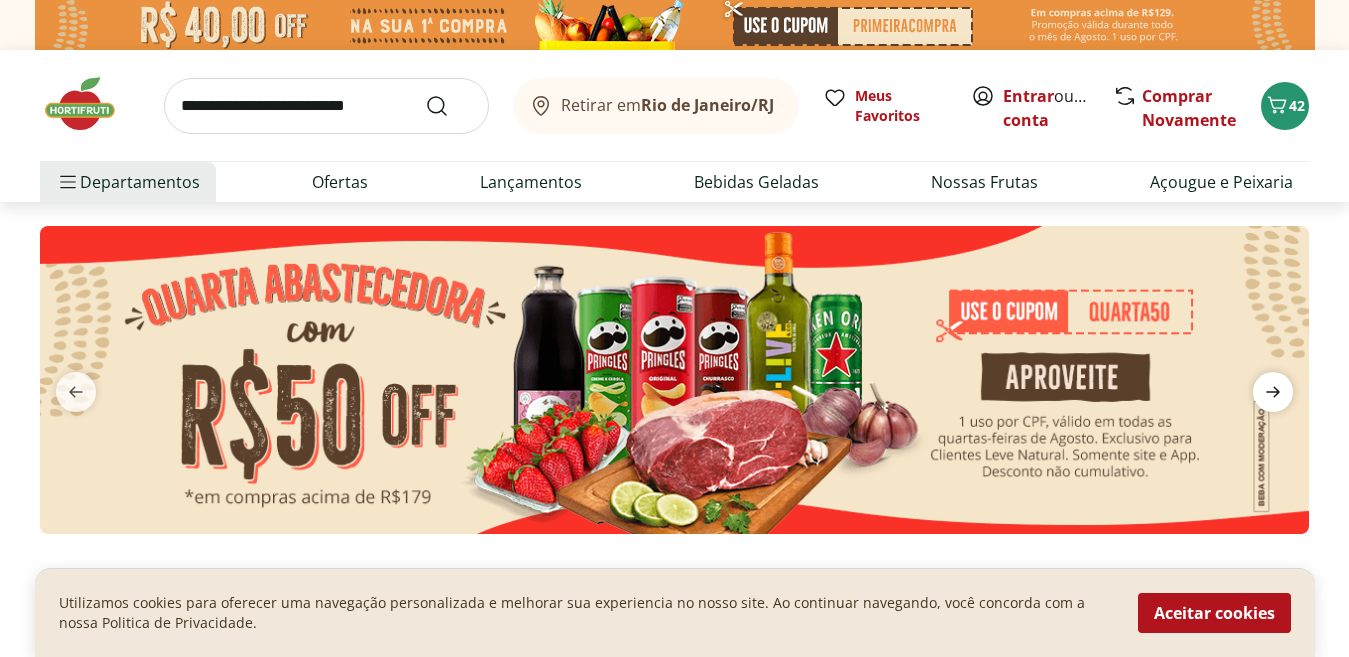 click 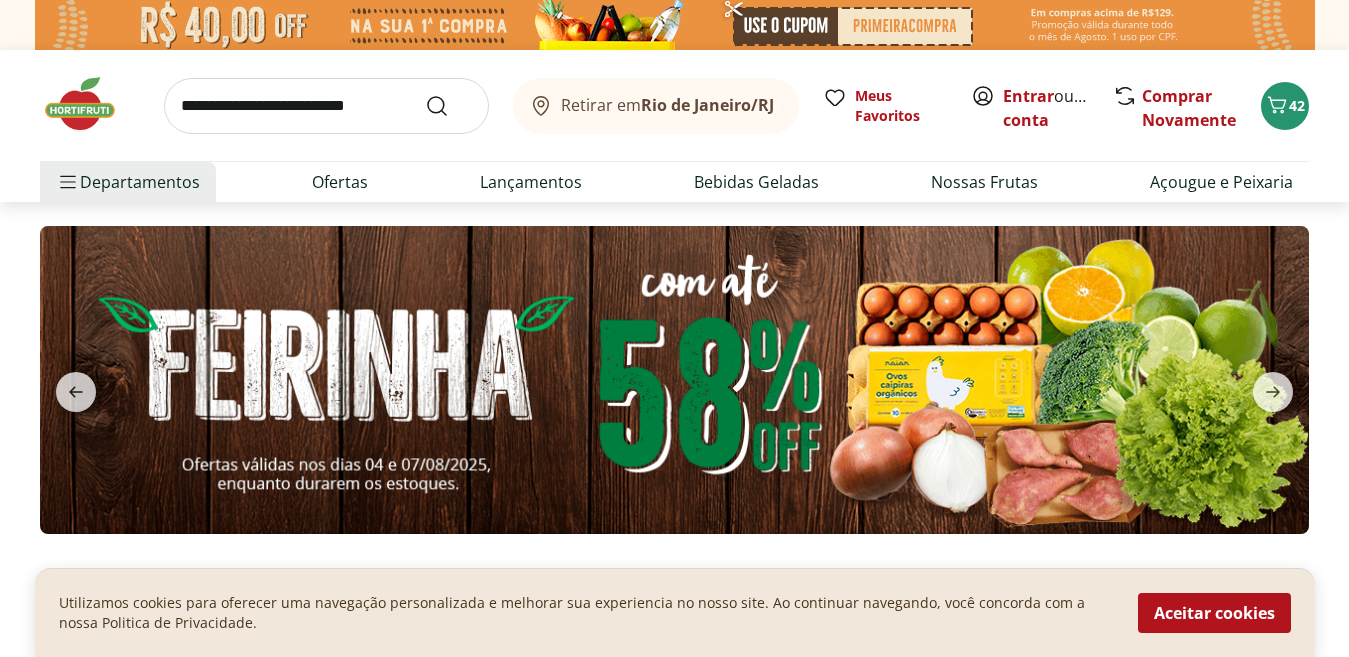 click at bounding box center [674, 379] 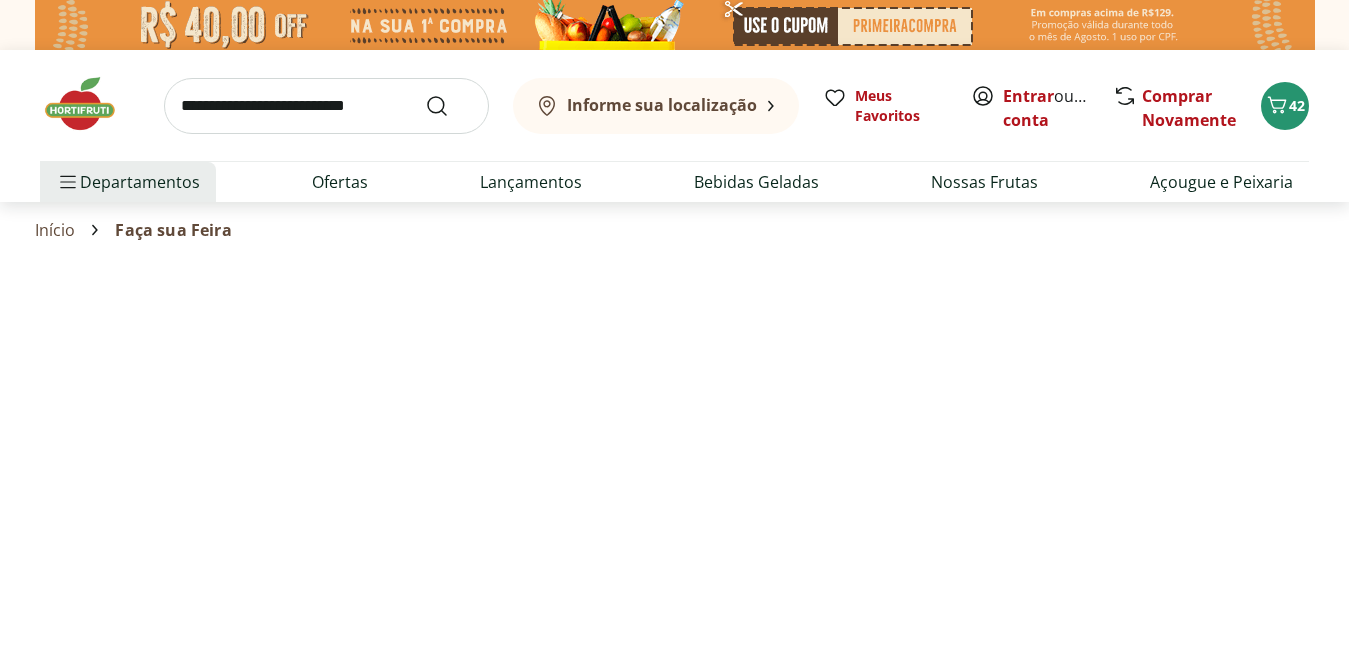 select on "**********" 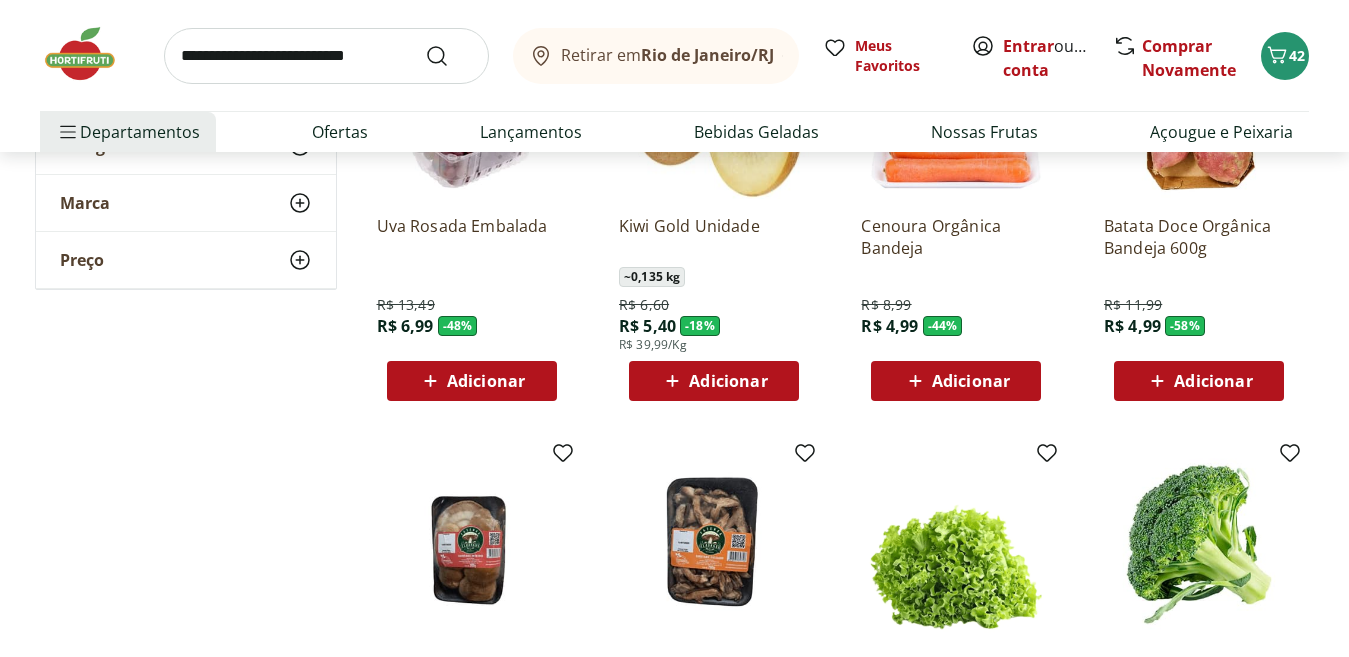 scroll, scrollTop: 800, scrollLeft: 0, axis: vertical 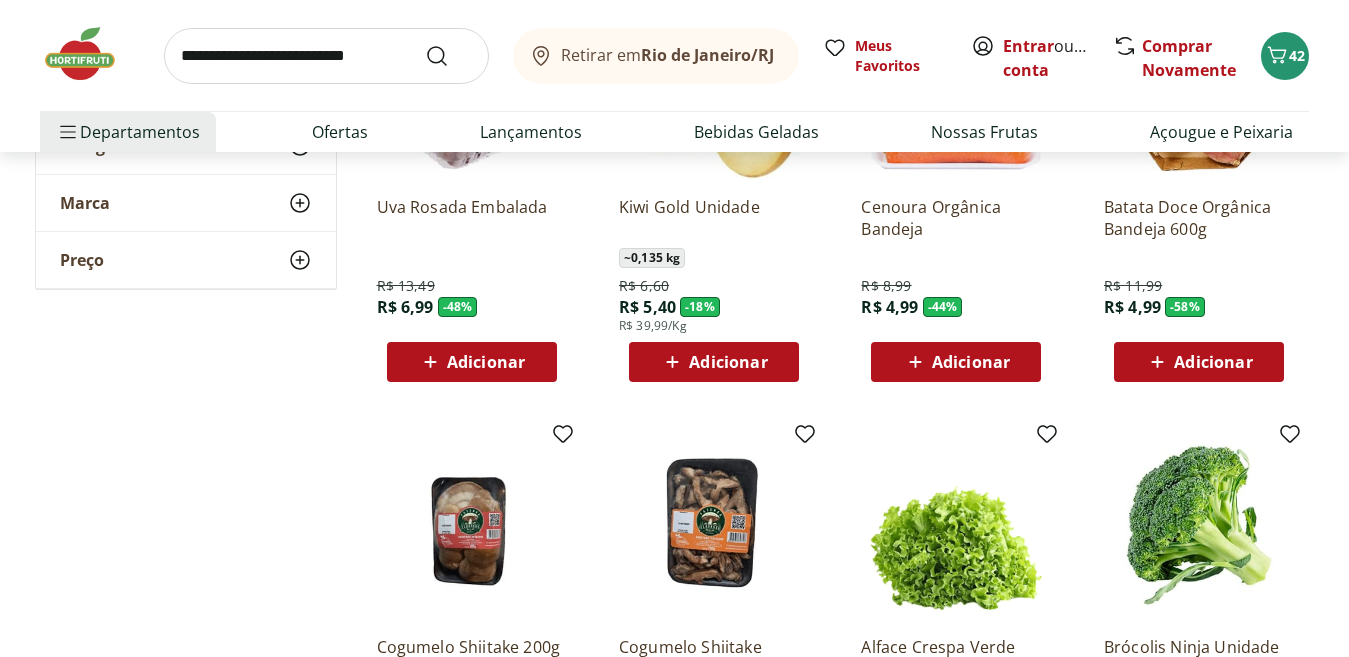 click on "Adicionar" at bounding box center (486, 362) 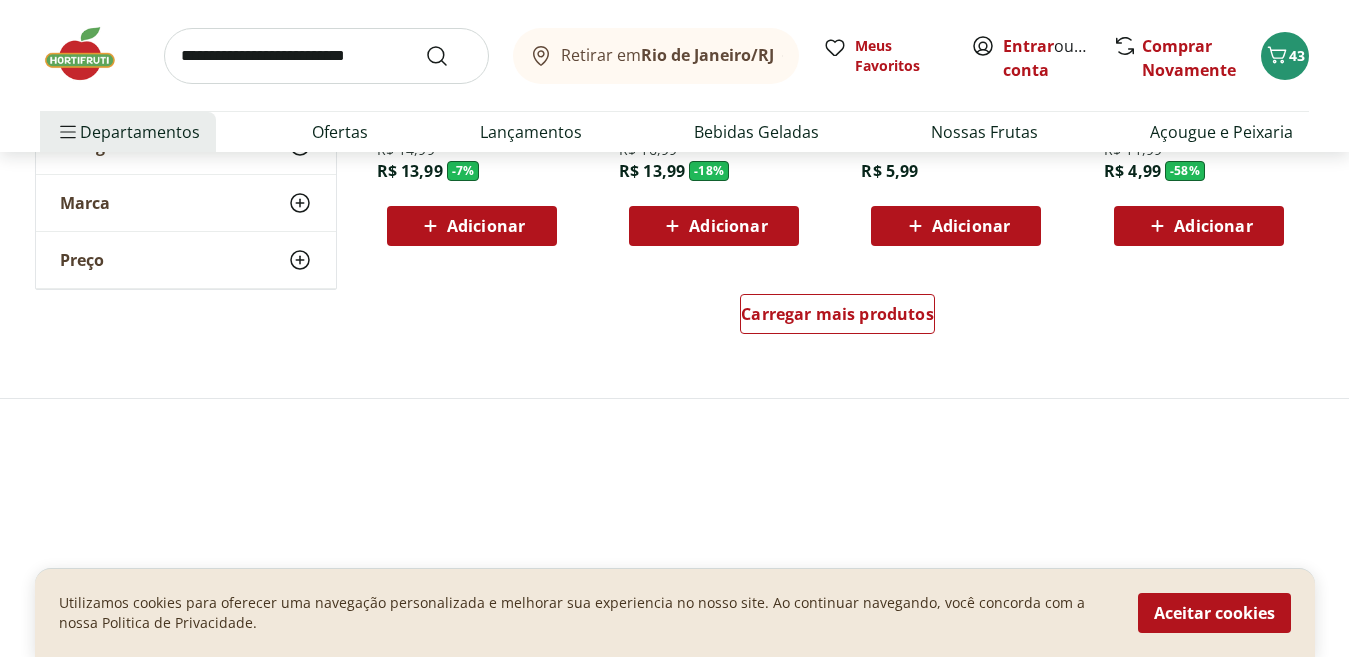 scroll, scrollTop: 1400, scrollLeft: 0, axis: vertical 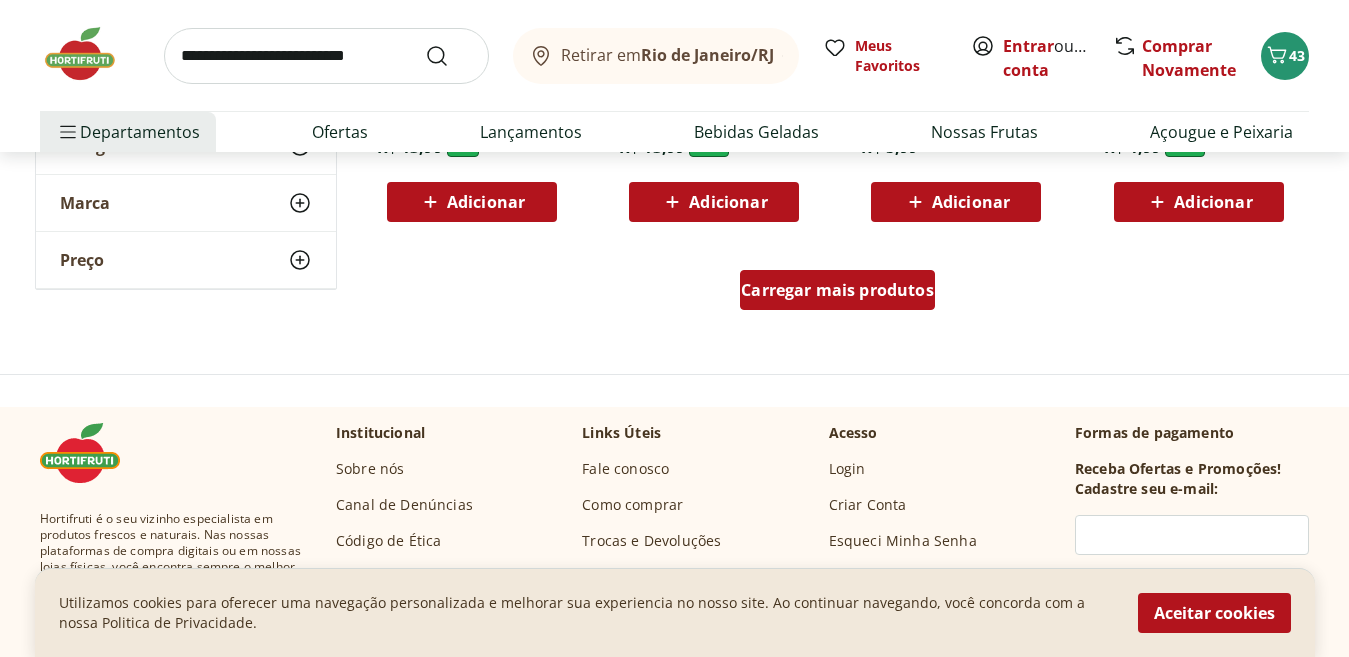 click on "Carregar mais produtos" at bounding box center (837, 290) 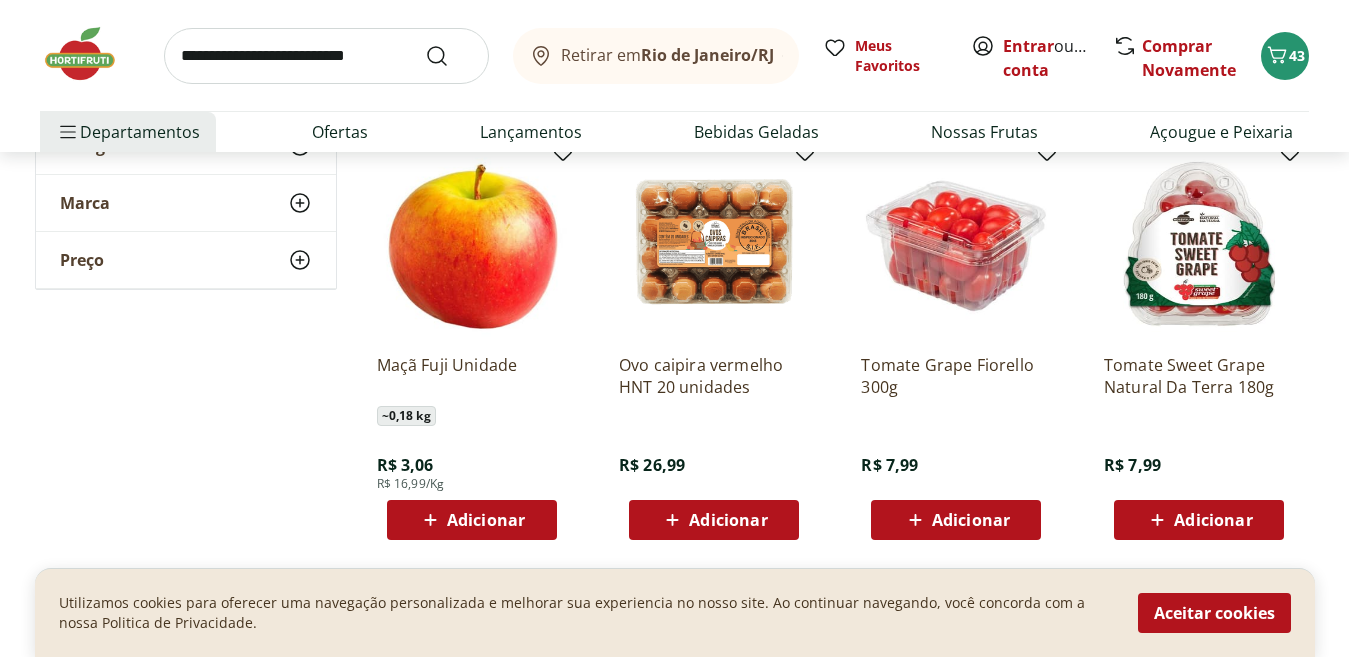 scroll, scrollTop: 2400, scrollLeft: 0, axis: vertical 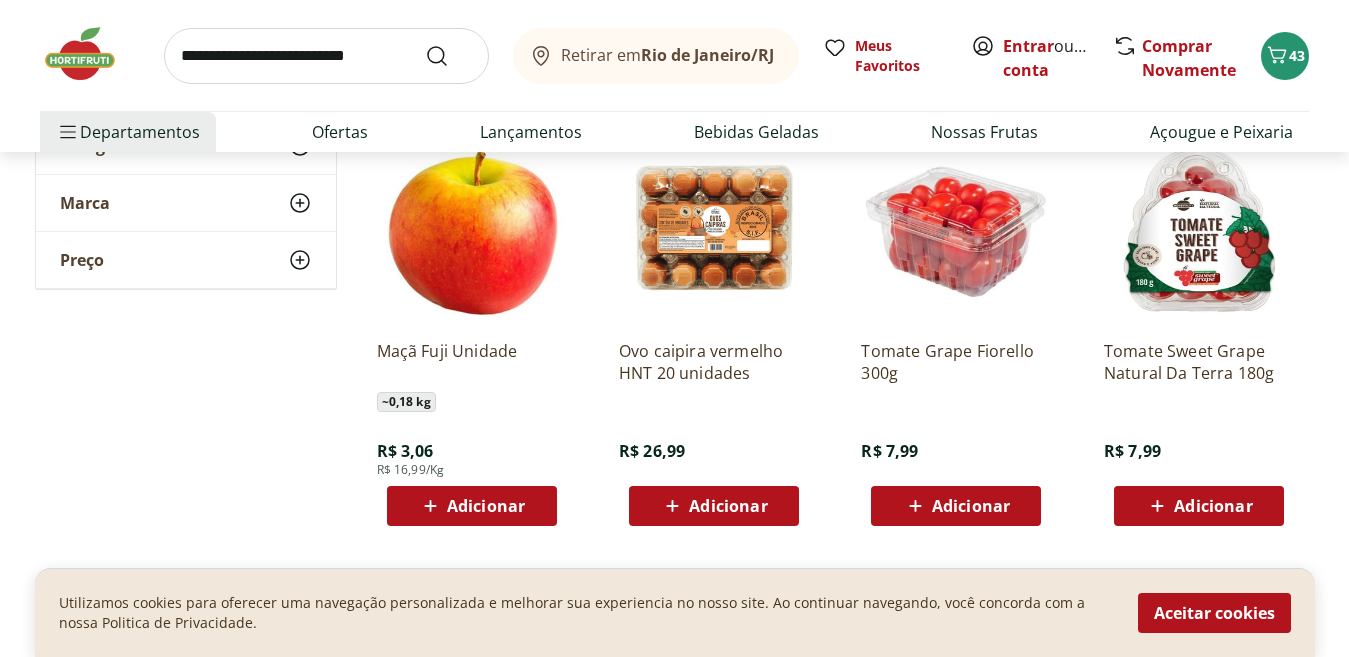 drag, startPoint x: 944, startPoint y: 504, endPoint x: 1003, endPoint y: 441, distance: 86.313385 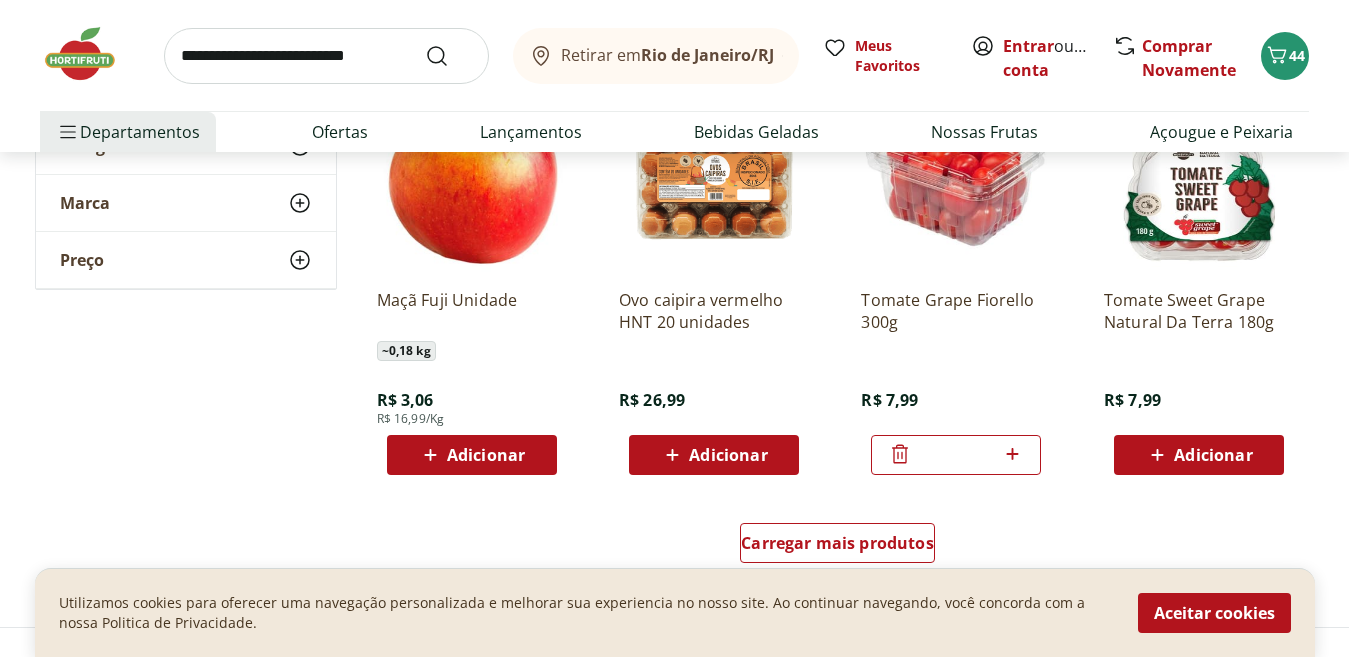scroll, scrollTop: 2700, scrollLeft: 0, axis: vertical 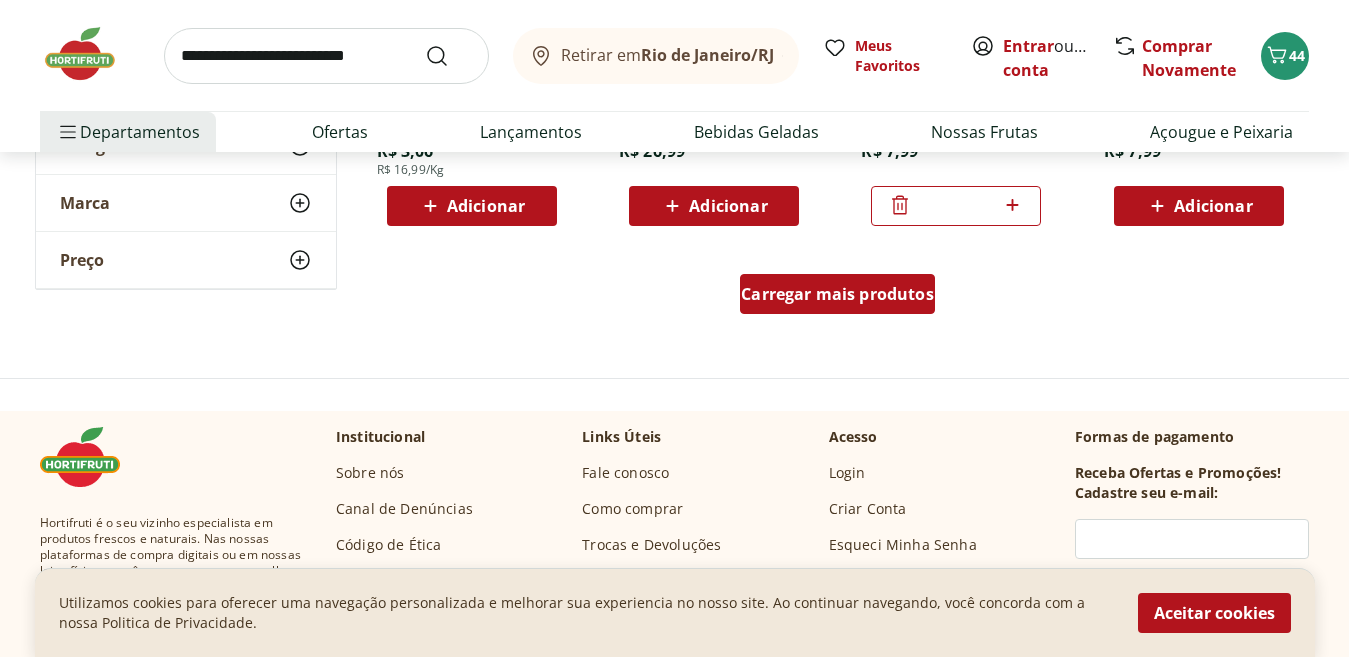 click on "Carregar mais produtos" at bounding box center (837, 294) 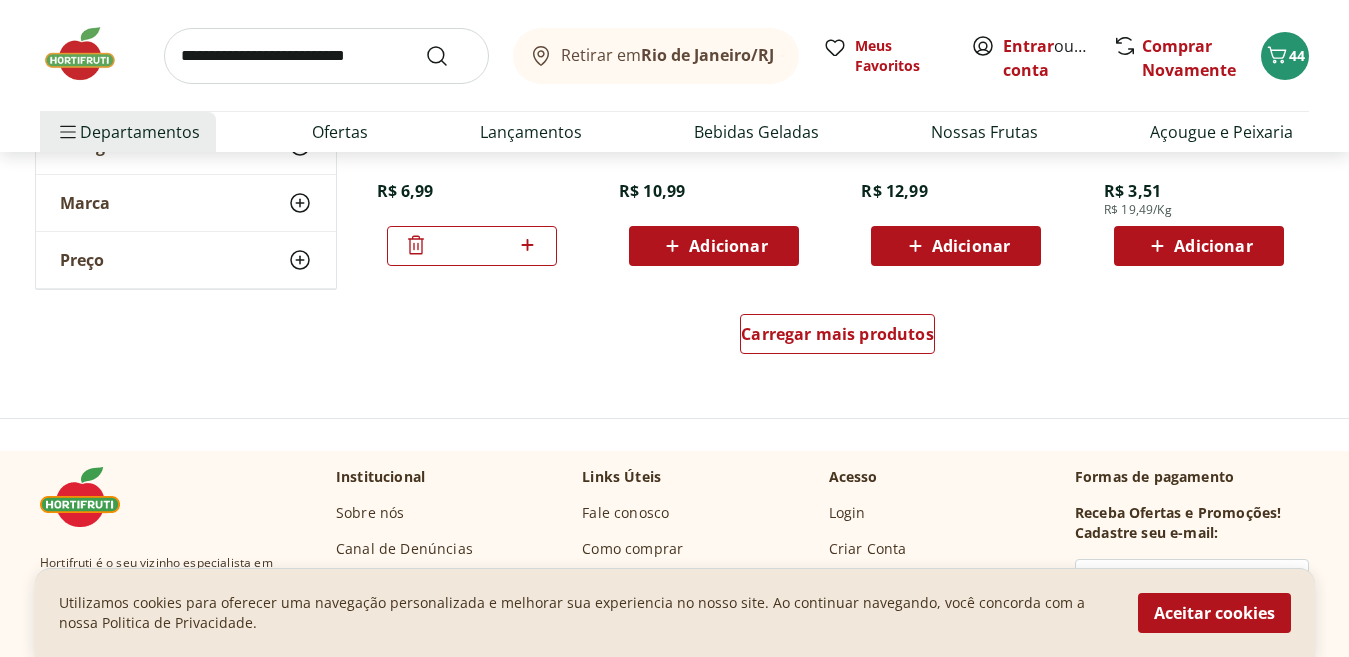 scroll, scrollTop: 4000, scrollLeft: 0, axis: vertical 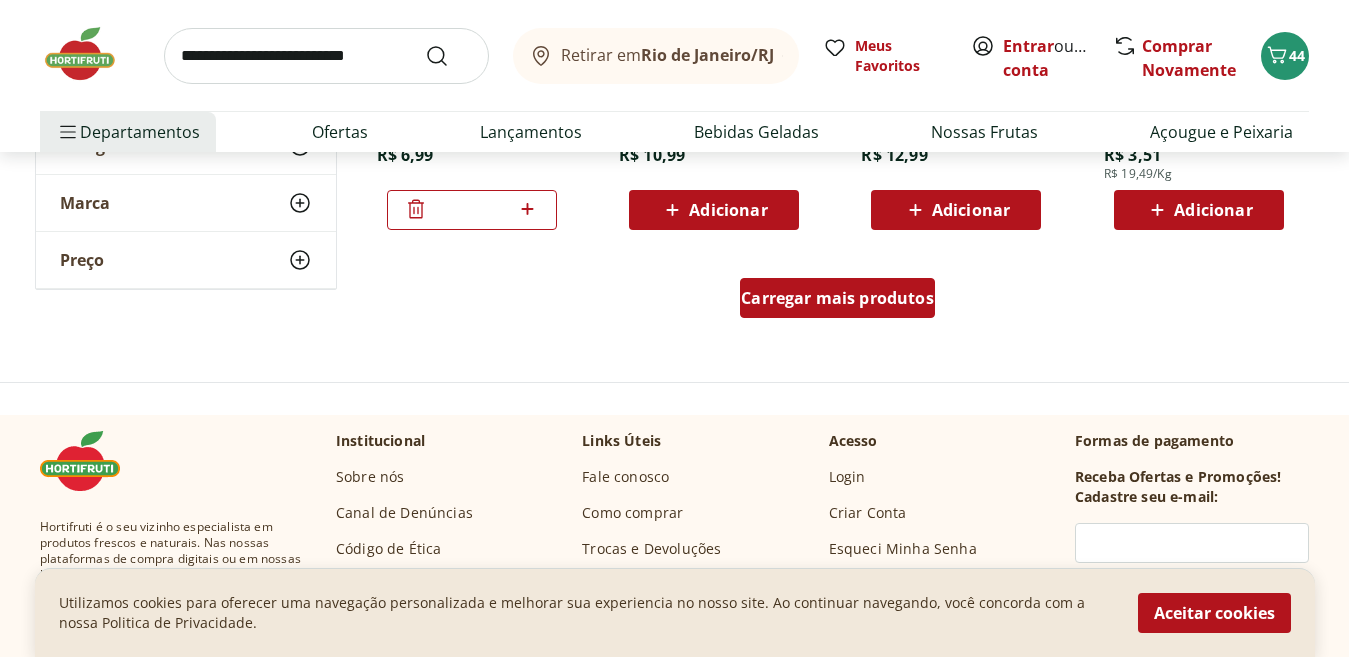 click on "Carregar mais produtos" at bounding box center [837, 298] 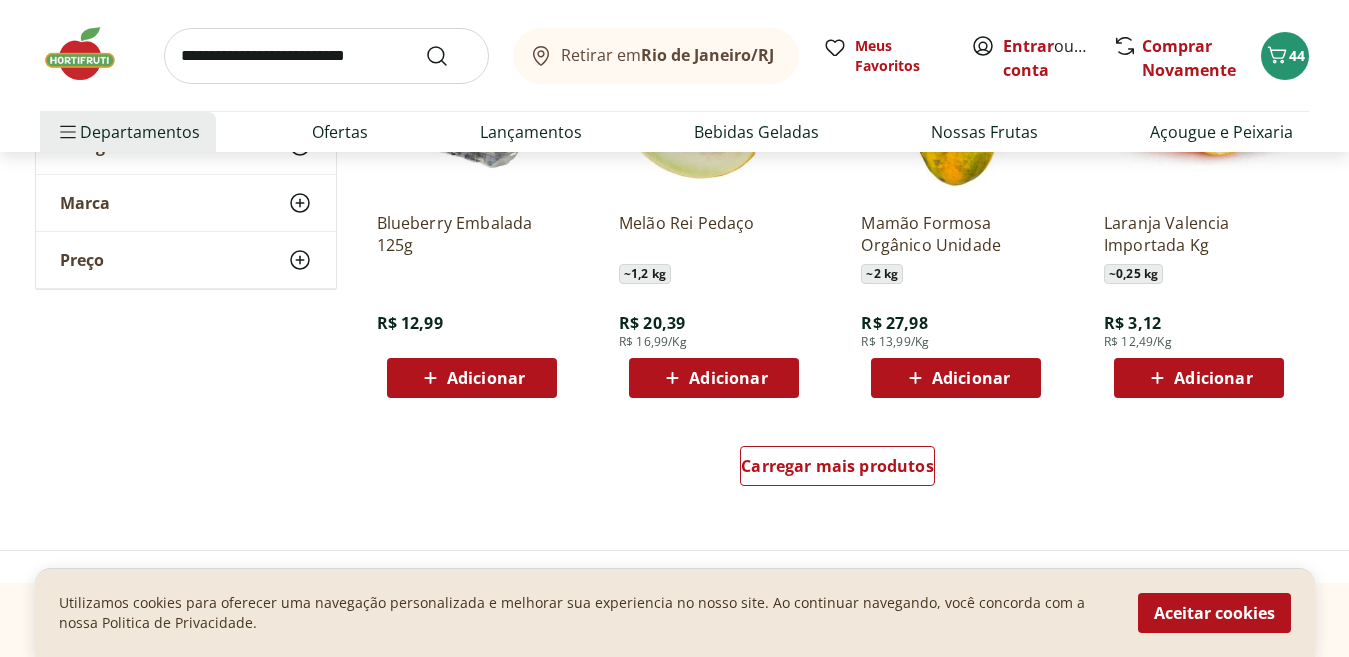 scroll, scrollTop: 5200, scrollLeft: 0, axis: vertical 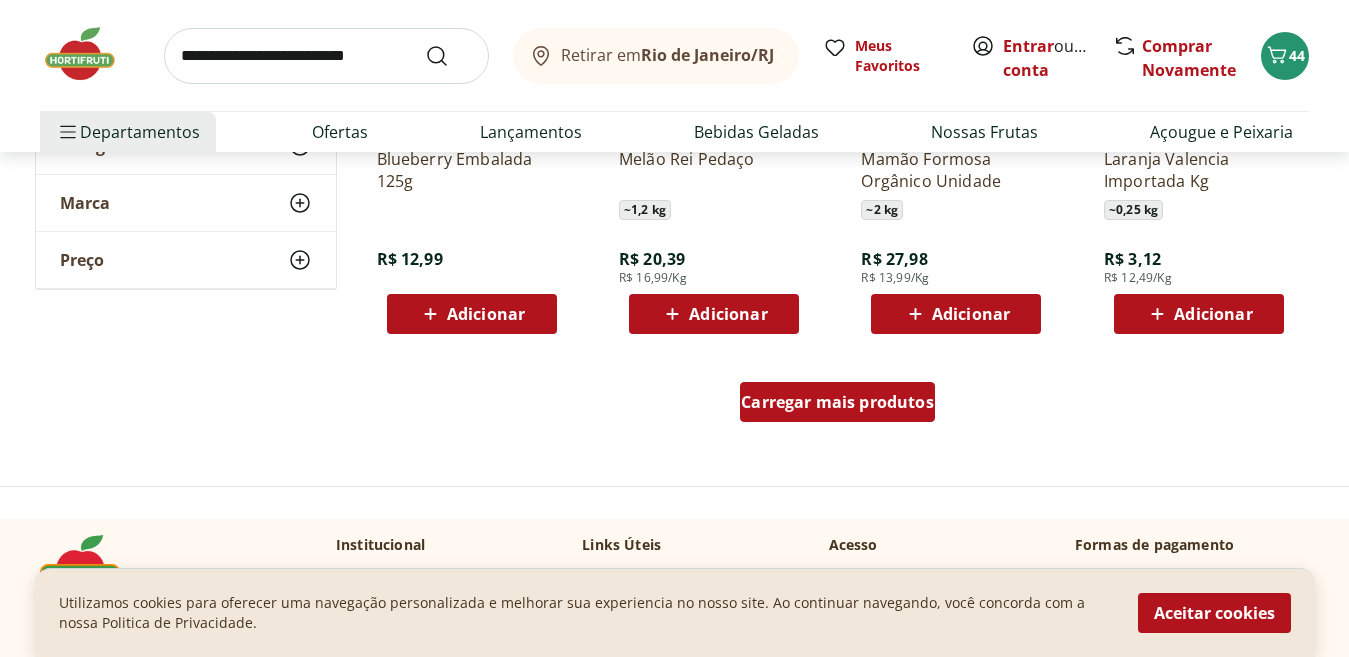 click on "Carregar mais produtos" at bounding box center (837, 402) 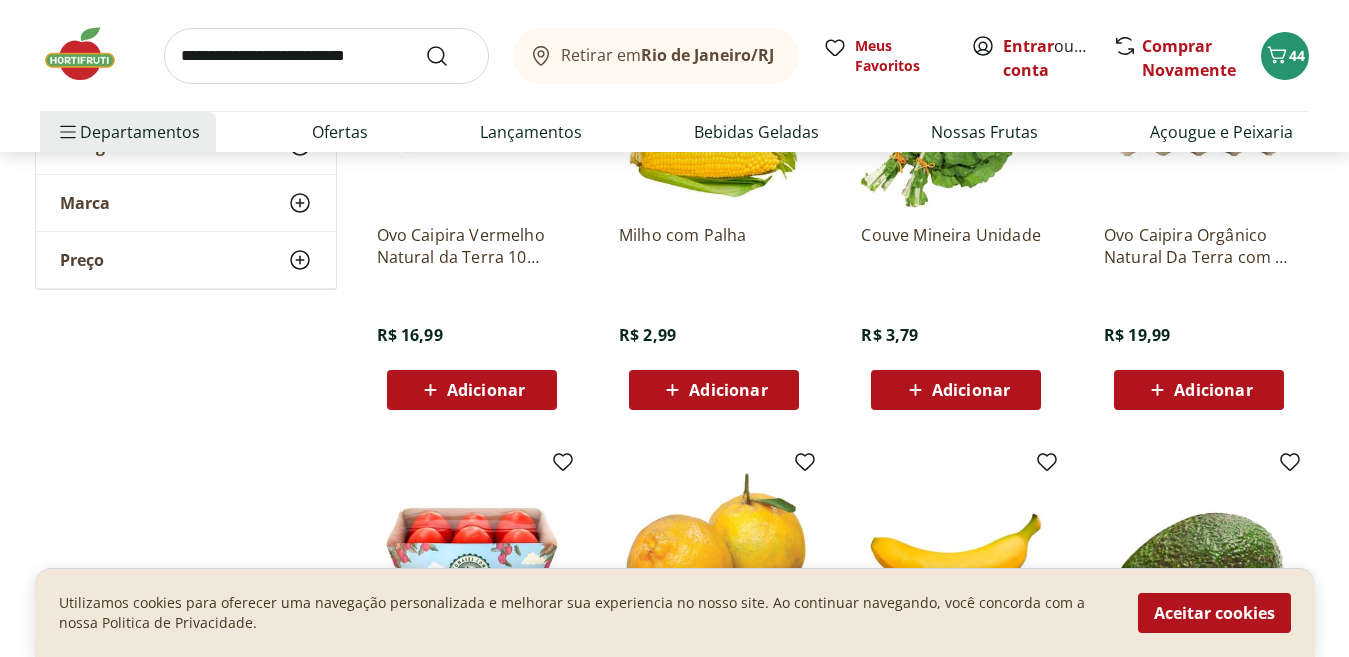 scroll, scrollTop: 6000, scrollLeft: 0, axis: vertical 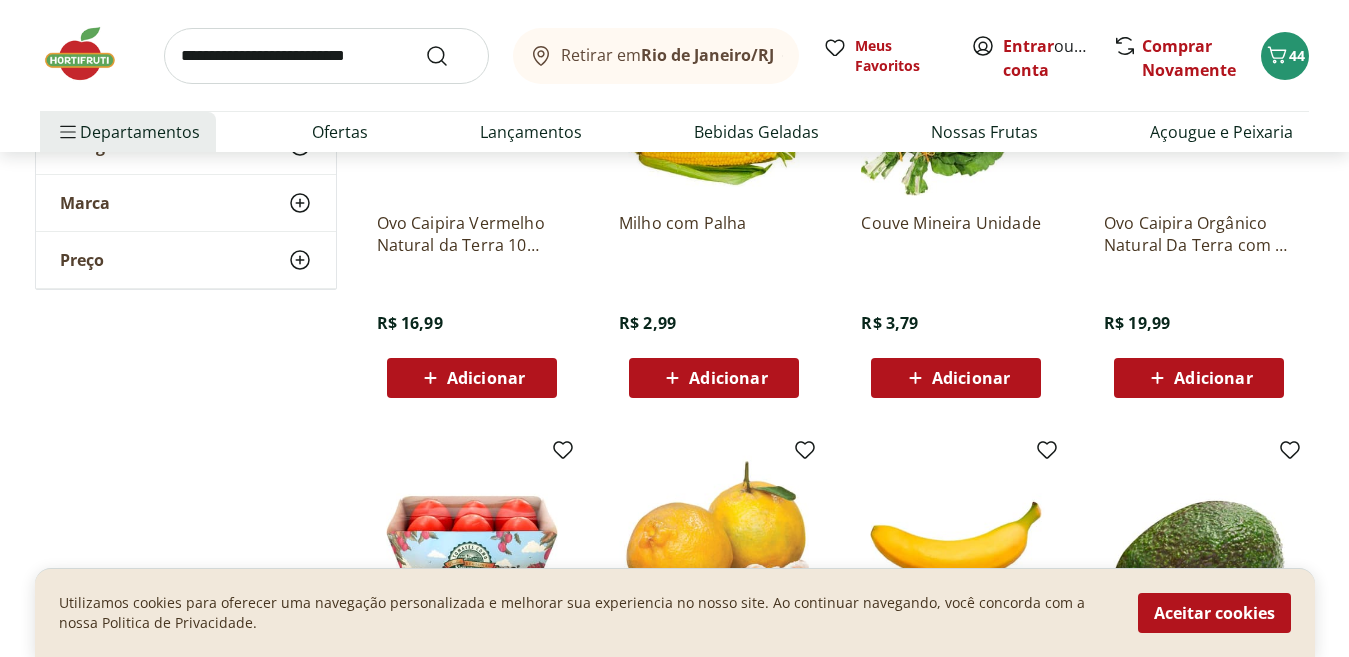 click on "Adicionar" at bounding box center (971, 378) 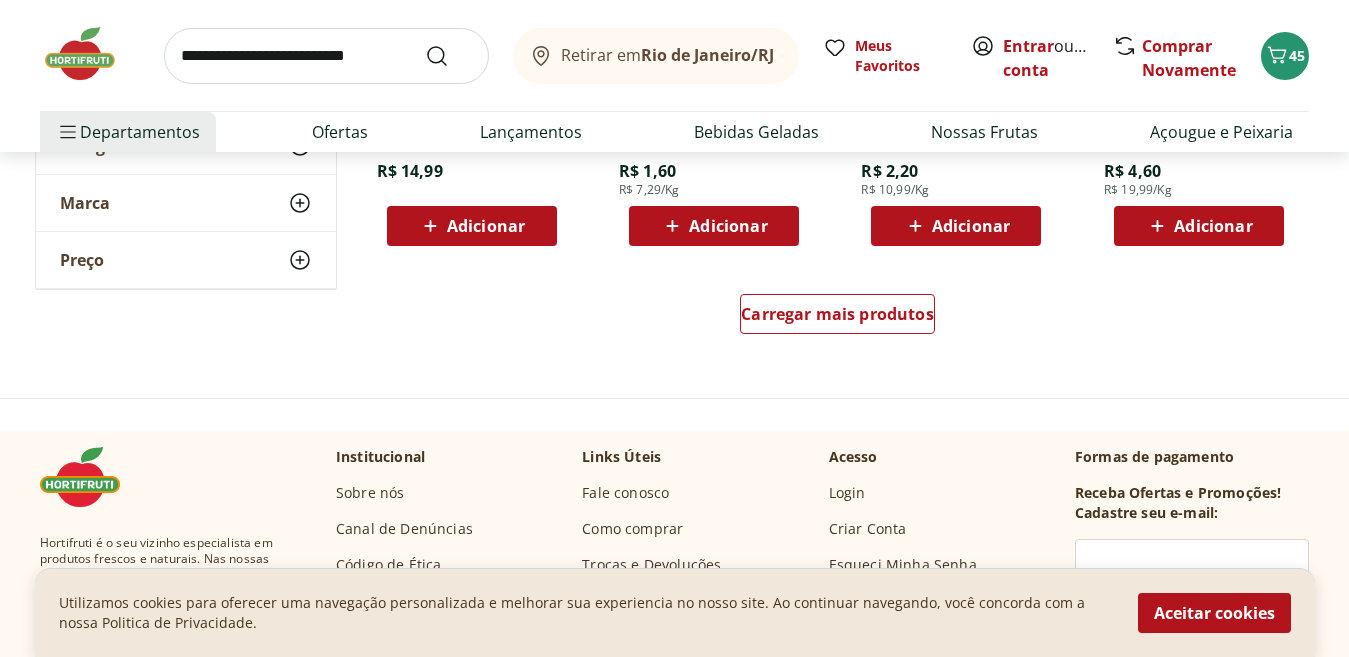 scroll, scrollTop: 6600, scrollLeft: 0, axis: vertical 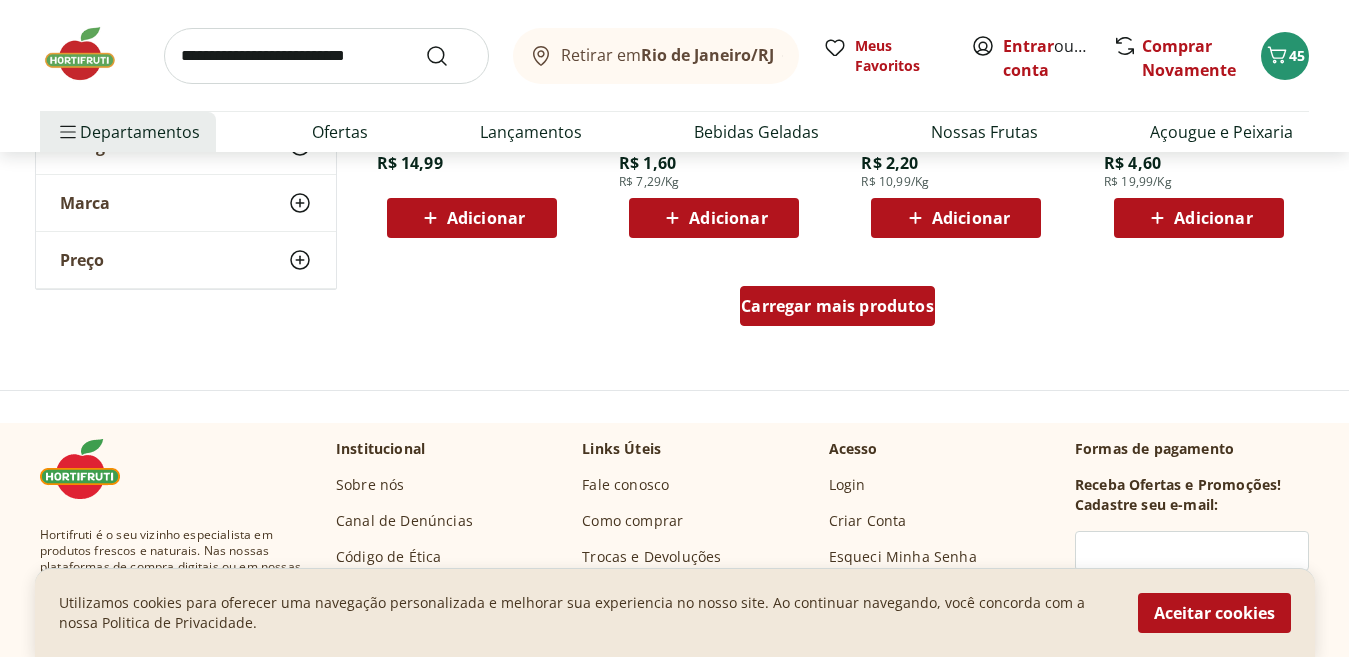 click on "Carregar mais produtos" at bounding box center (837, 306) 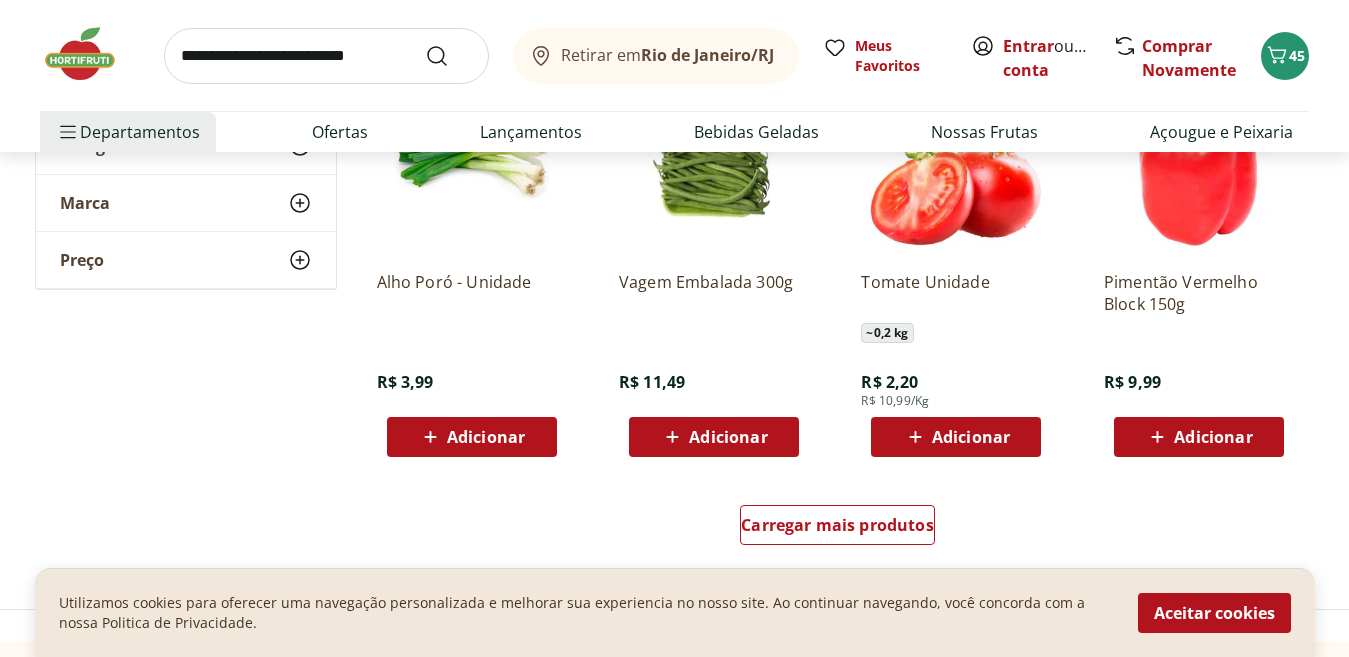 scroll, scrollTop: 7900, scrollLeft: 0, axis: vertical 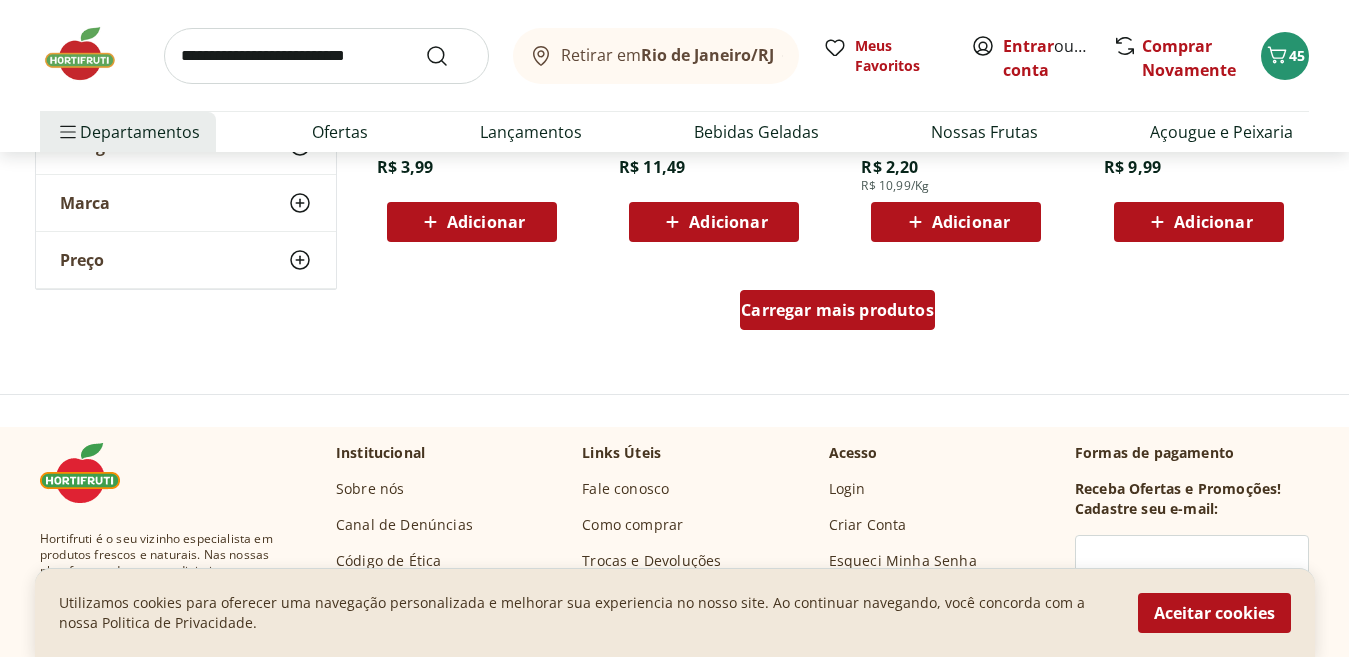 click on "Carregar mais produtos" at bounding box center (837, 310) 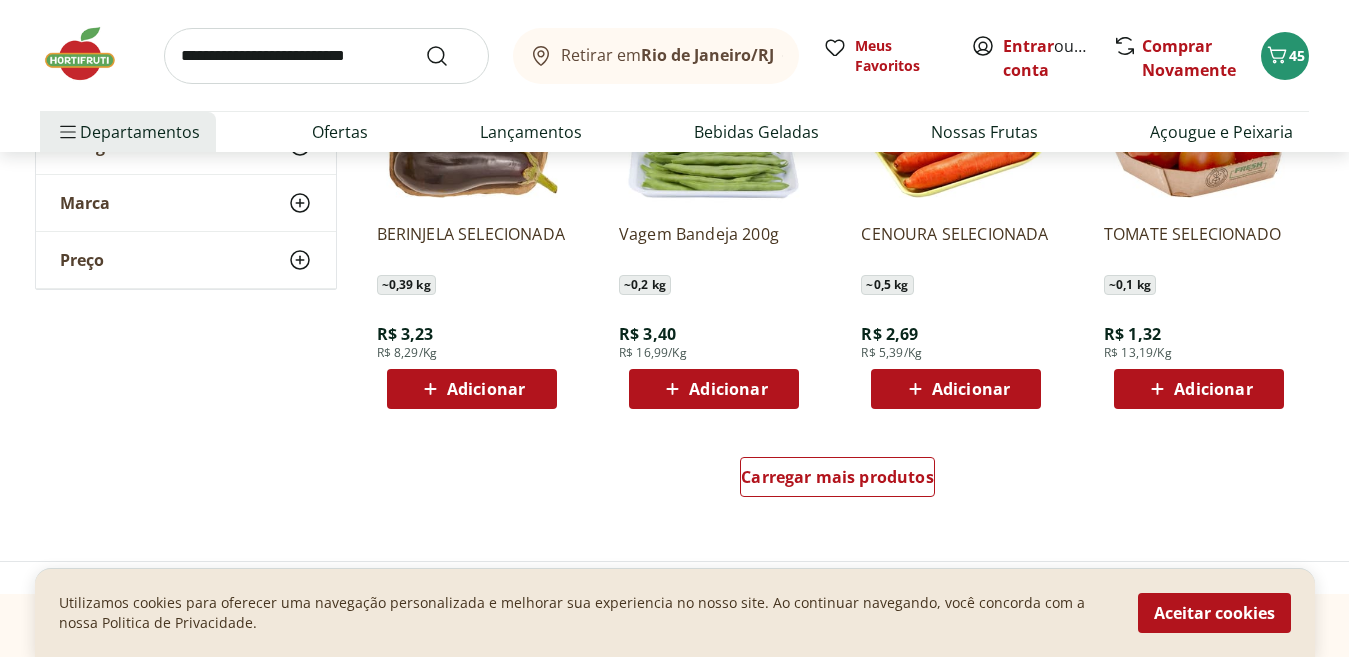 scroll, scrollTop: 9100, scrollLeft: 0, axis: vertical 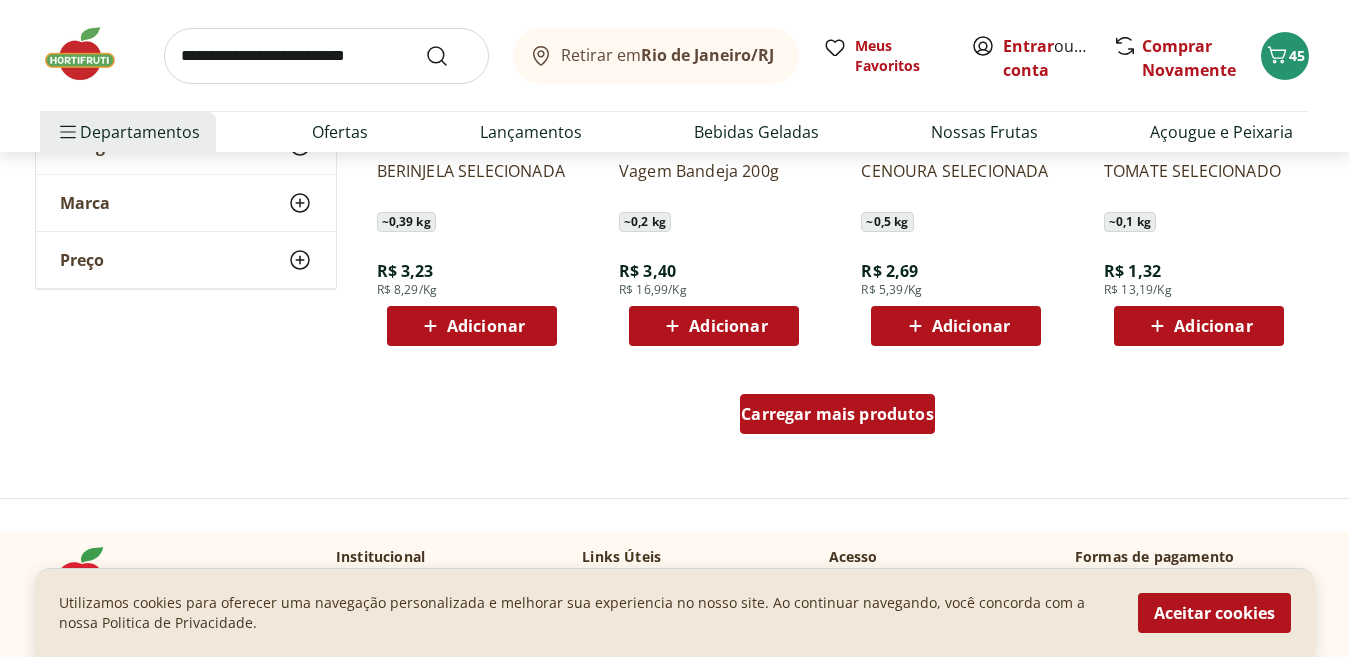 click on "Carregar mais produtos" at bounding box center [837, 414] 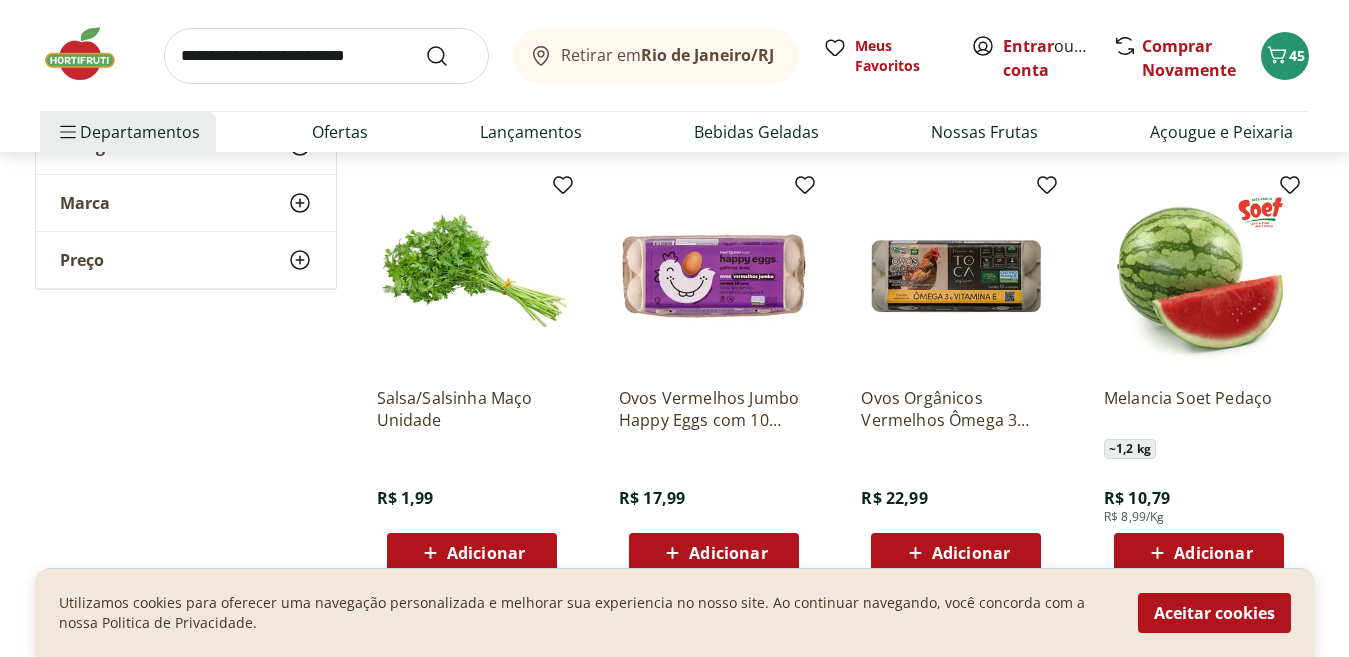 scroll, scrollTop: 10200, scrollLeft: 0, axis: vertical 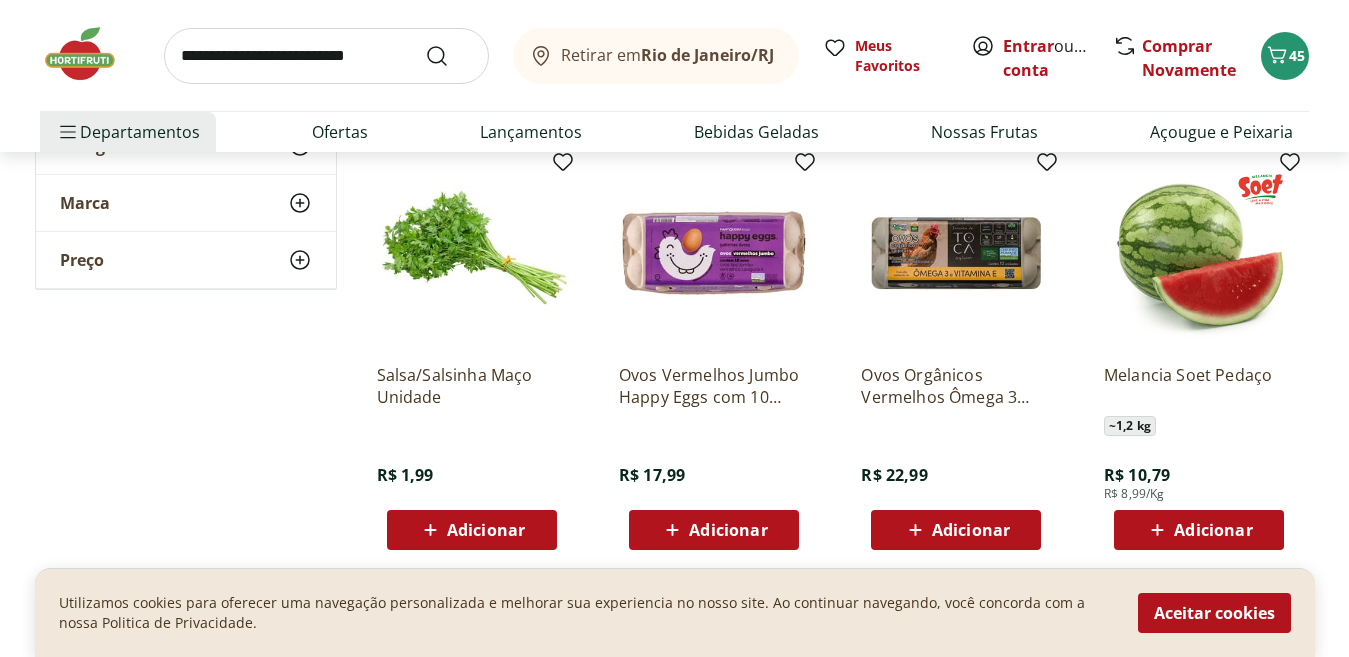 click on "Adicionar" at bounding box center (486, 530) 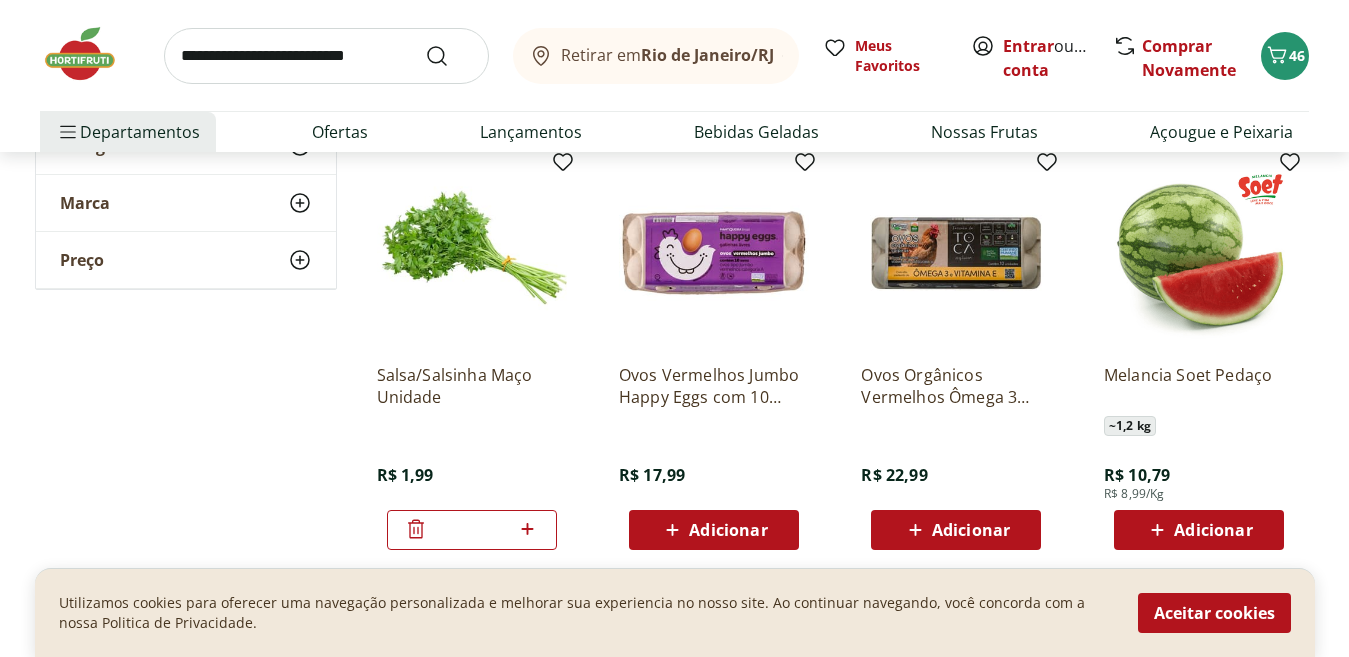 scroll, scrollTop: 10500, scrollLeft: 0, axis: vertical 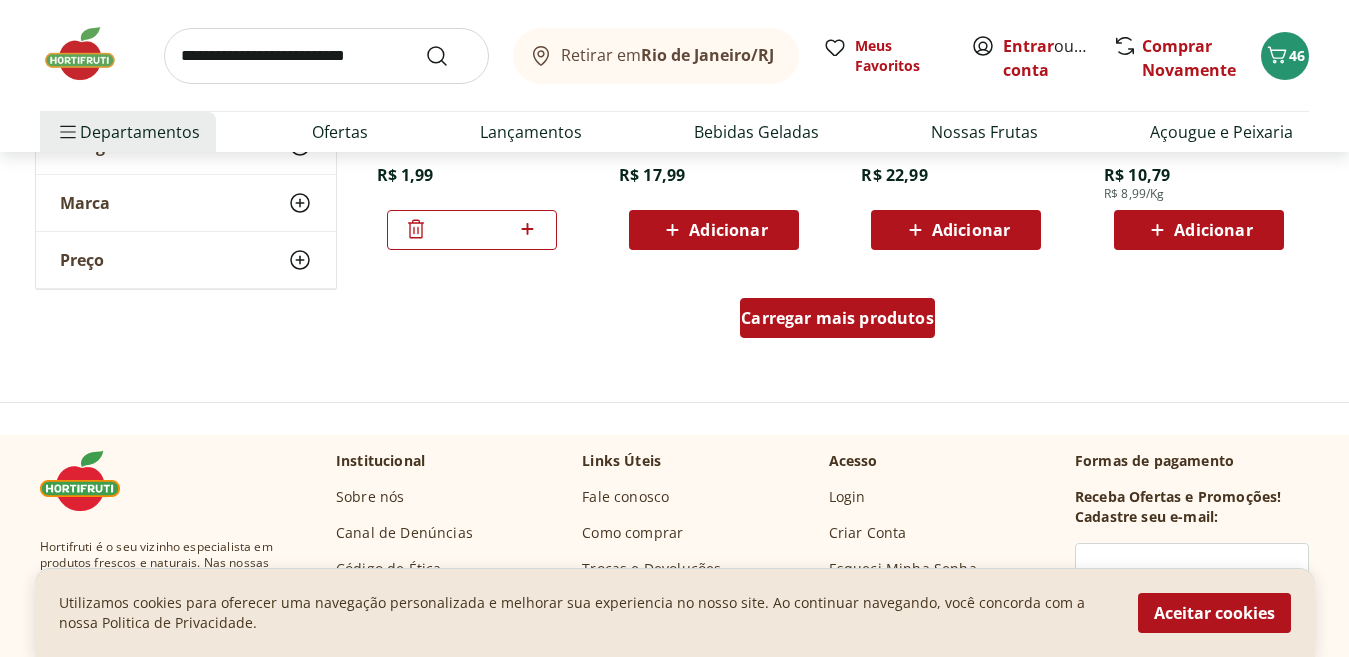 click on "Carregar mais produtos" at bounding box center [837, 318] 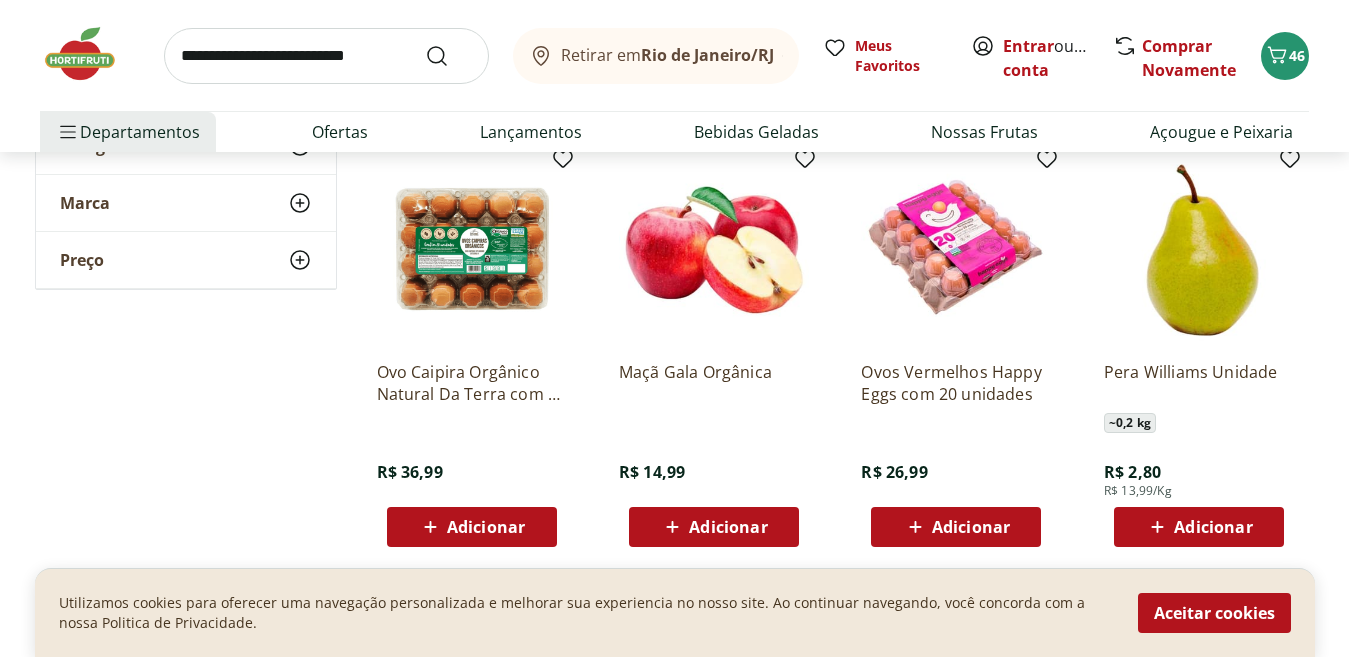 scroll, scrollTop: 11600, scrollLeft: 0, axis: vertical 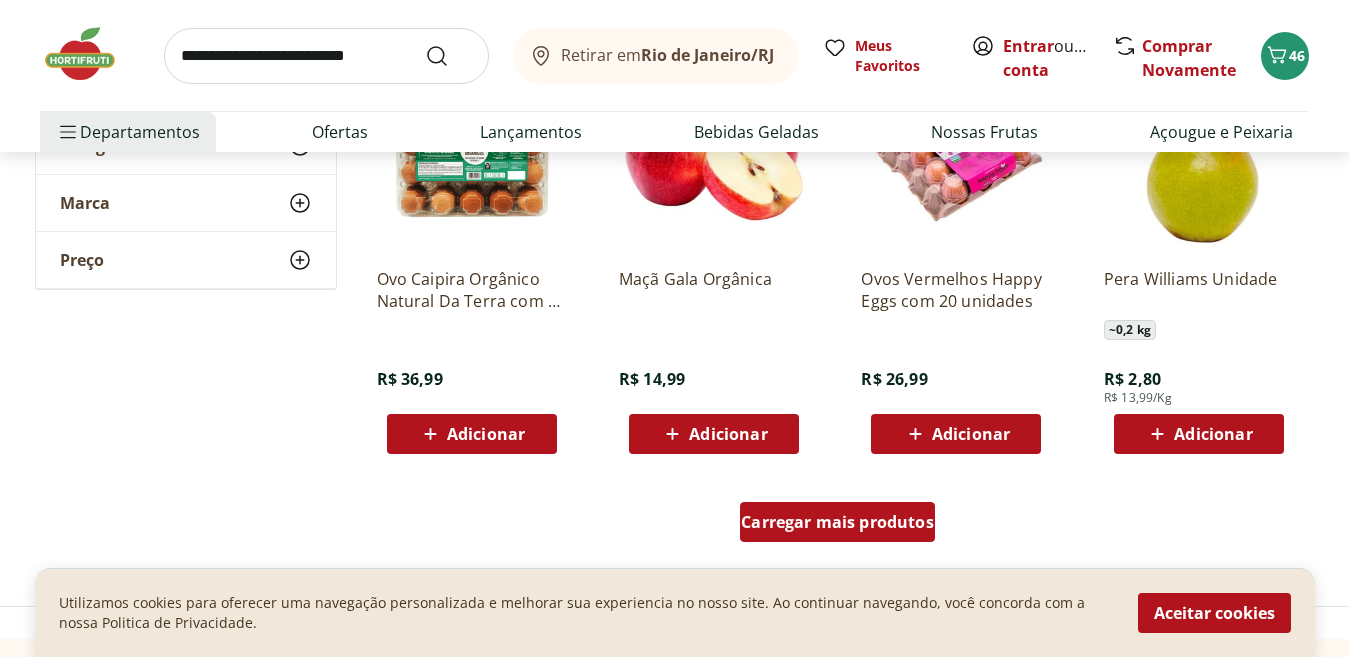 click on "Carregar mais produtos" at bounding box center (837, 522) 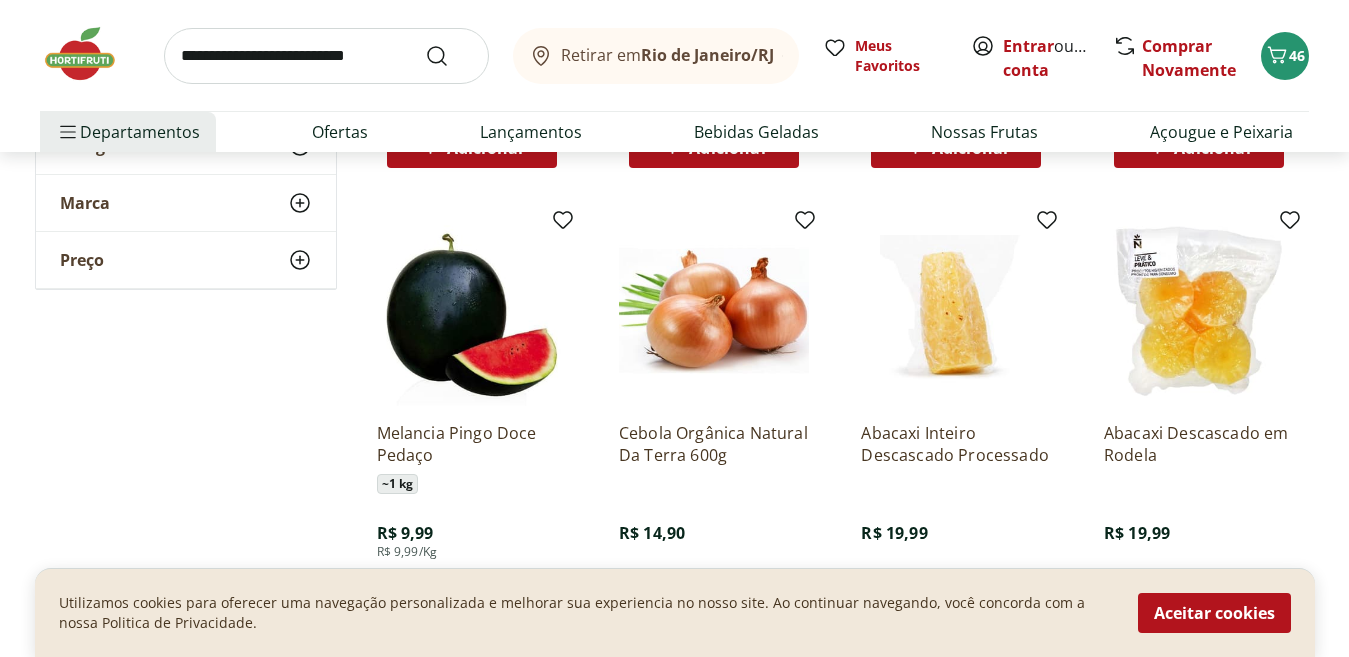 scroll, scrollTop: 12900, scrollLeft: 0, axis: vertical 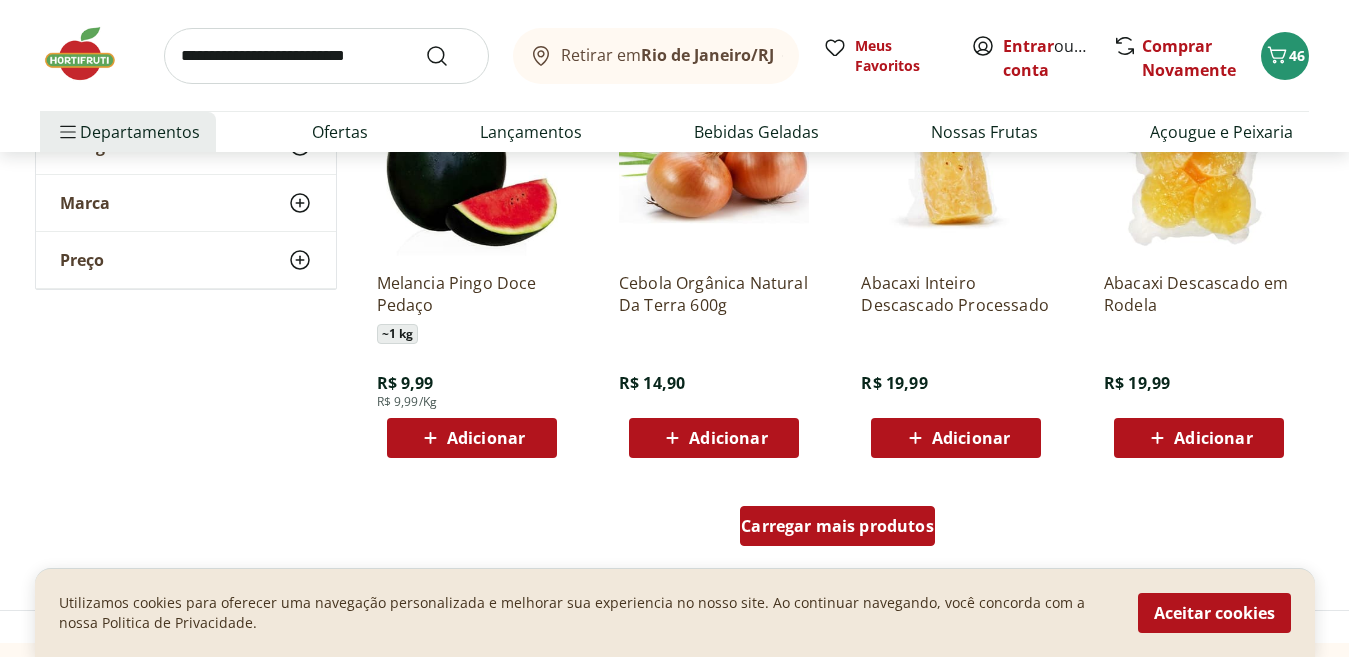 drag, startPoint x: 824, startPoint y: 521, endPoint x: 1083, endPoint y: 371, distance: 299.30084 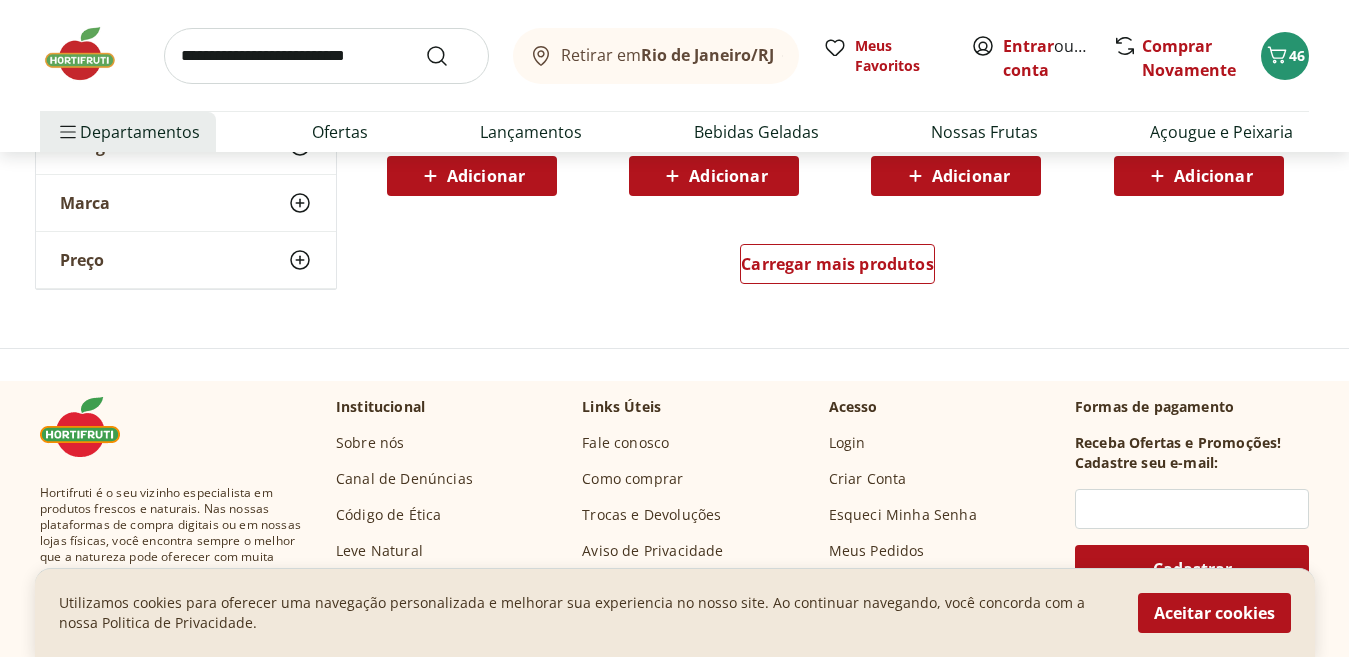 scroll, scrollTop: 14500, scrollLeft: 0, axis: vertical 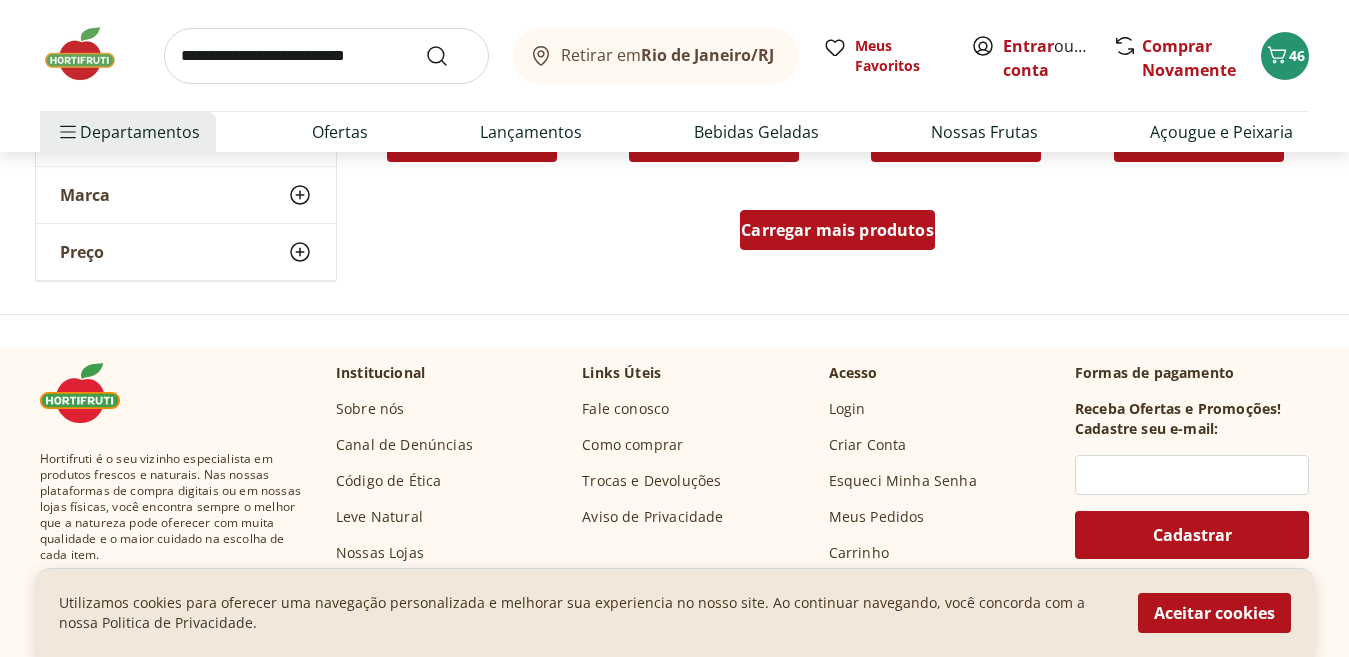 click on "Carregar mais produtos" at bounding box center [837, 230] 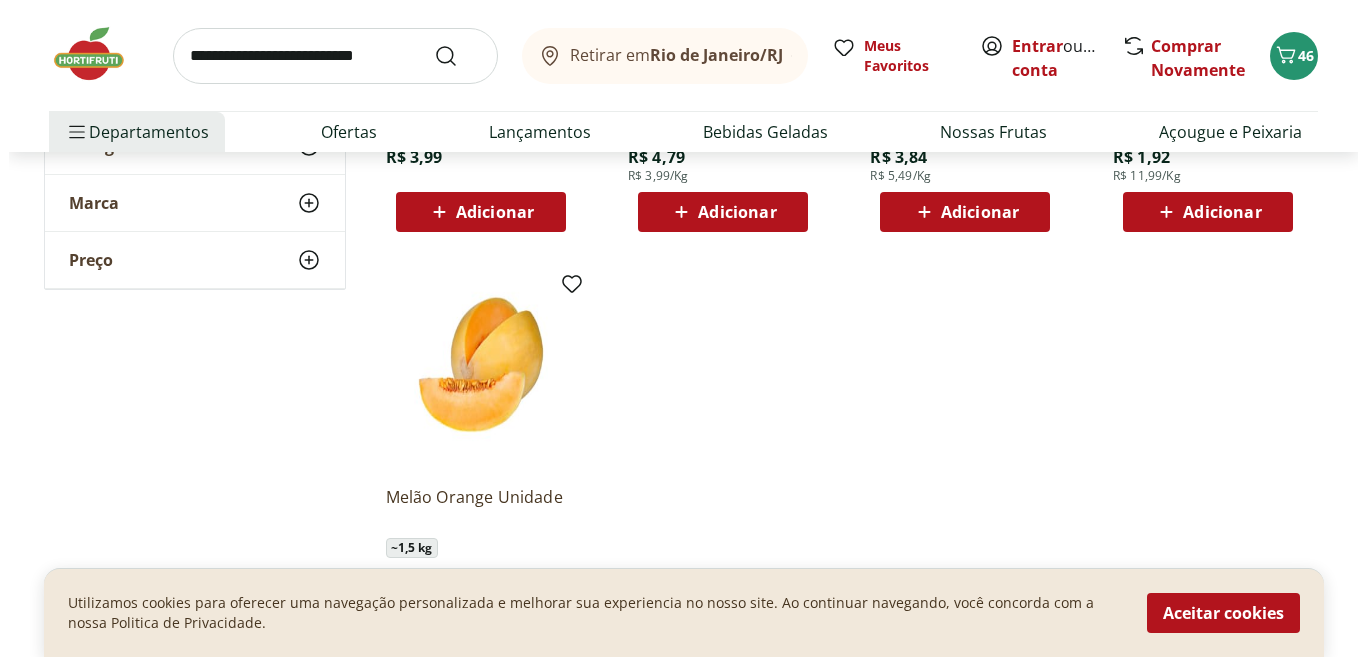 scroll, scrollTop: 15500, scrollLeft: 0, axis: vertical 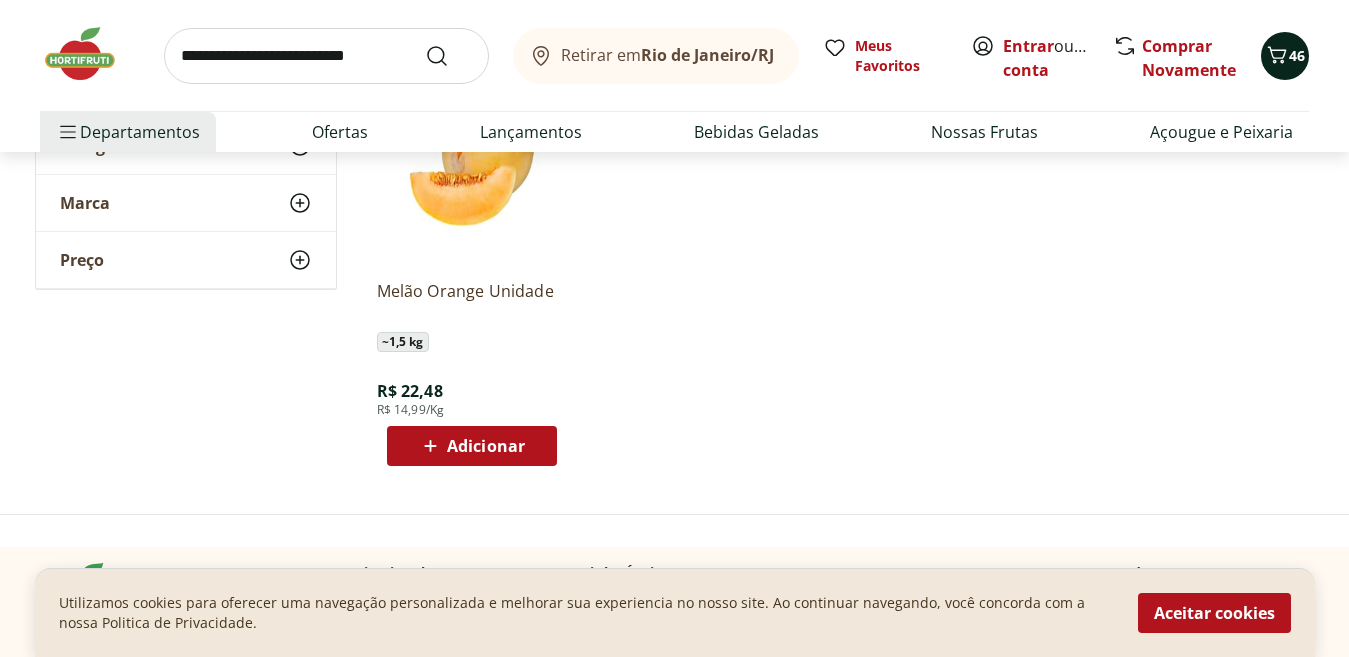 click 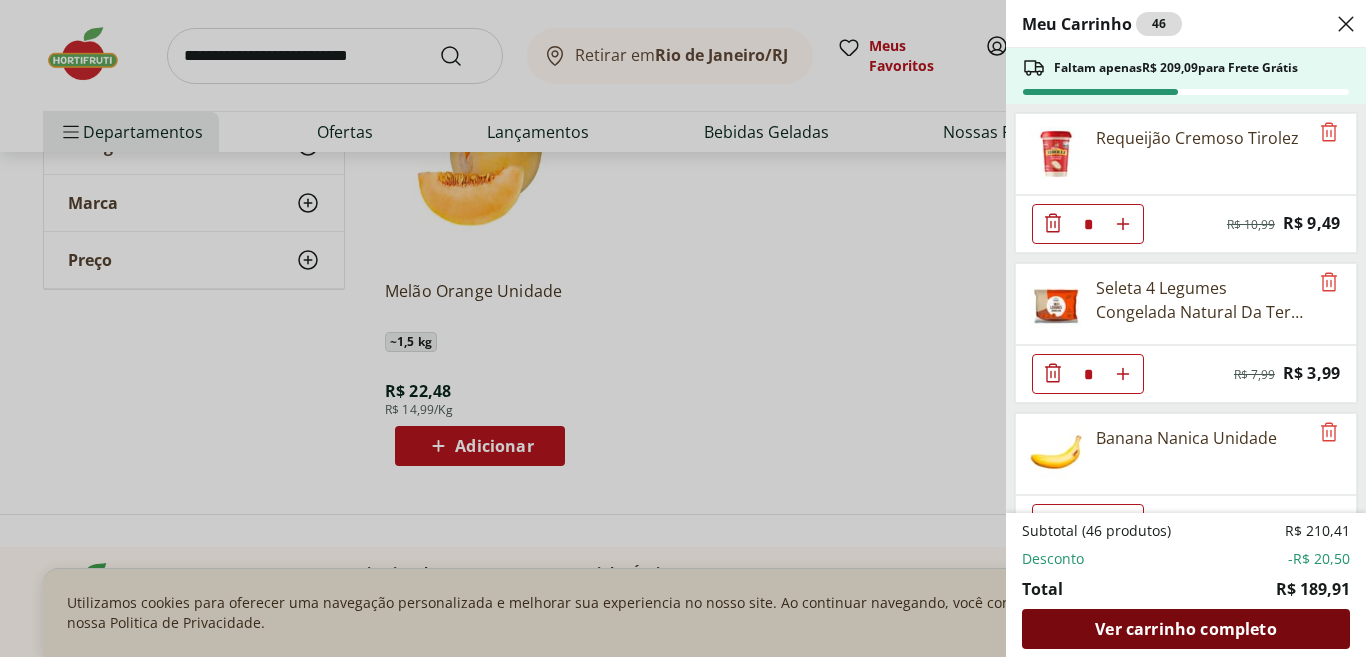 click on "Ver carrinho completo" at bounding box center (1185, 629) 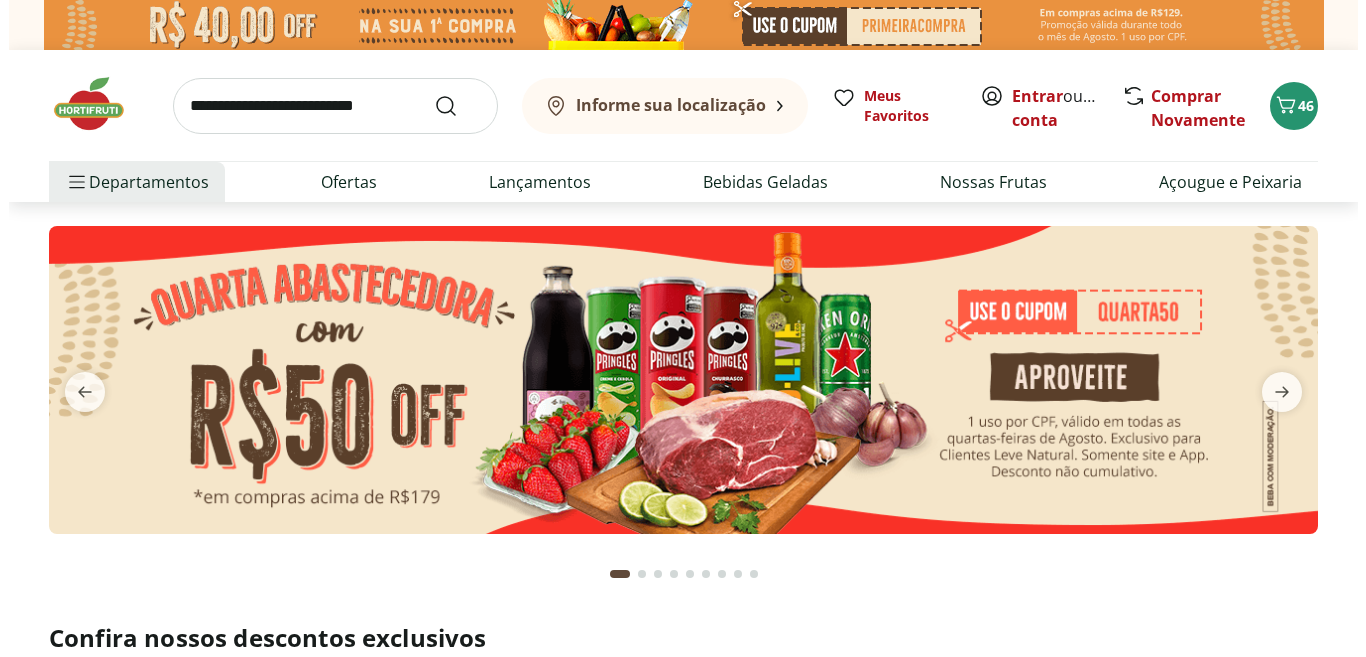 scroll, scrollTop: 0, scrollLeft: 0, axis: both 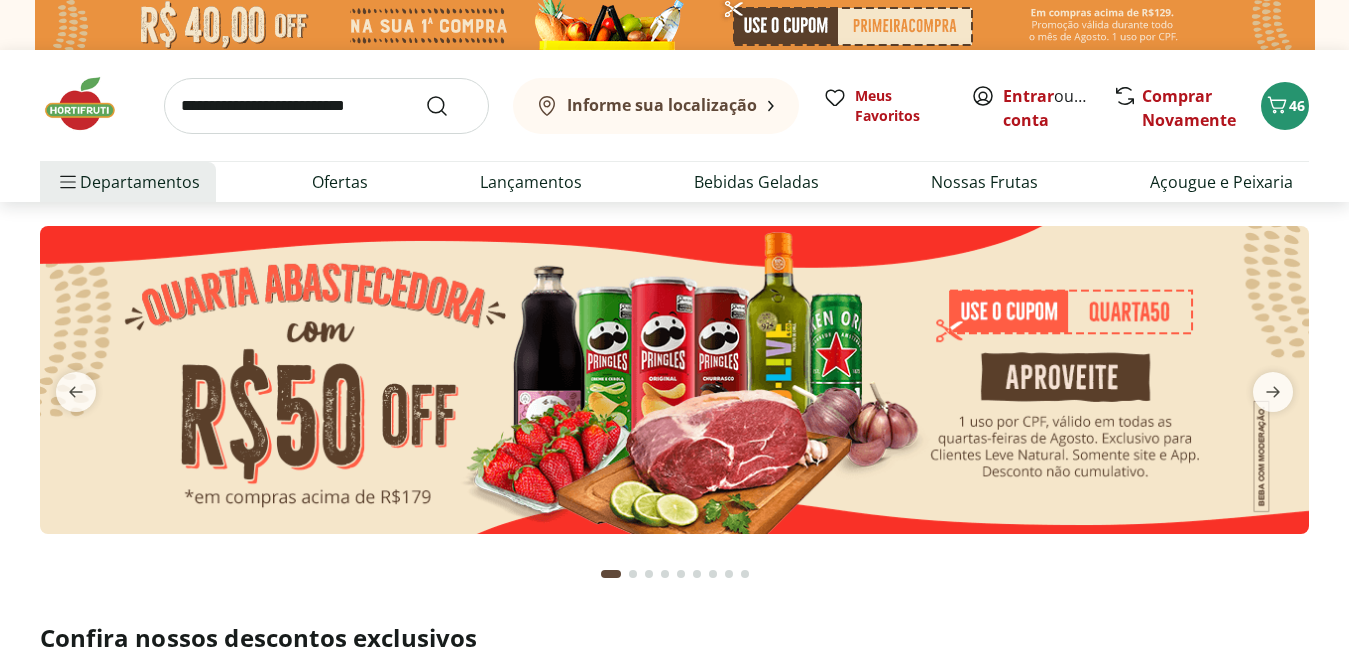 click 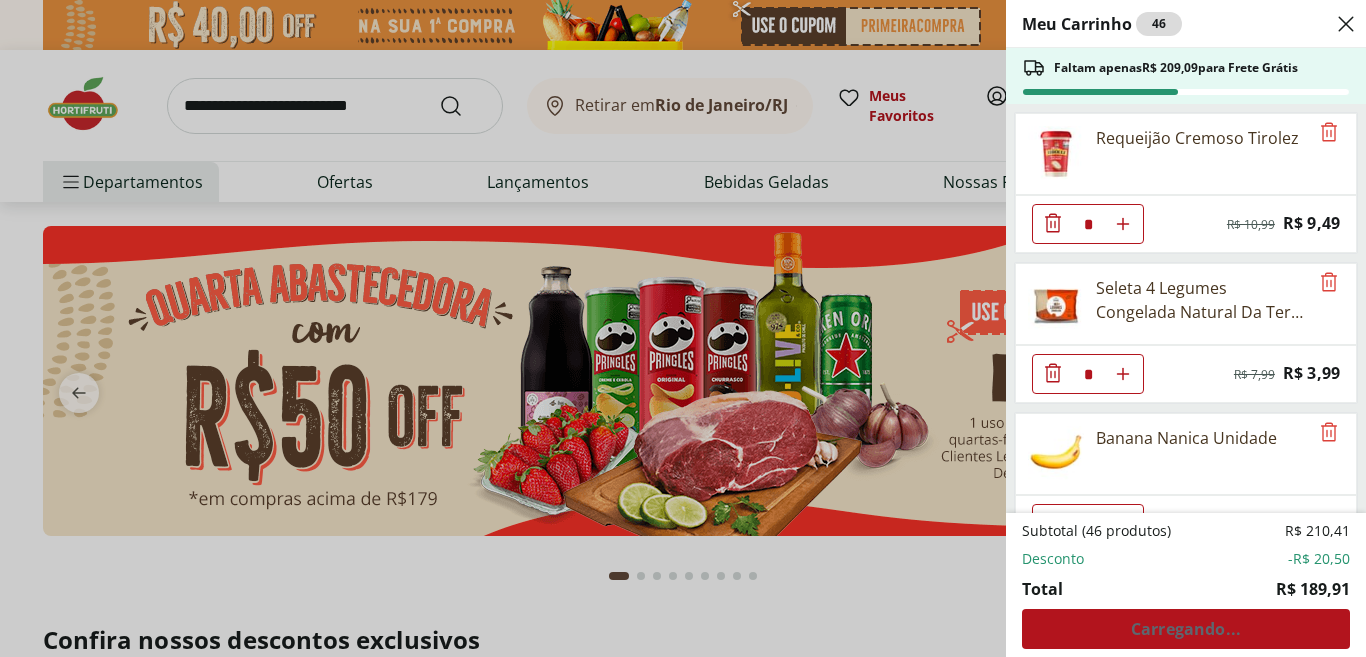 scroll, scrollTop: 0, scrollLeft: 0, axis: both 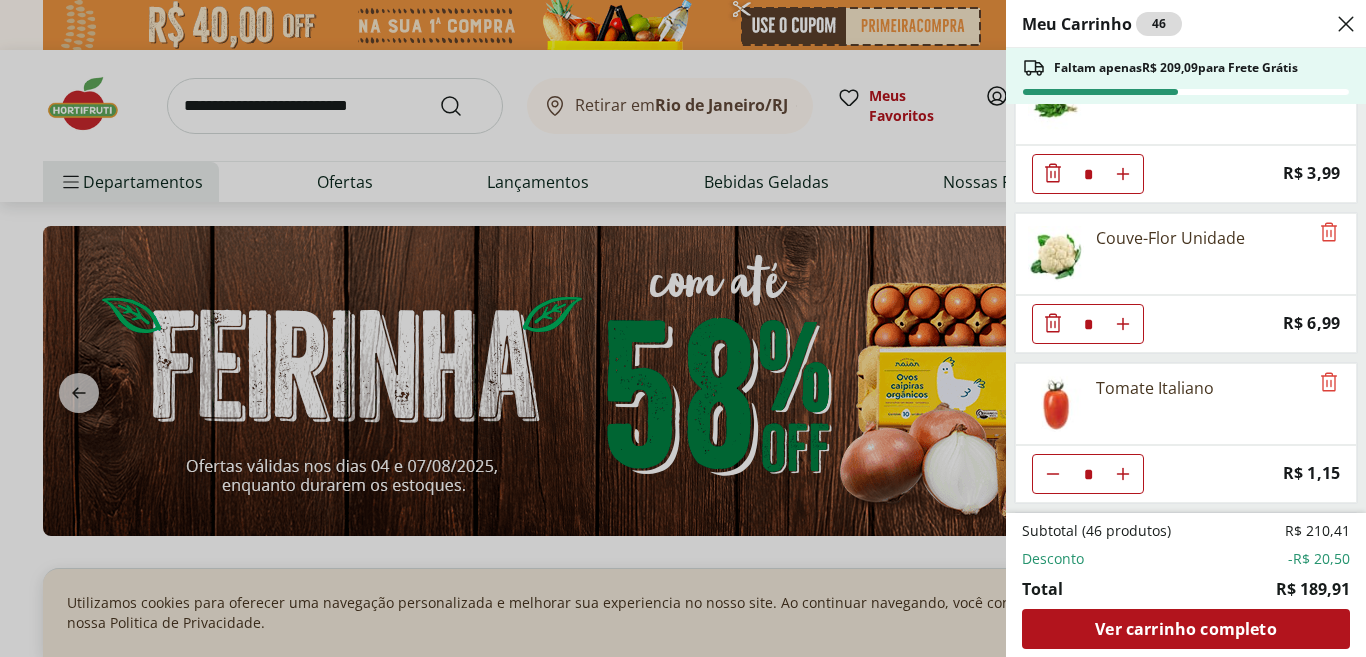type on "*" 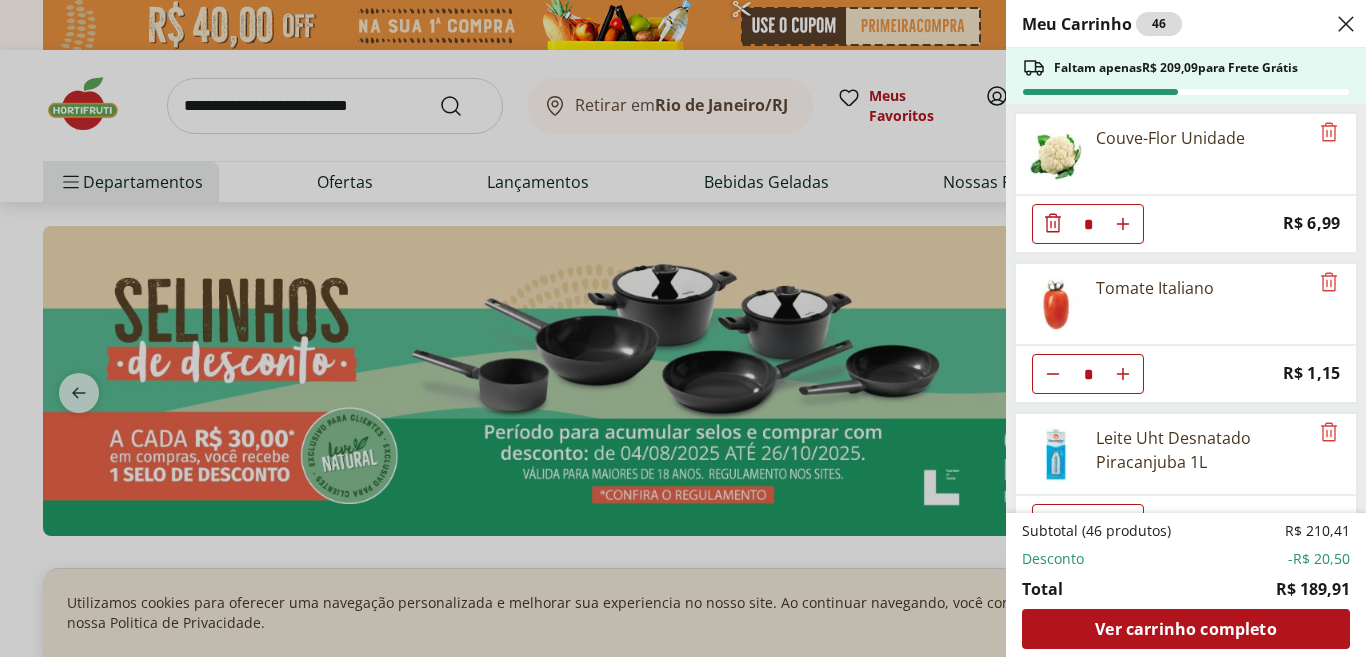 scroll, scrollTop: 700, scrollLeft: 0, axis: vertical 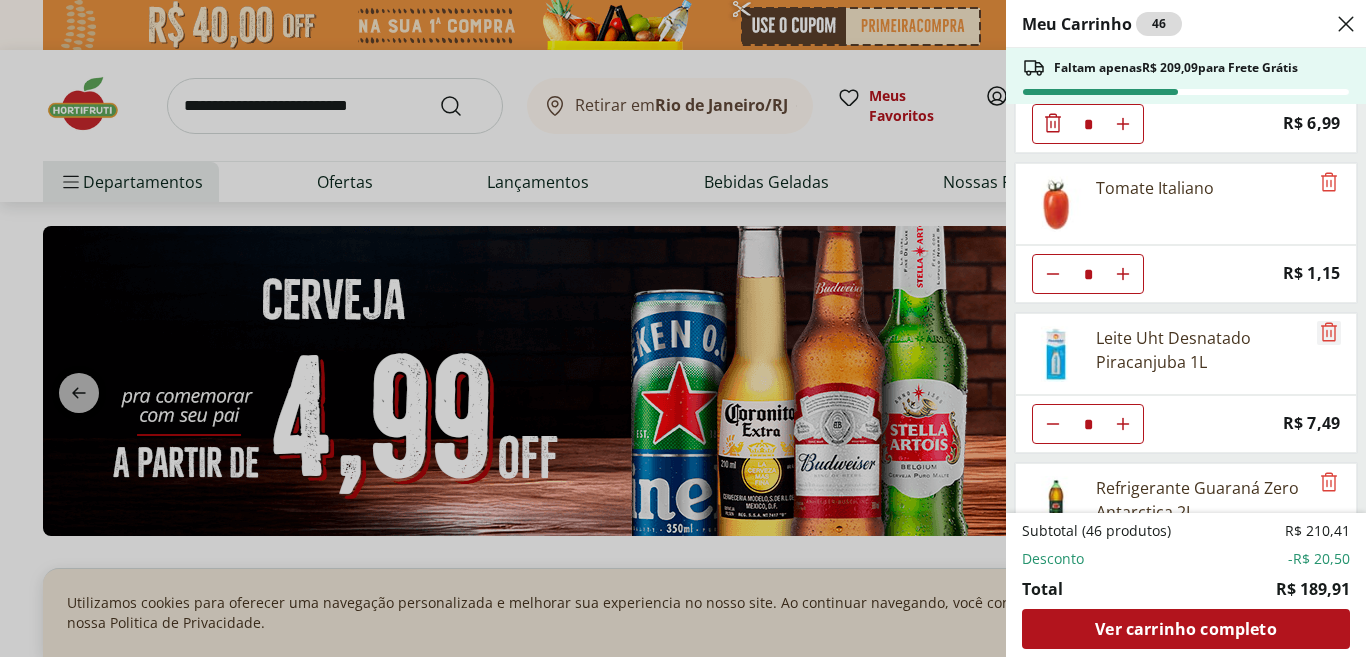 click 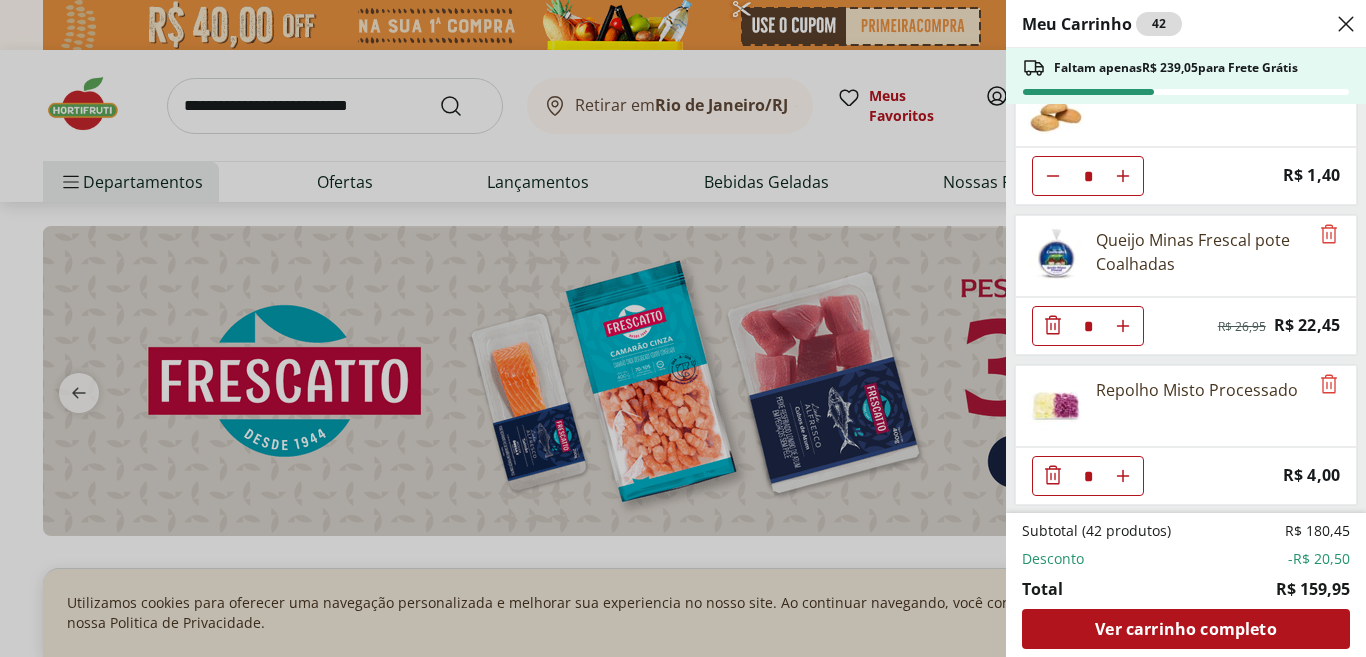 scroll, scrollTop: 2299, scrollLeft: 0, axis: vertical 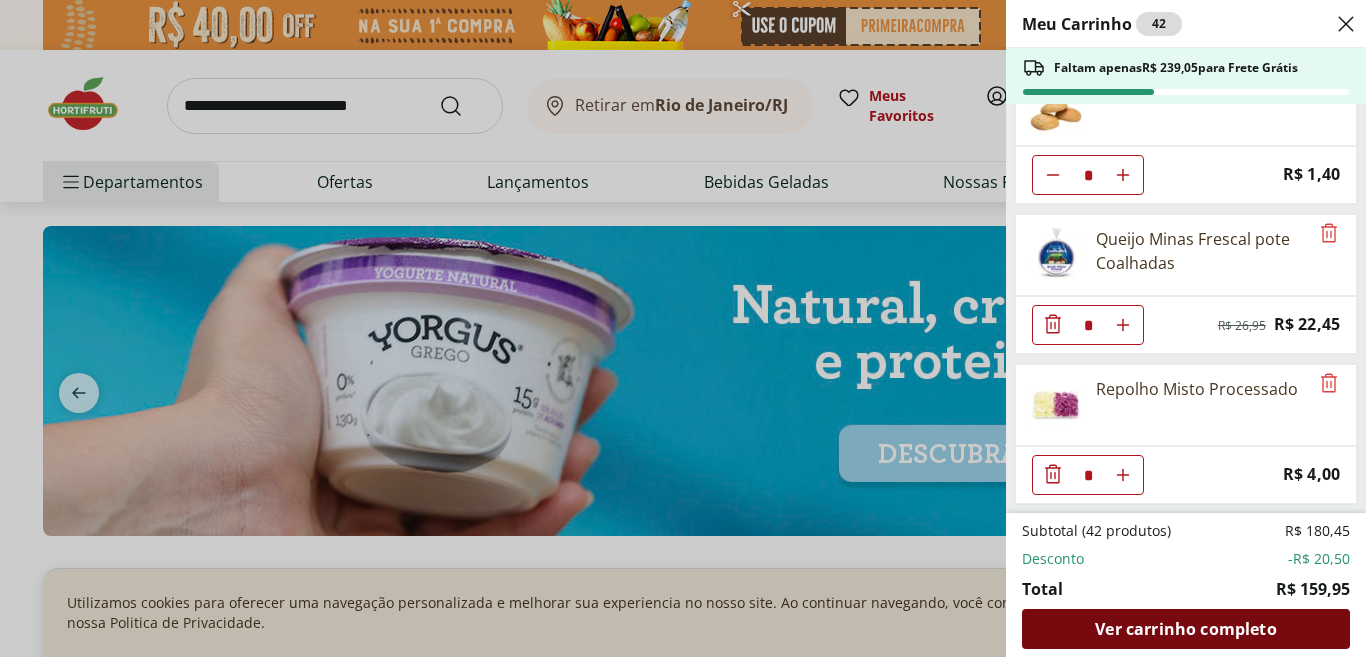 click on "Ver carrinho completo" at bounding box center [1185, 629] 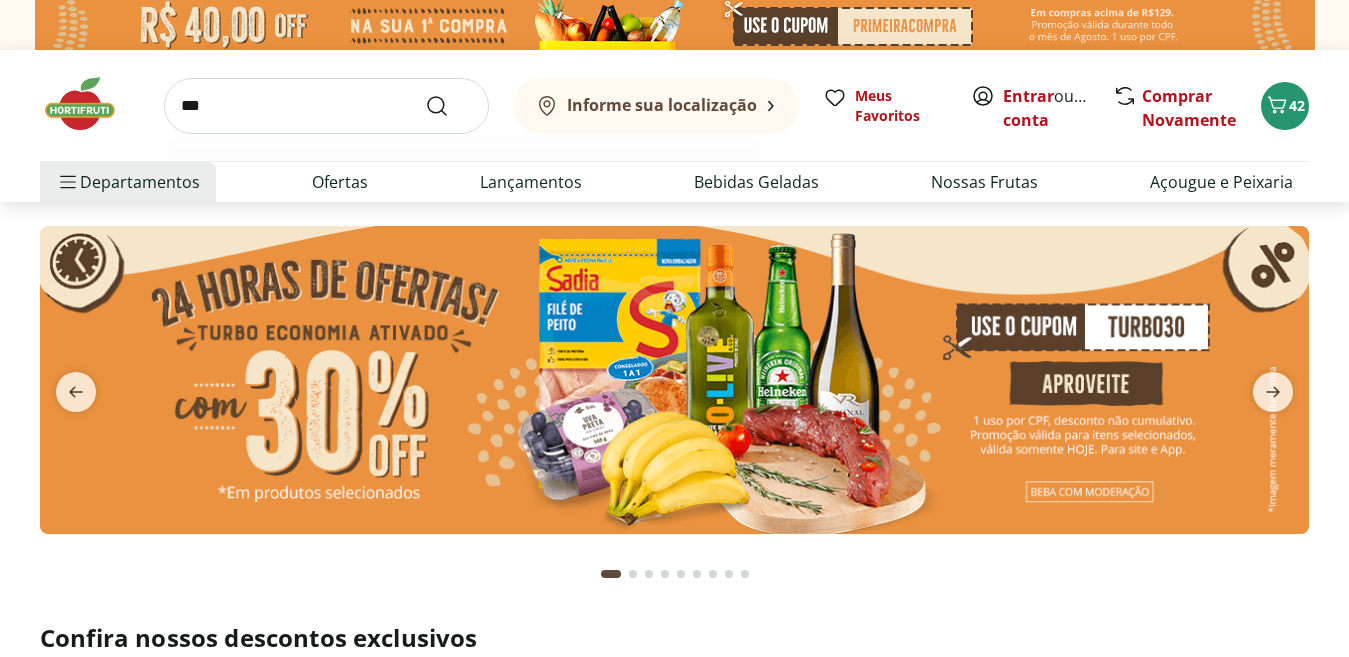 scroll, scrollTop: 0, scrollLeft: 0, axis: both 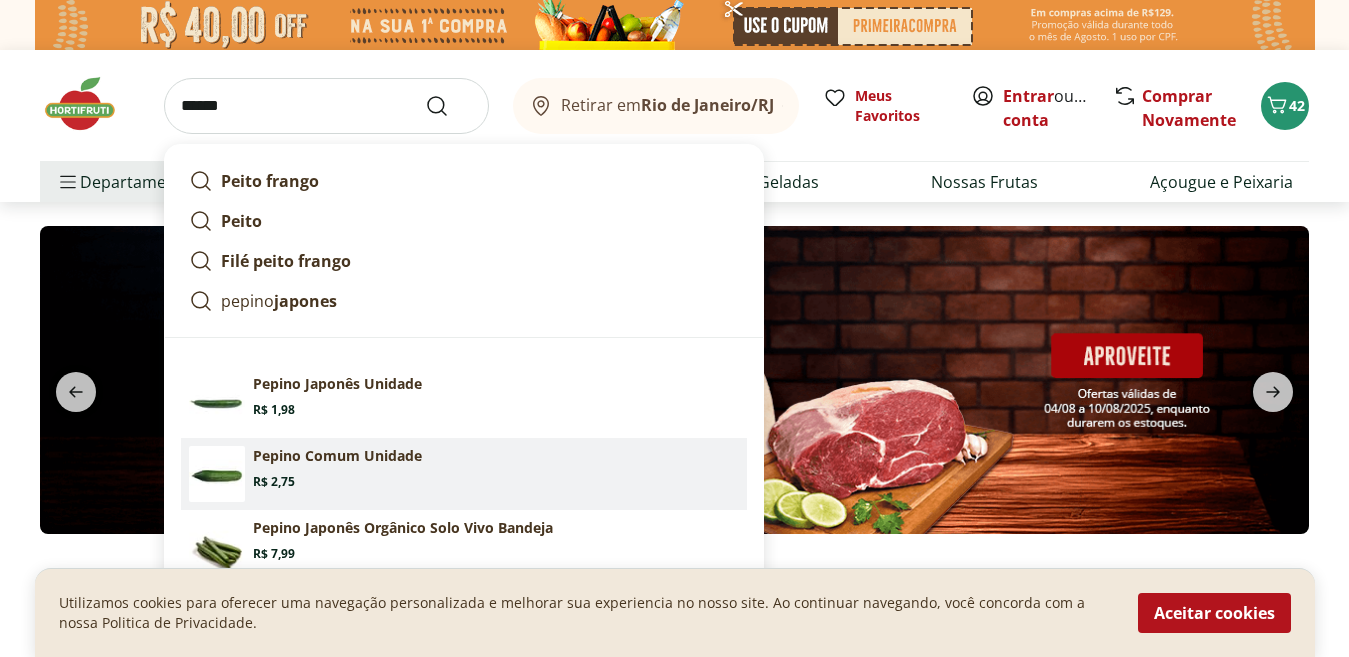 click on "Pepino Comum Unidade" at bounding box center [337, 456] 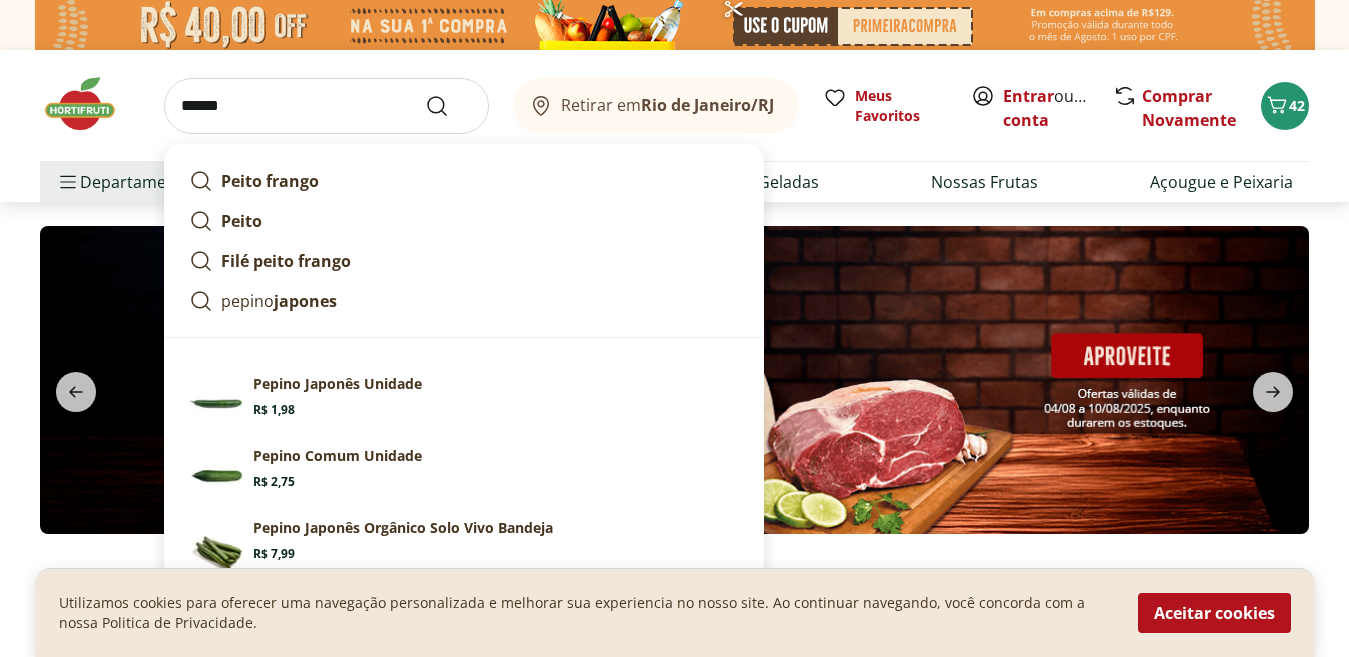 type on "**********" 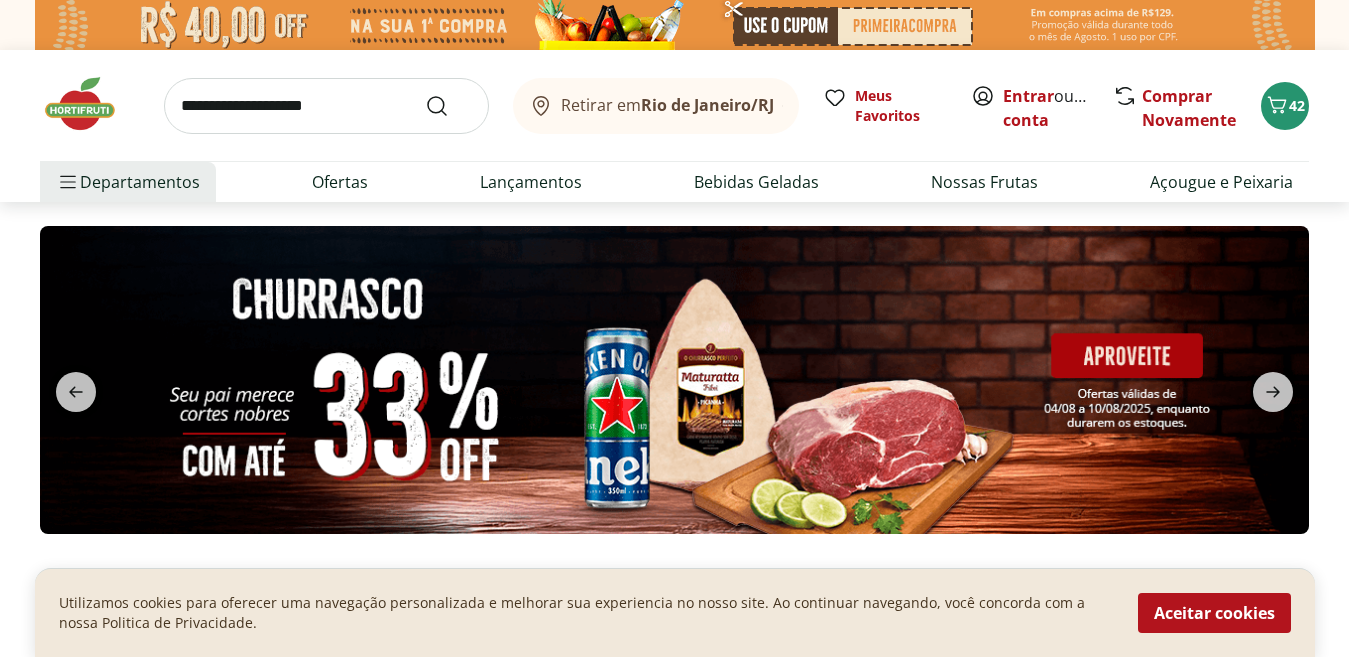 type on "*" 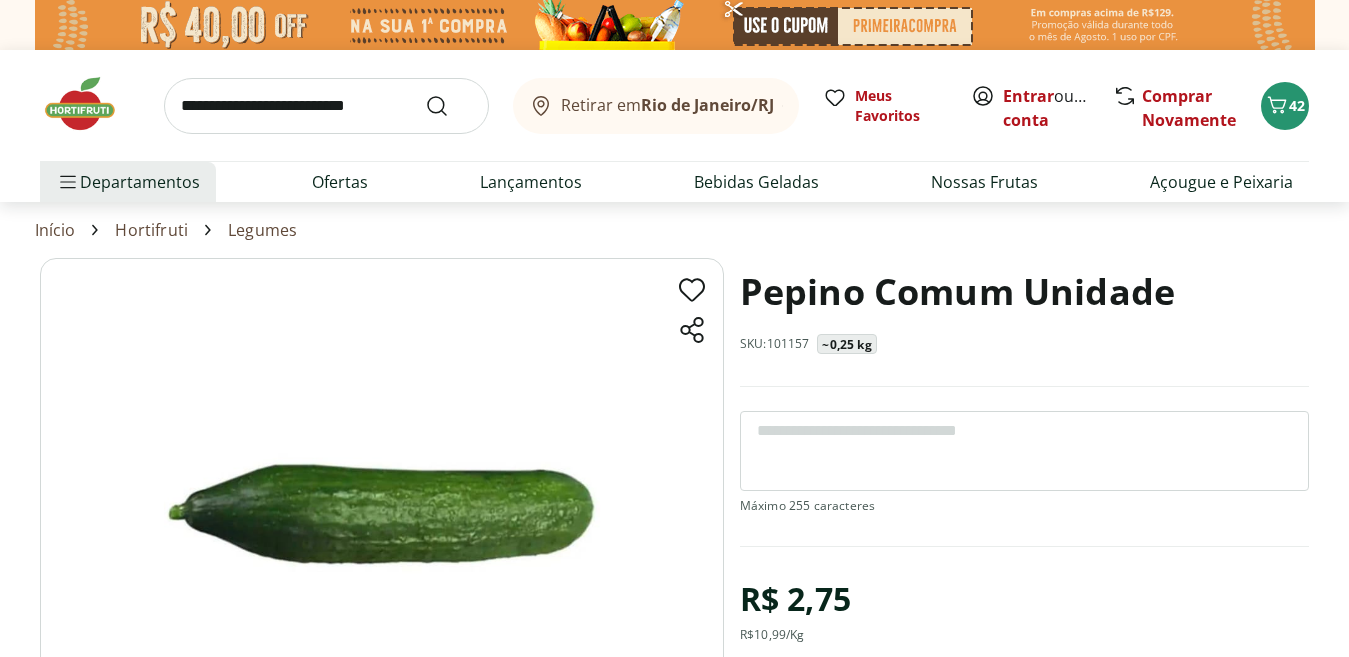scroll, scrollTop: 0, scrollLeft: 0, axis: both 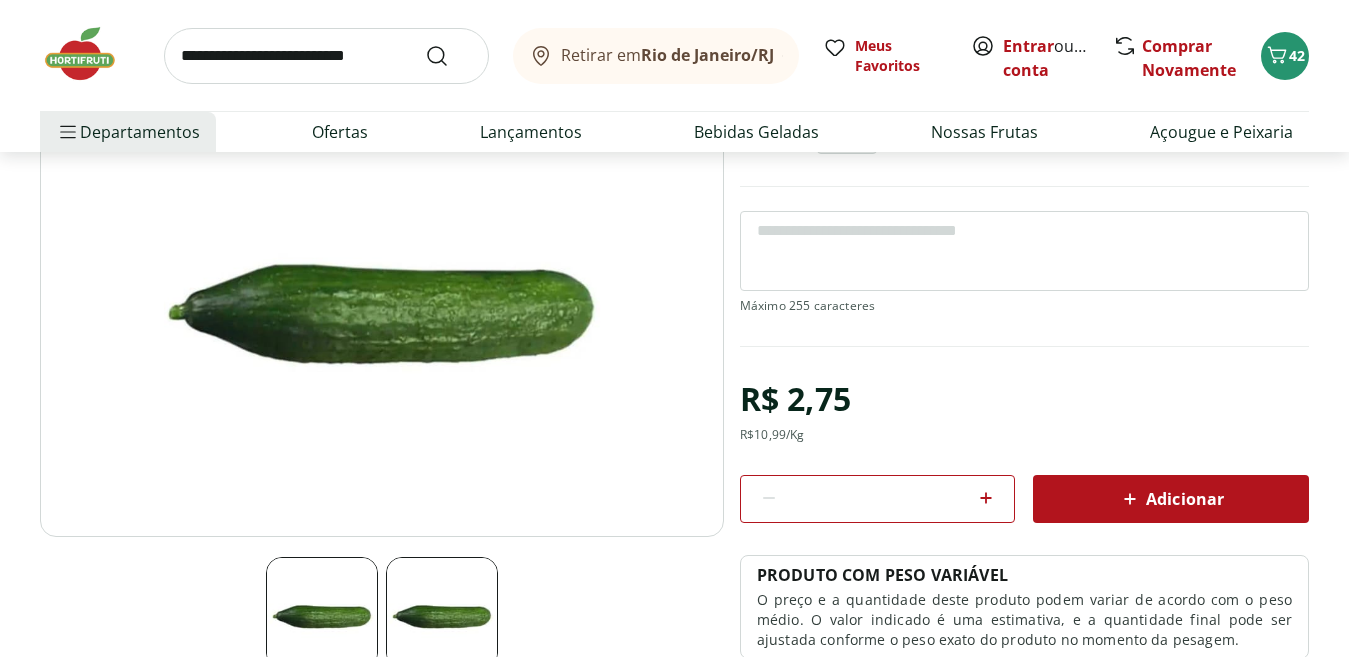click 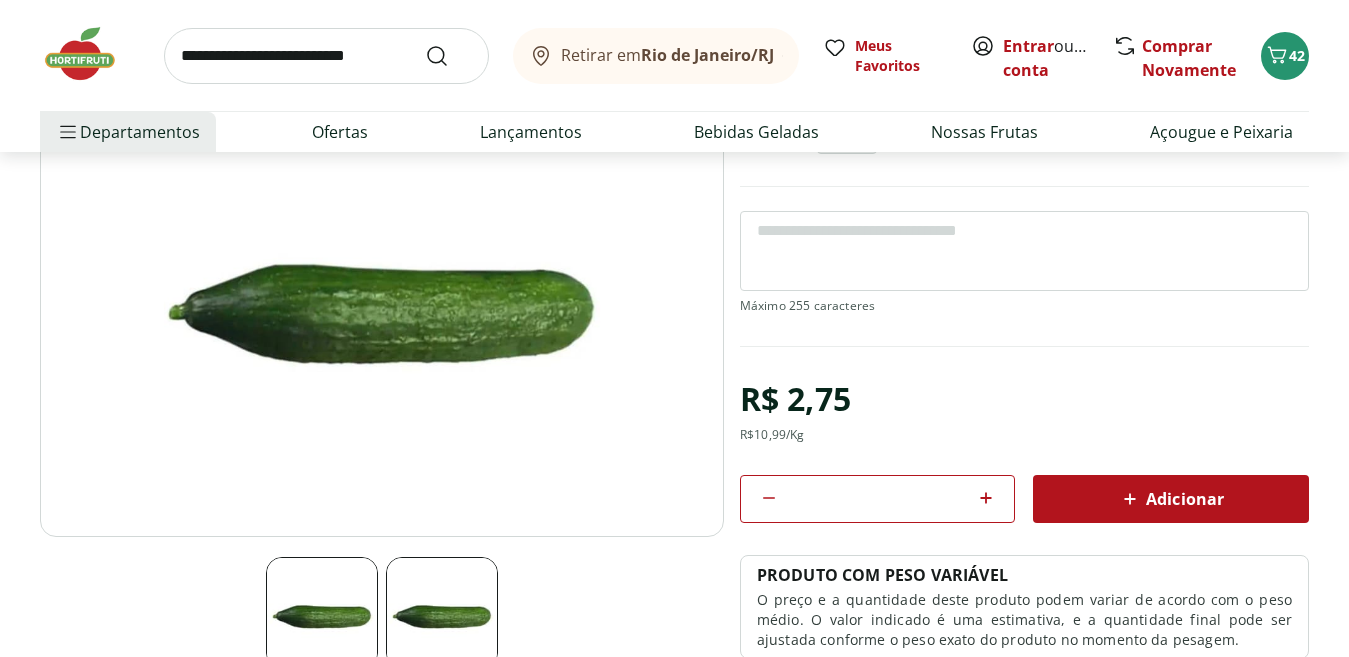 click on "Adicionar" at bounding box center [1171, 499] 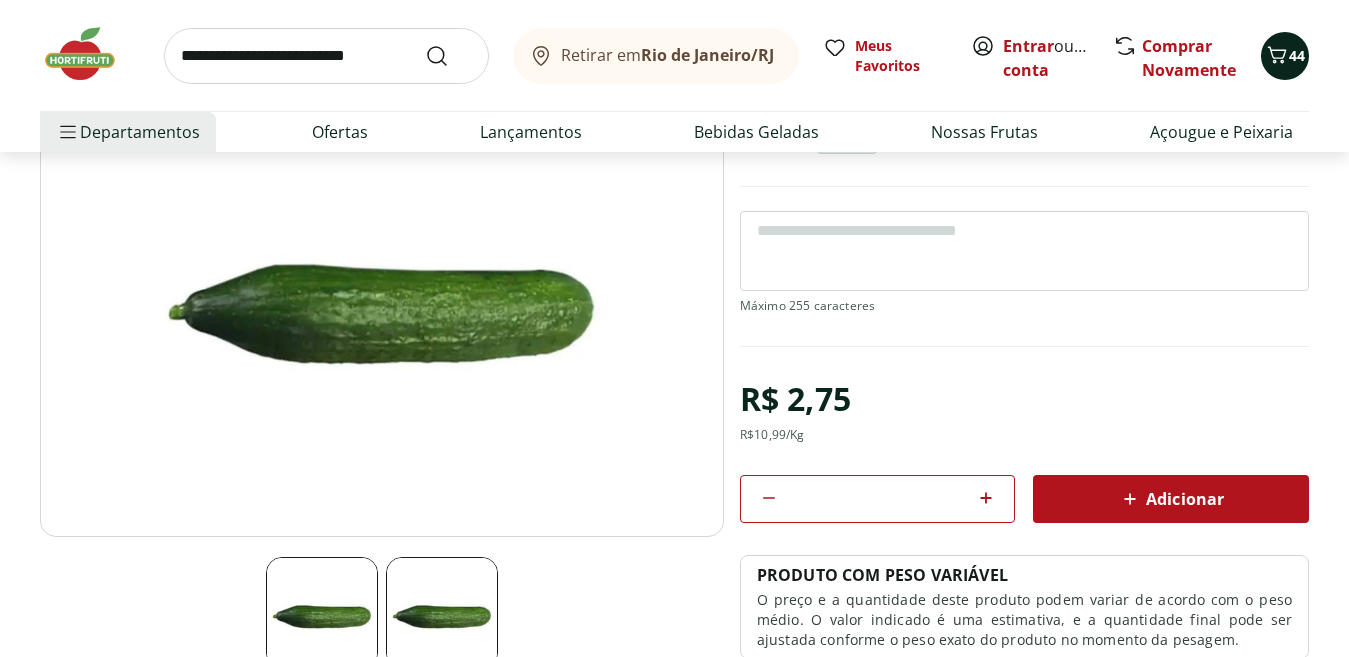 click on "44" at bounding box center [1297, 55] 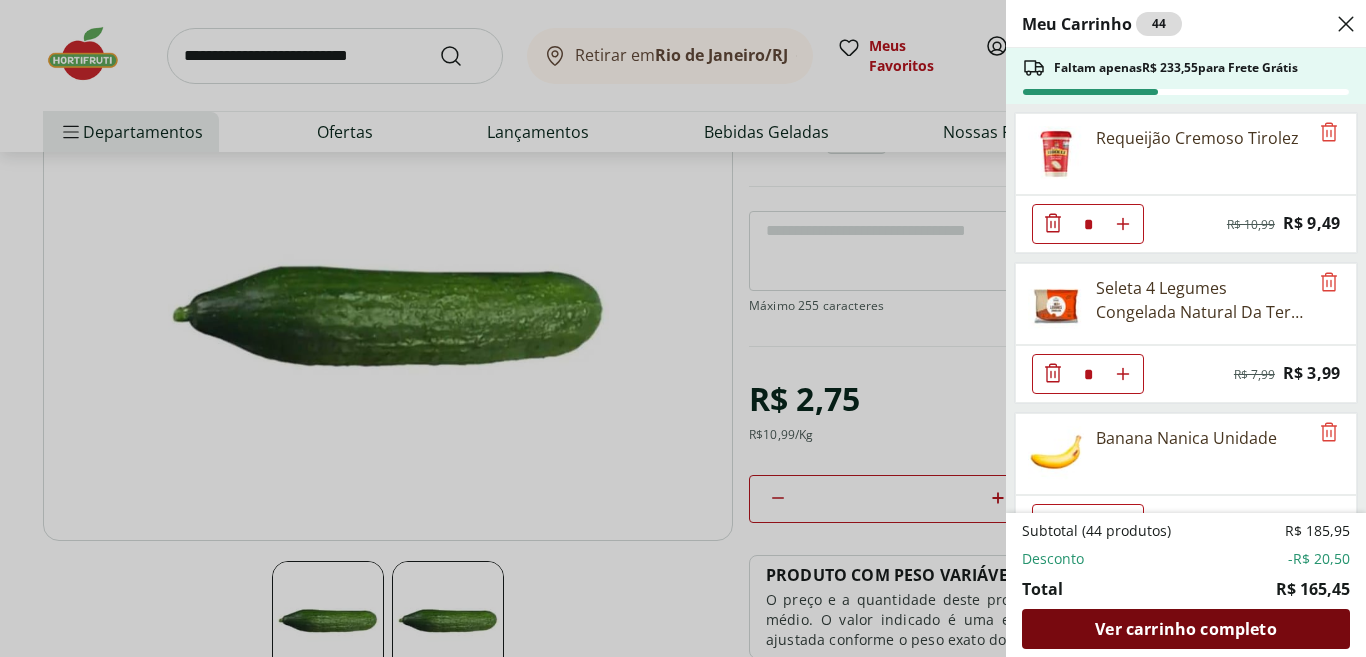 click on "Ver carrinho completo" at bounding box center [1185, 629] 